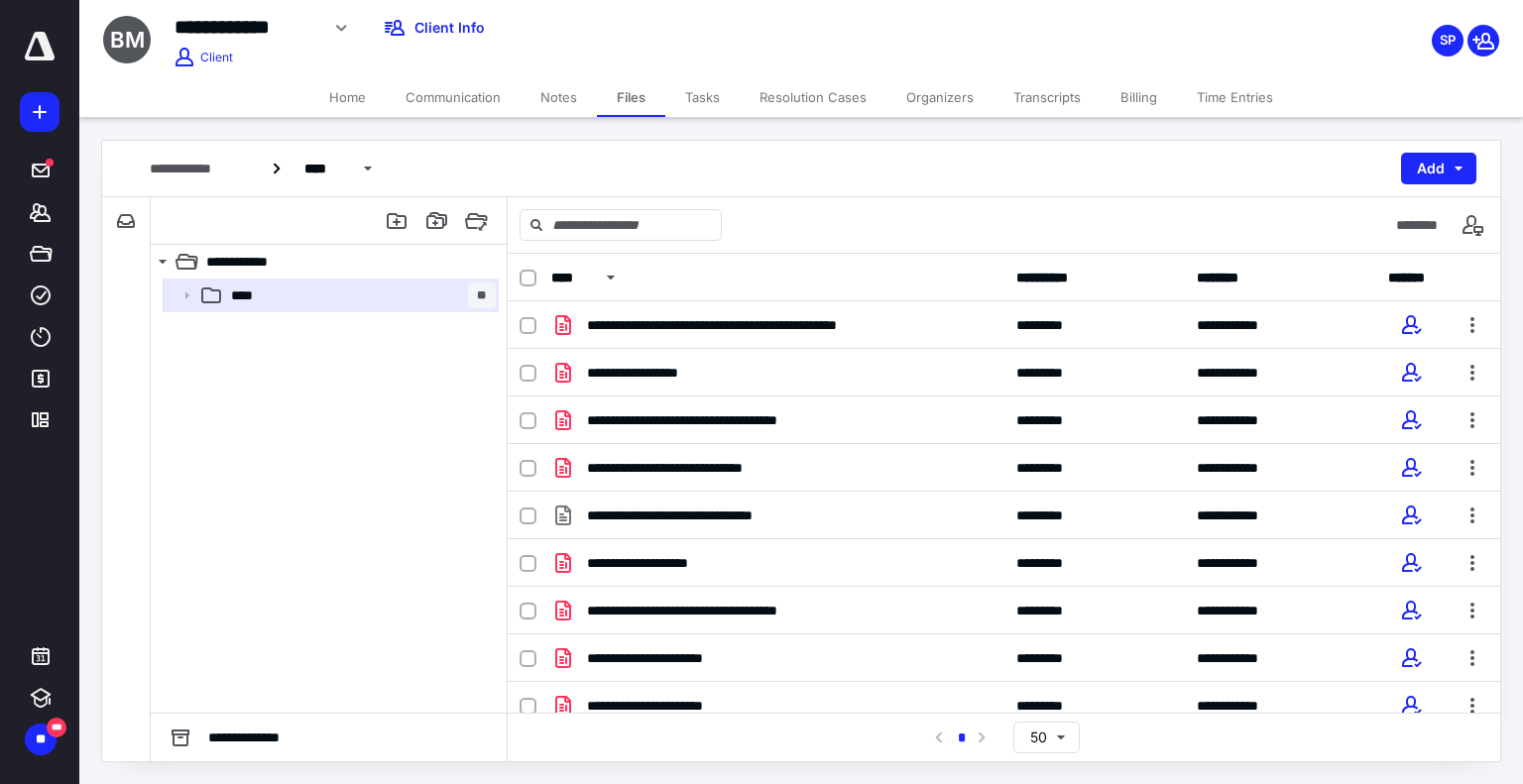 scroll, scrollTop: 0, scrollLeft: 0, axis: both 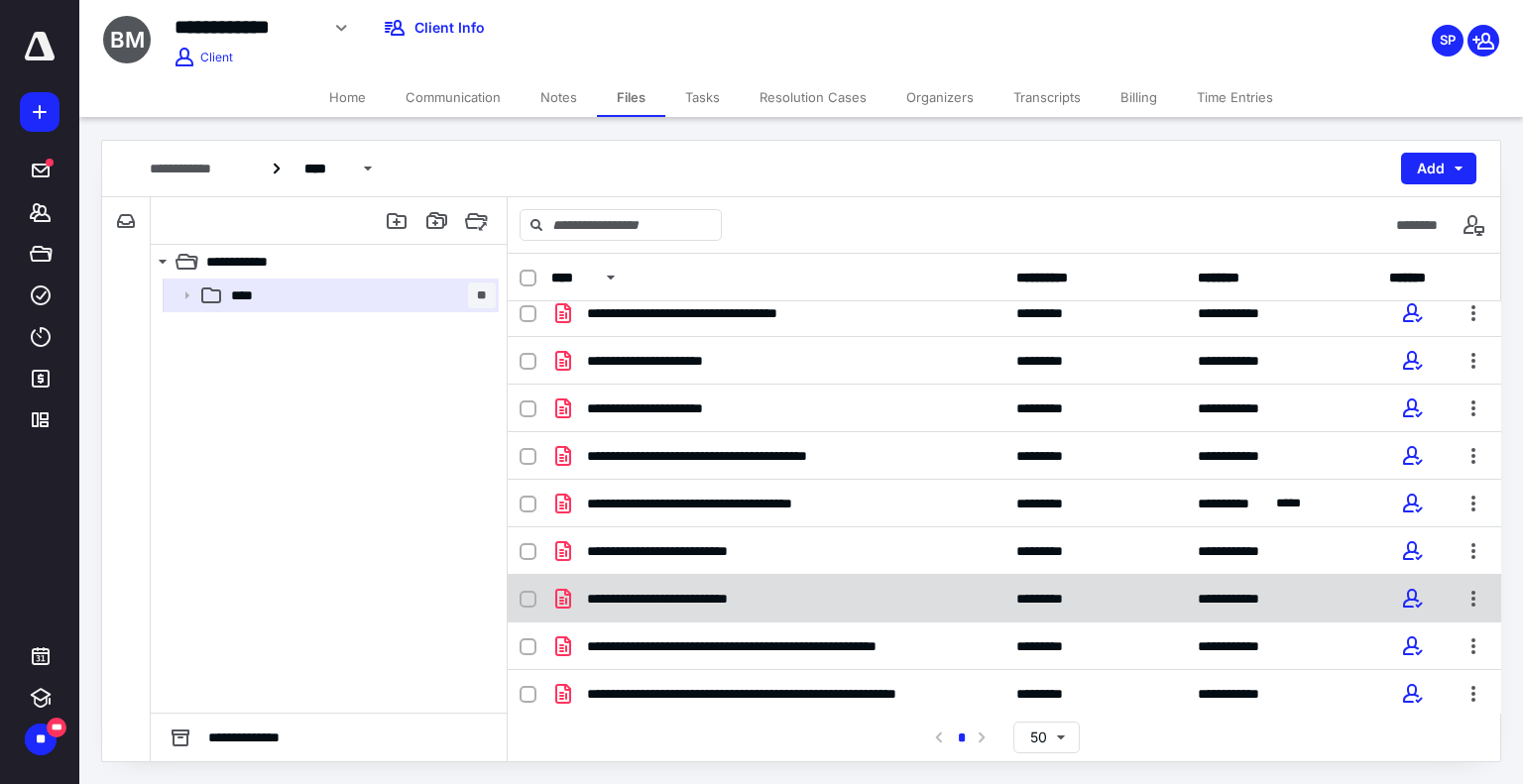 click on "**********" at bounding box center (777, 599) 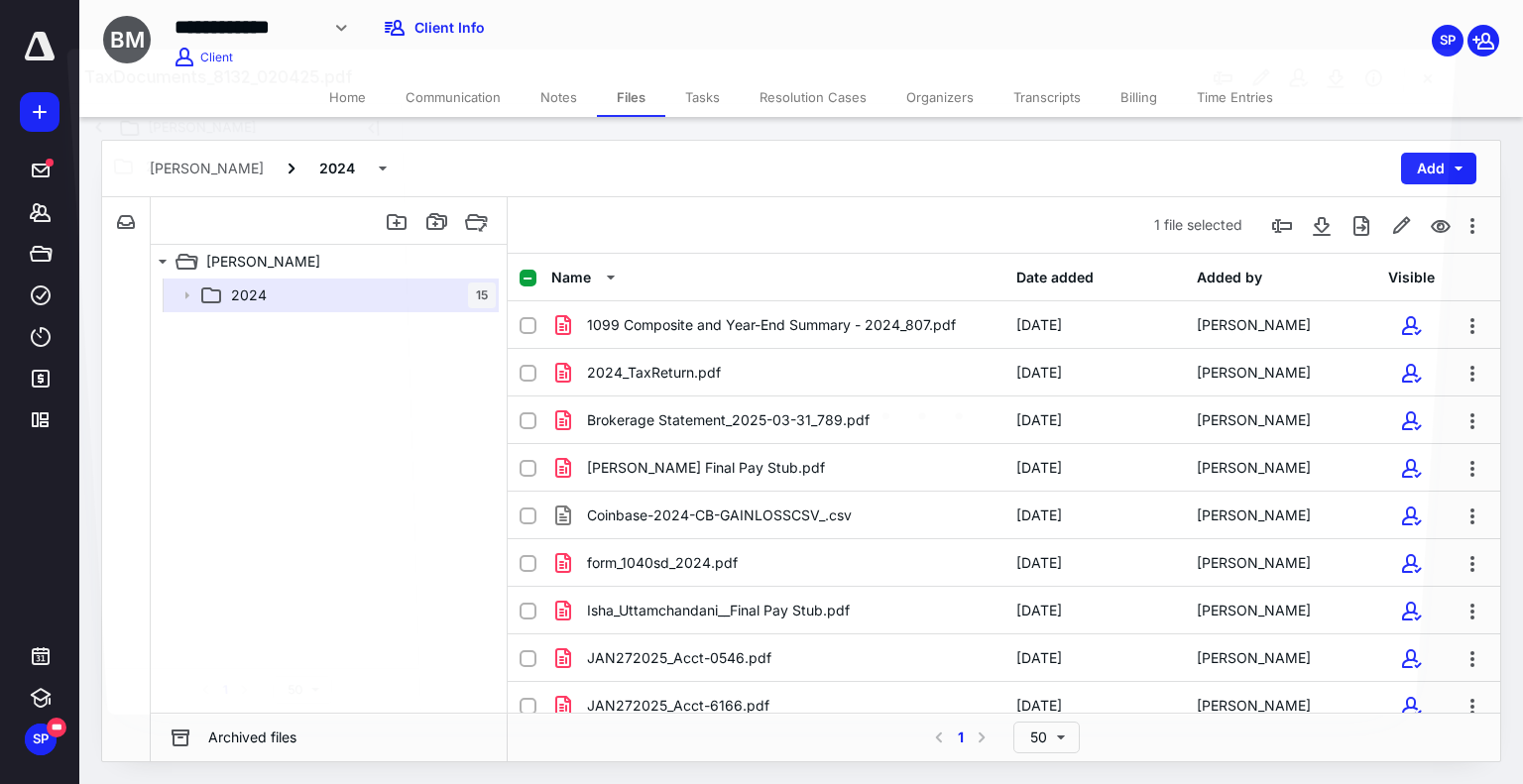 scroll, scrollTop: 297, scrollLeft: 0, axis: vertical 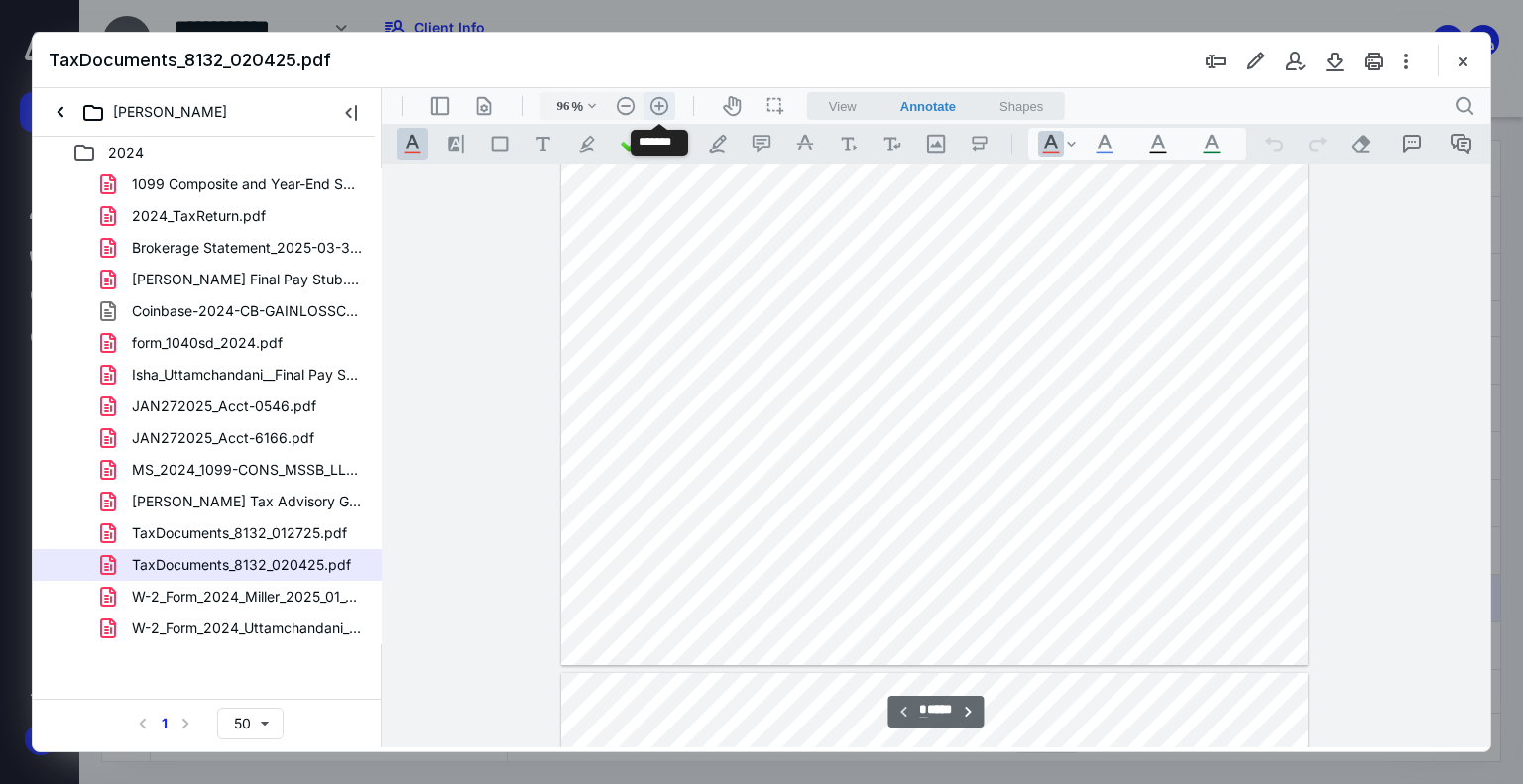 click on ".cls-1{fill:#abb0c4;} icon - header - zoom - in - line" at bounding box center (659, 106) 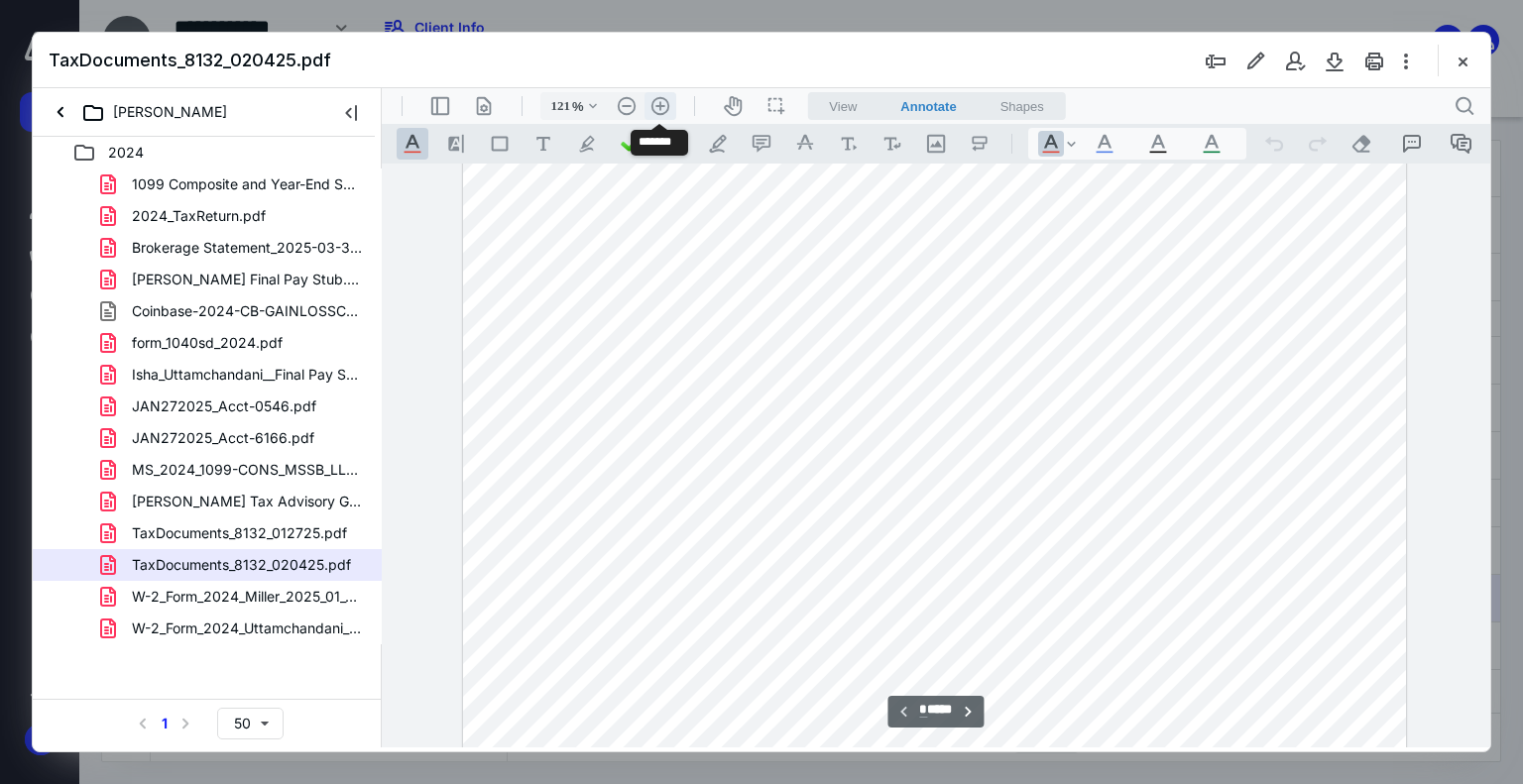 scroll, scrollTop: 167, scrollLeft: 0, axis: vertical 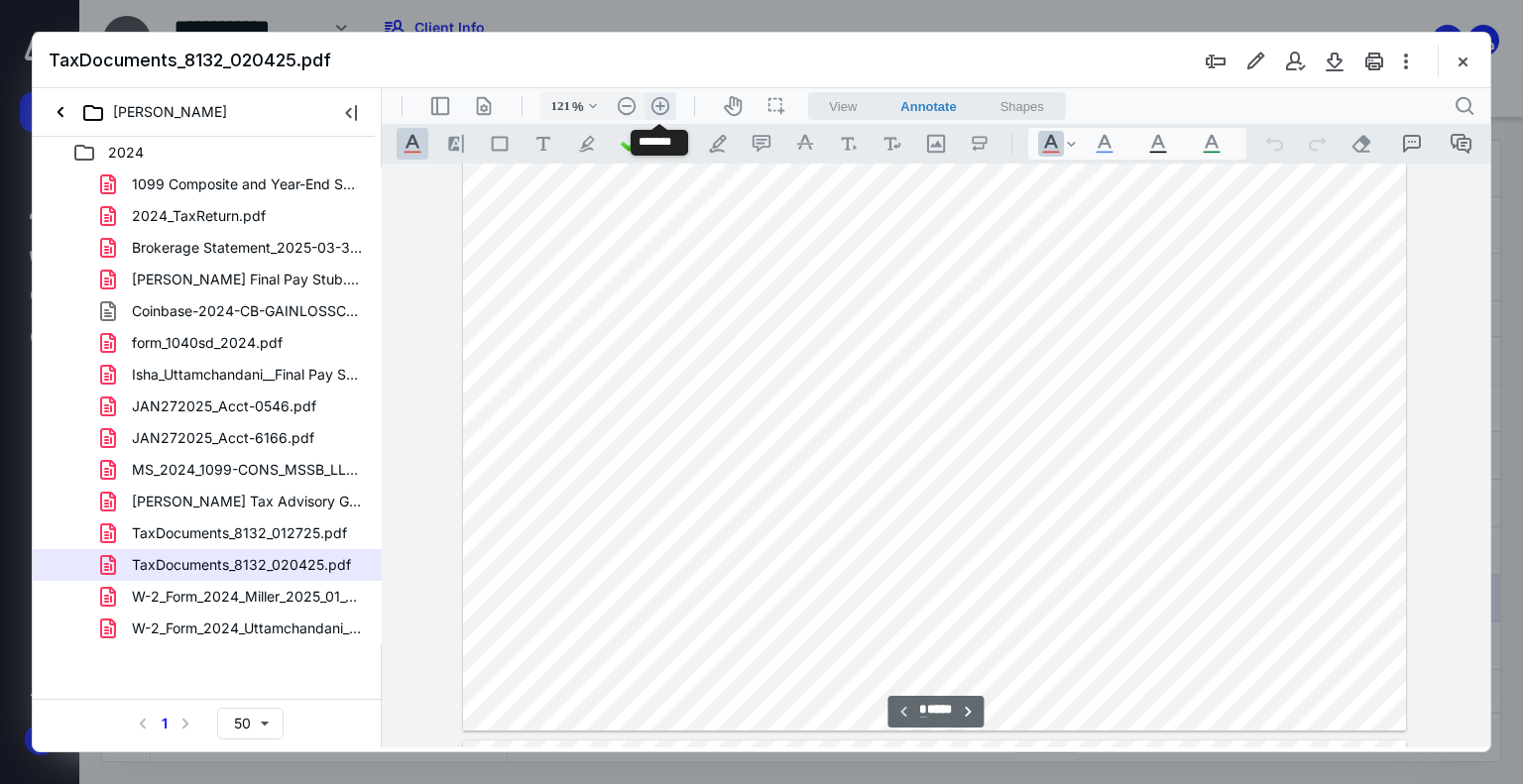 click on ".cls-1{fill:#abb0c4;} icon - header - zoom - in - line" at bounding box center (660, 106) 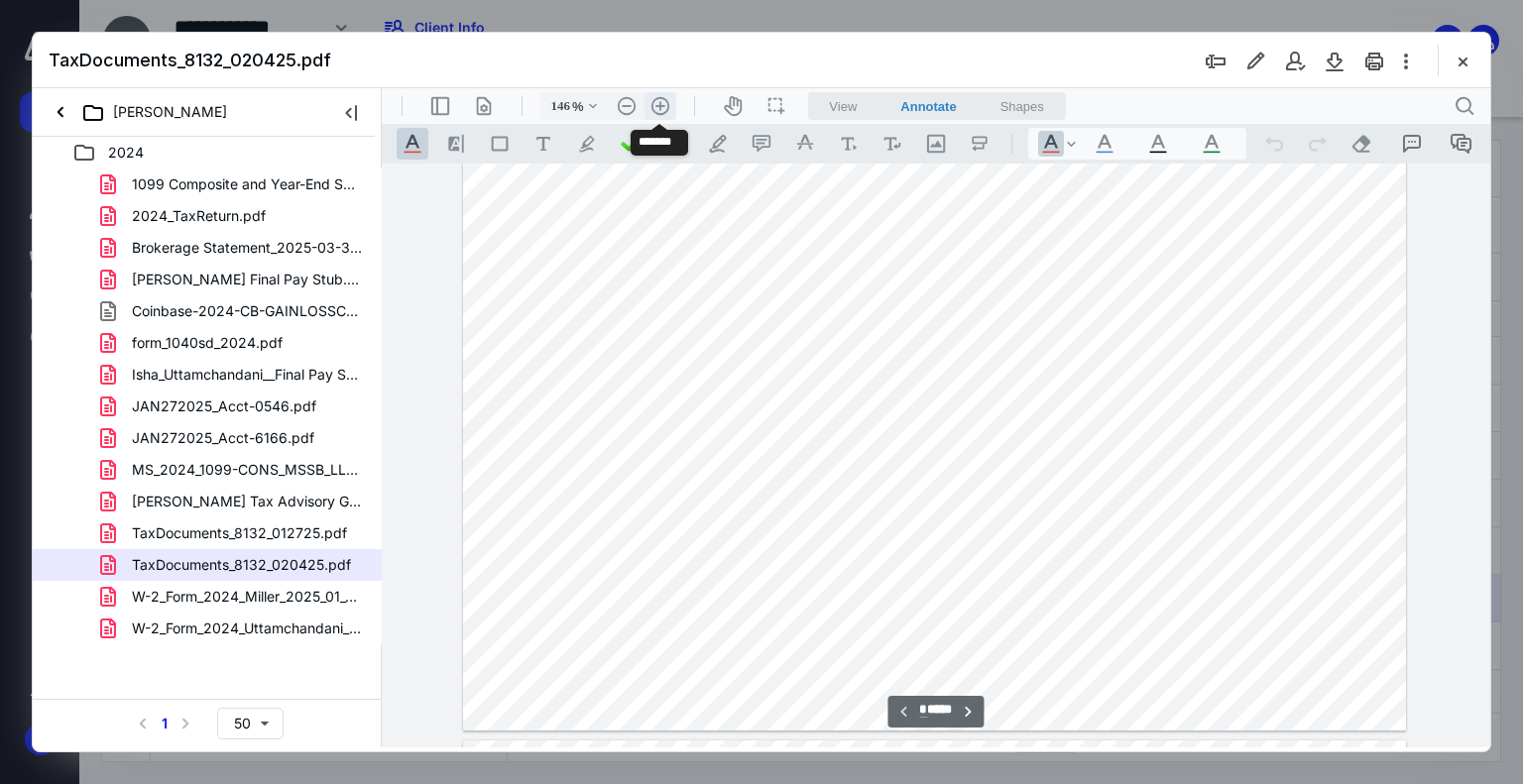 scroll, scrollTop: 255, scrollLeft: 27, axis: both 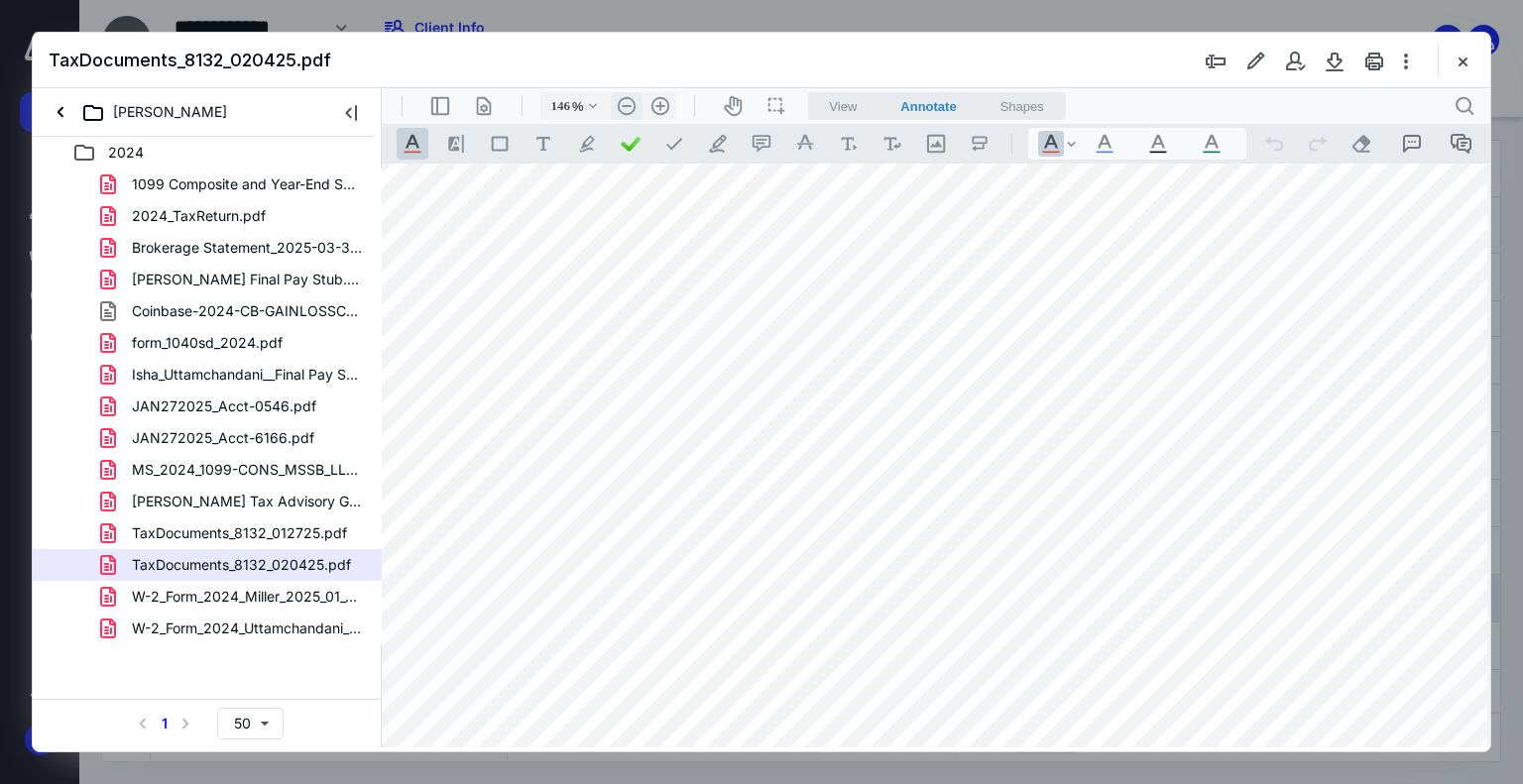 click on ".cls-1{fill:#abb0c4;} icon - header - zoom - out - line" at bounding box center [627, 106] 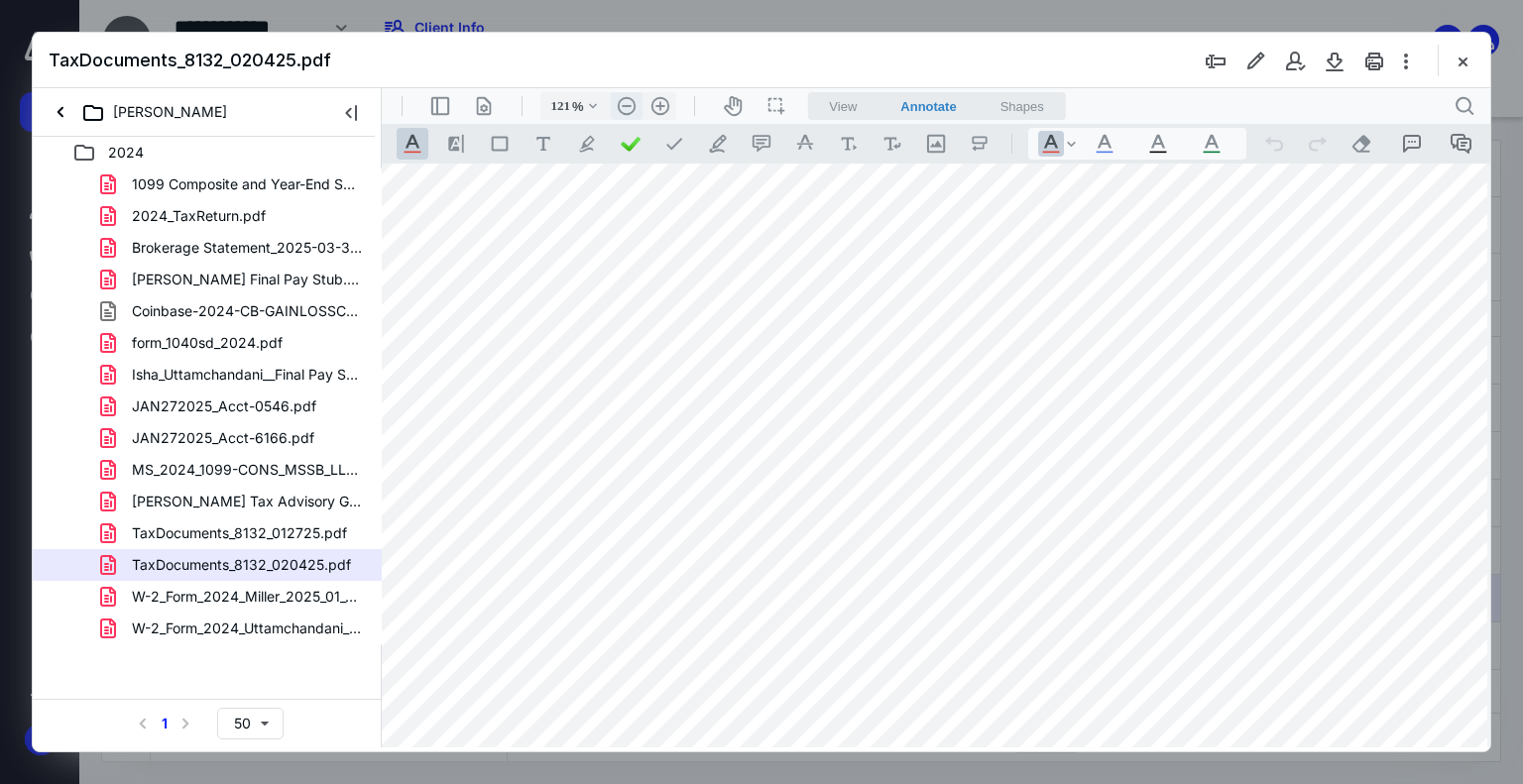 scroll, scrollTop: 167, scrollLeft: 0, axis: vertical 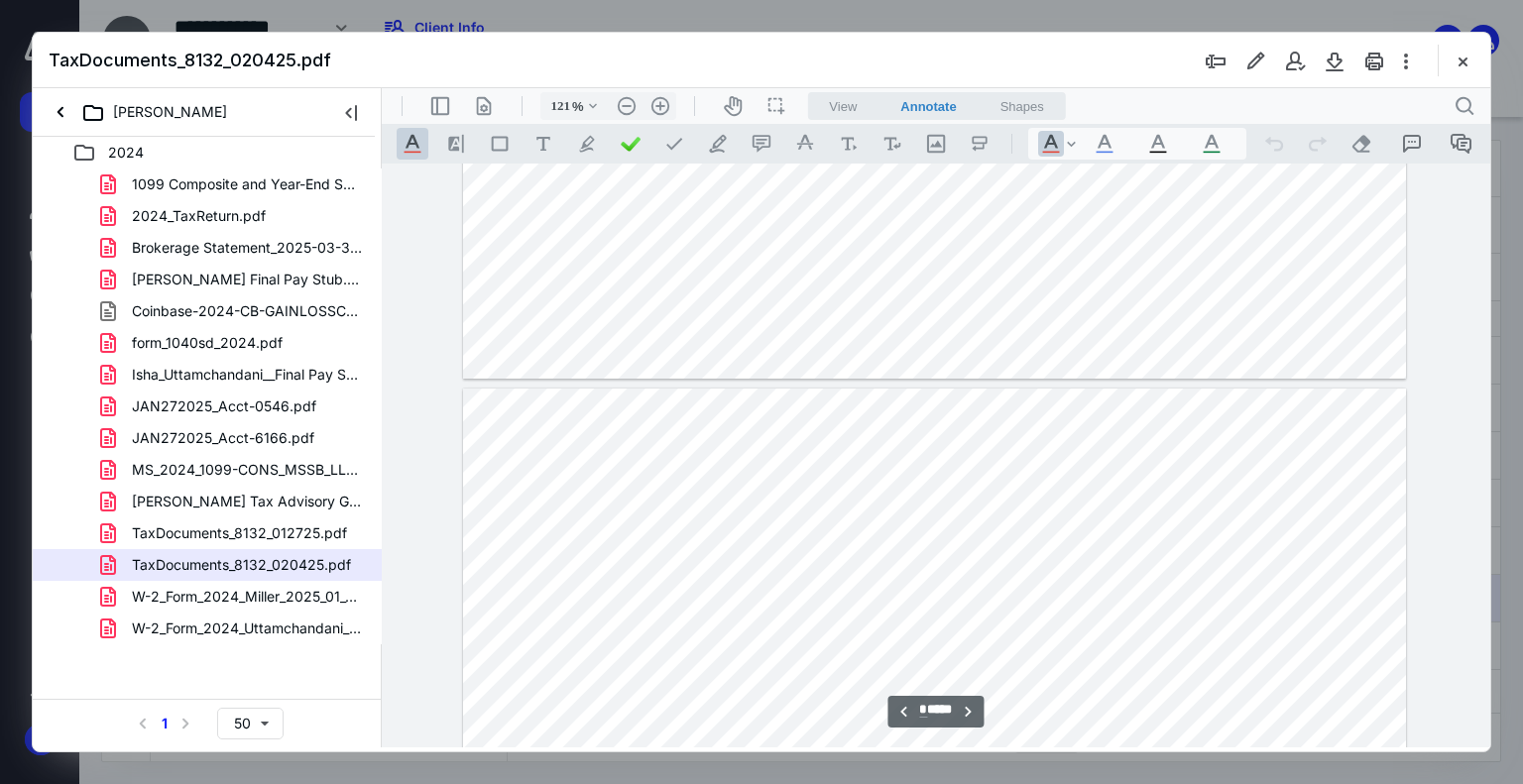 type on "*" 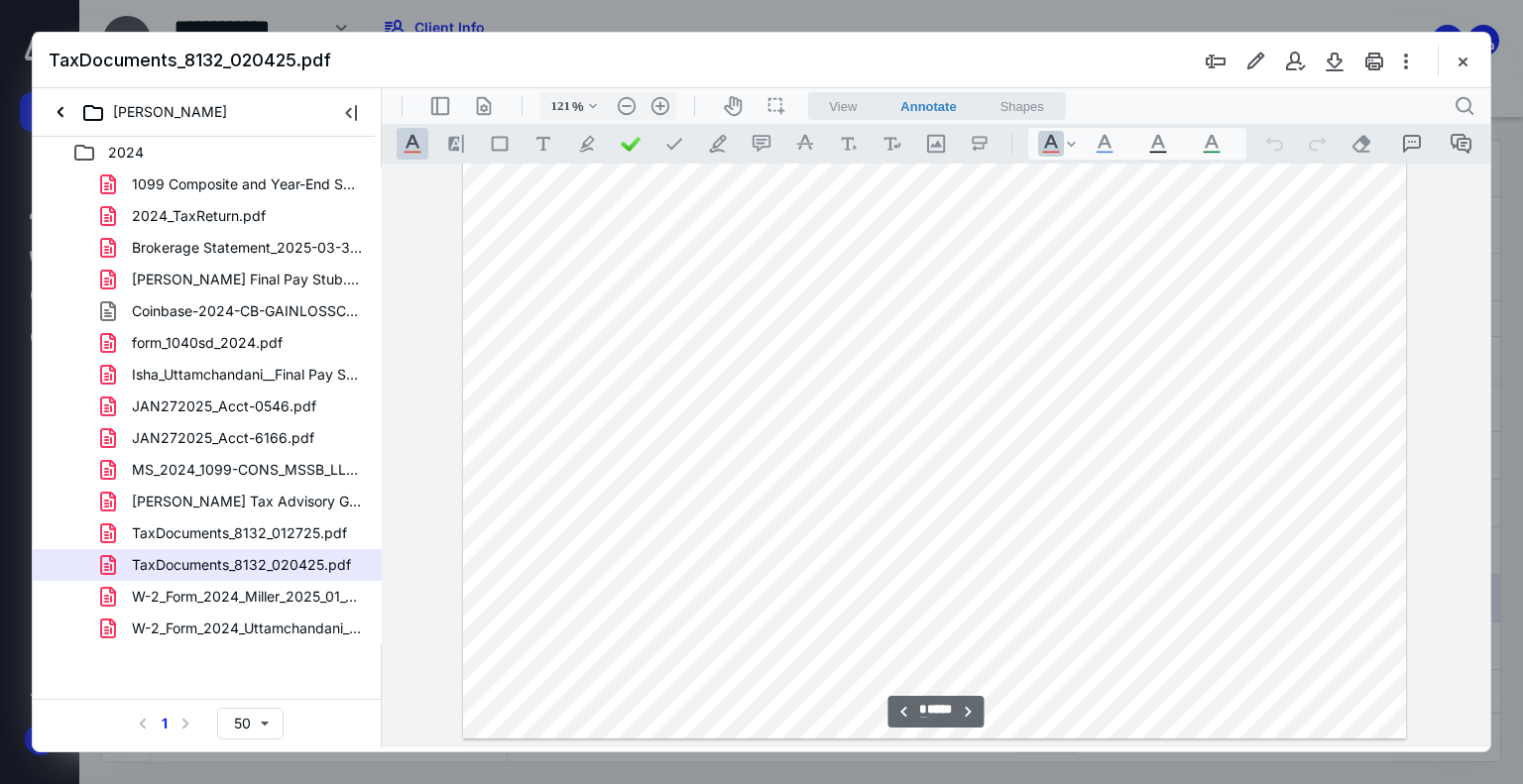 scroll, scrollTop: 5388, scrollLeft: 0, axis: vertical 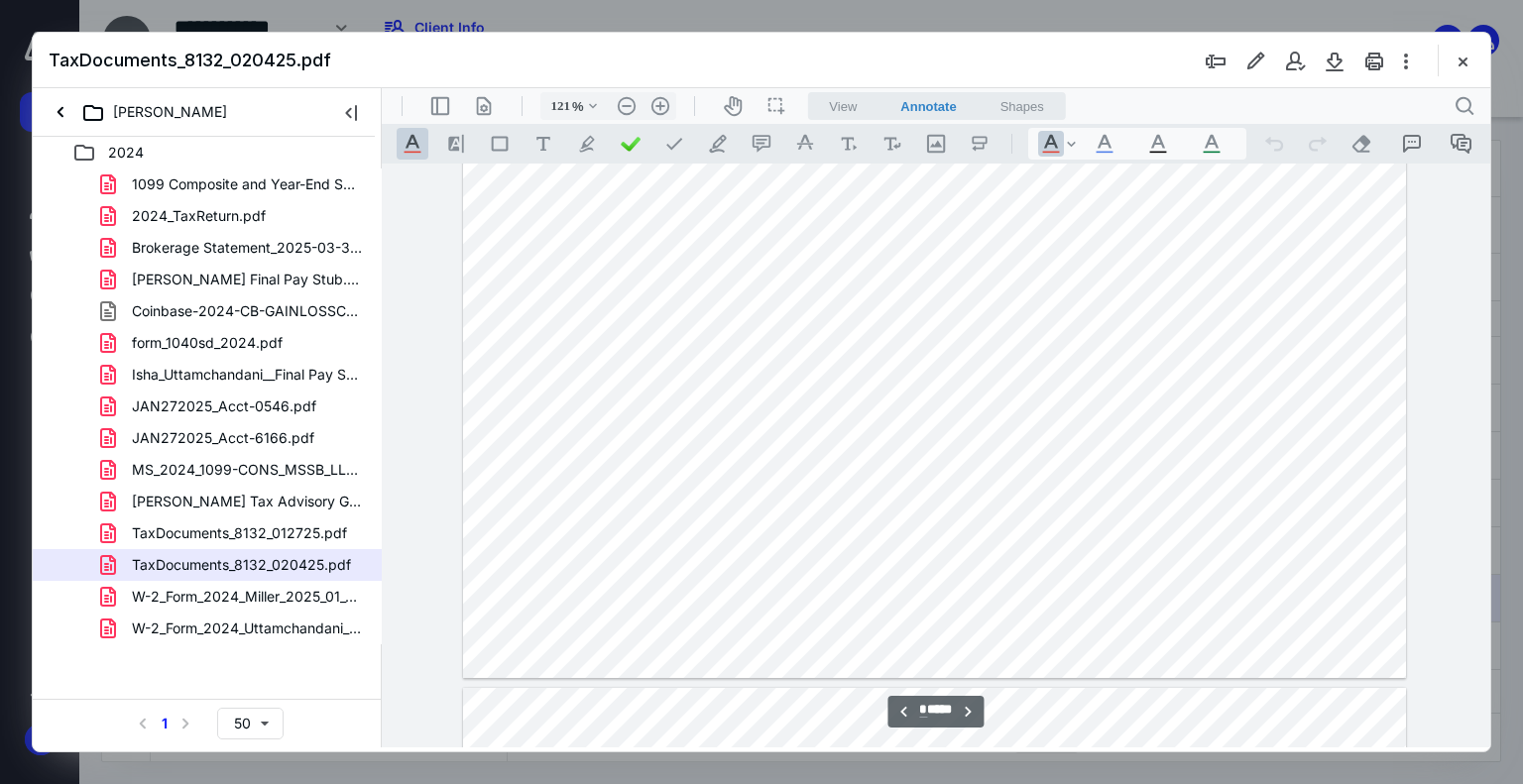 type 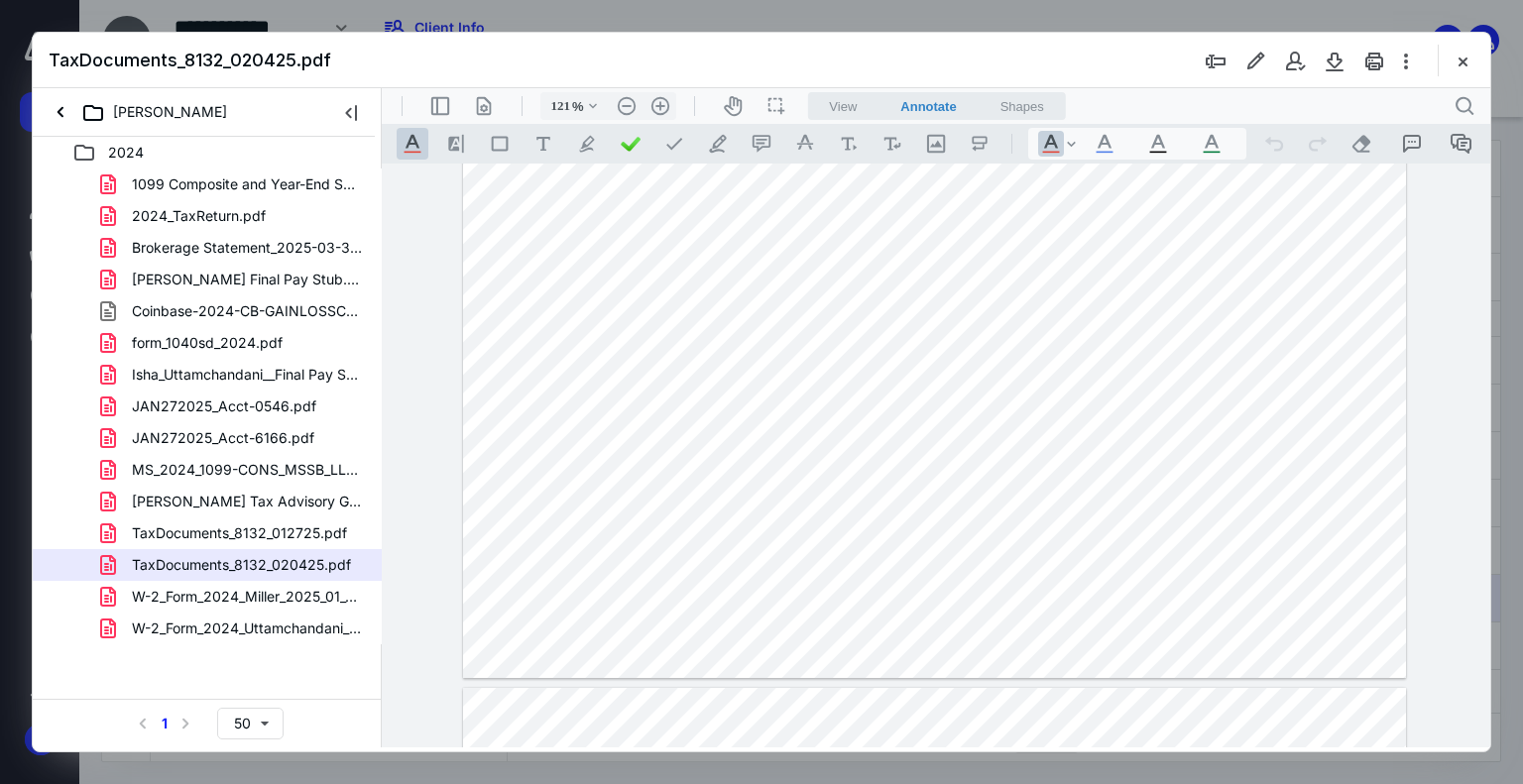 type on "*" 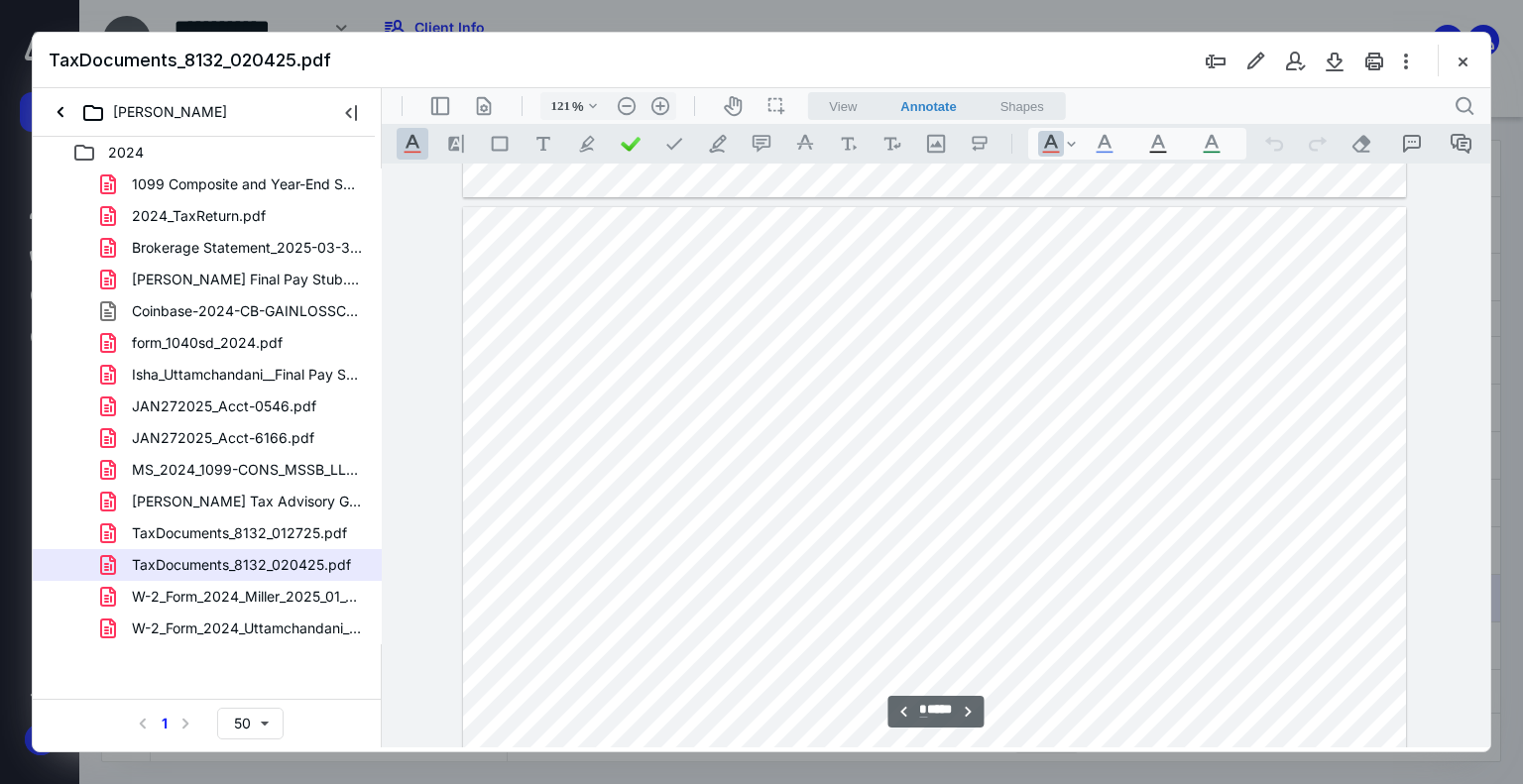scroll, scrollTop: 5887, scrollLeft: 0, axis: vertical 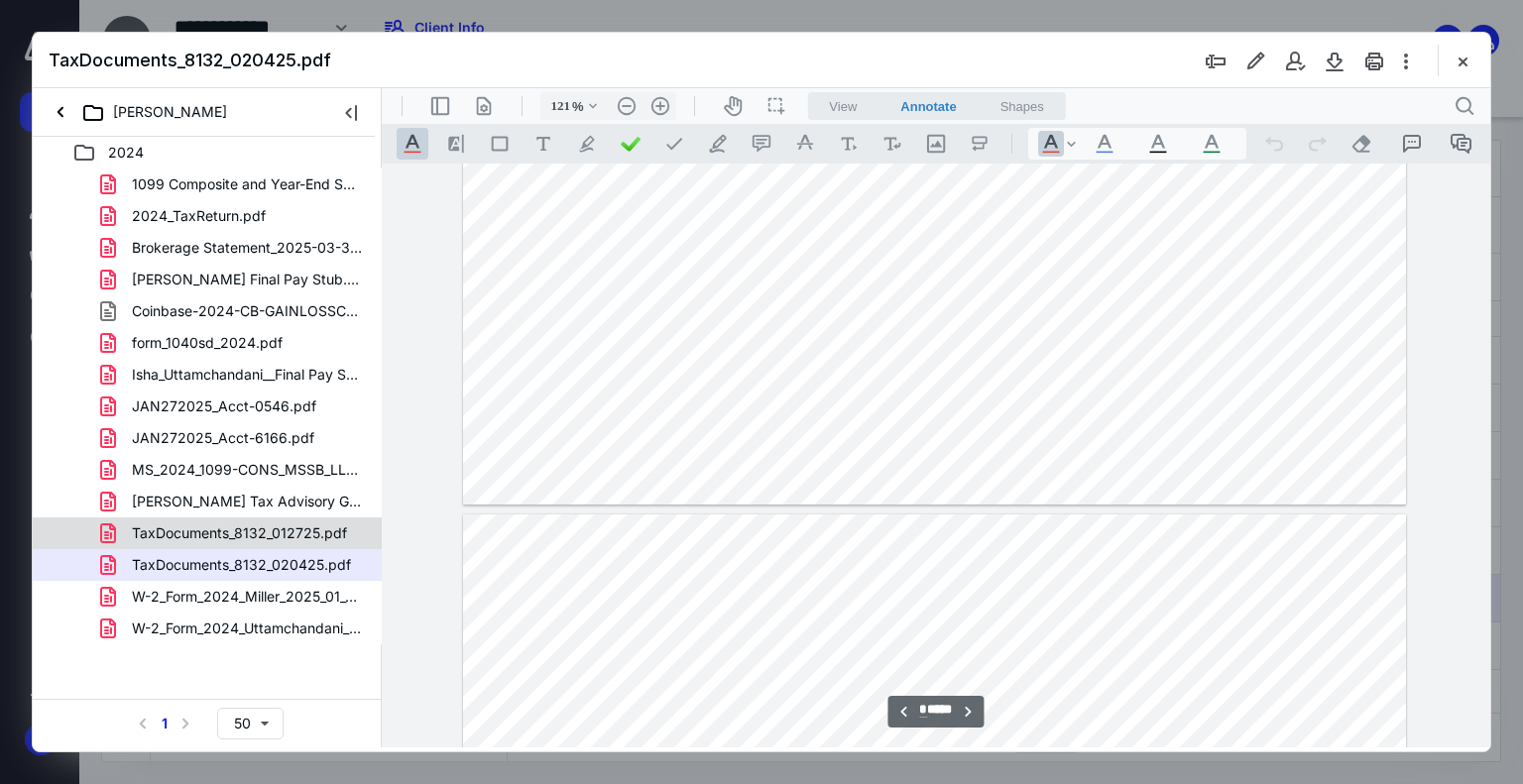 click on "TaxDocuments_8132_012725.pdf" at bounding box center [239, 533] 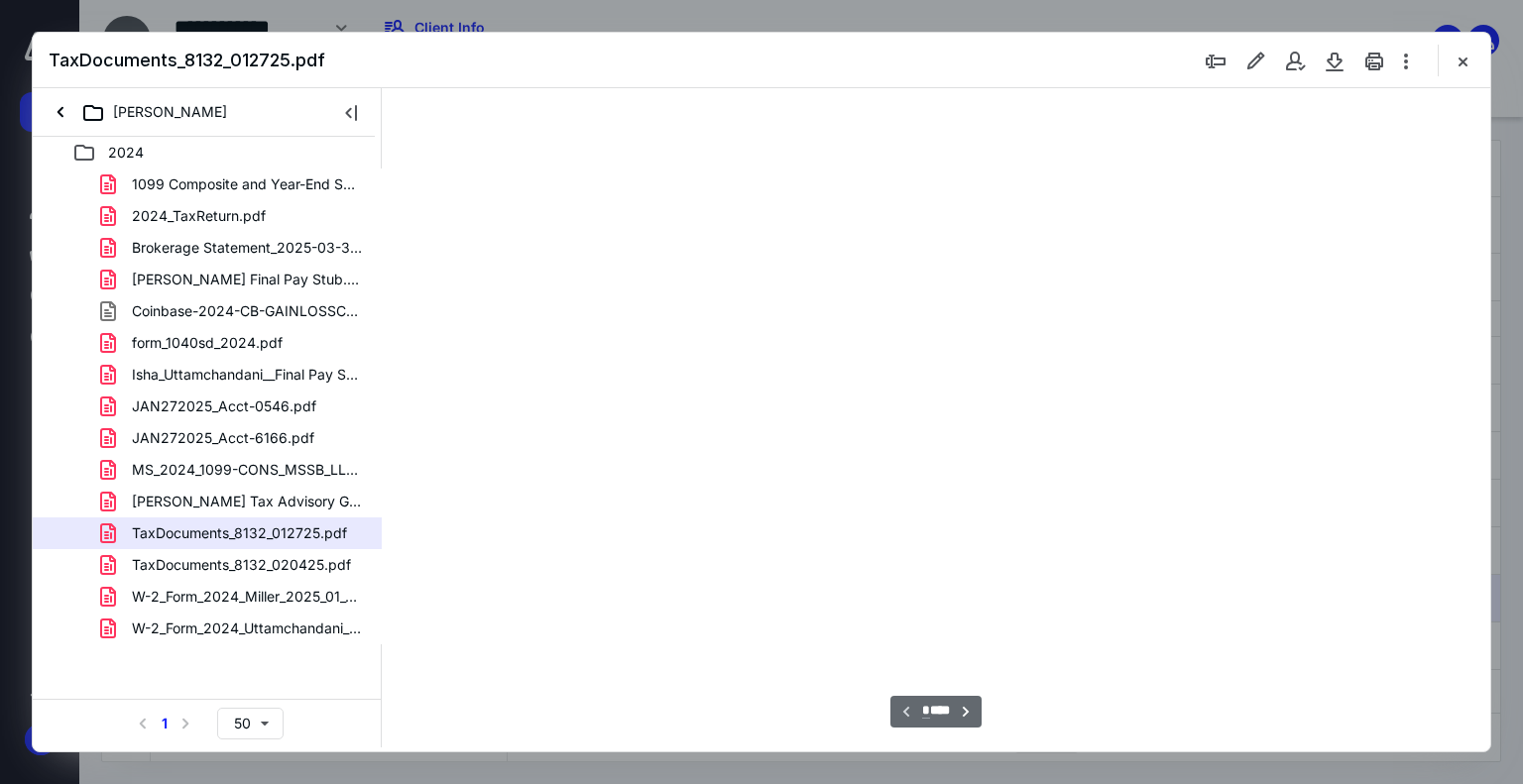 scroll, scrollTop: 78, scrollLeft: 0, axis: vertical 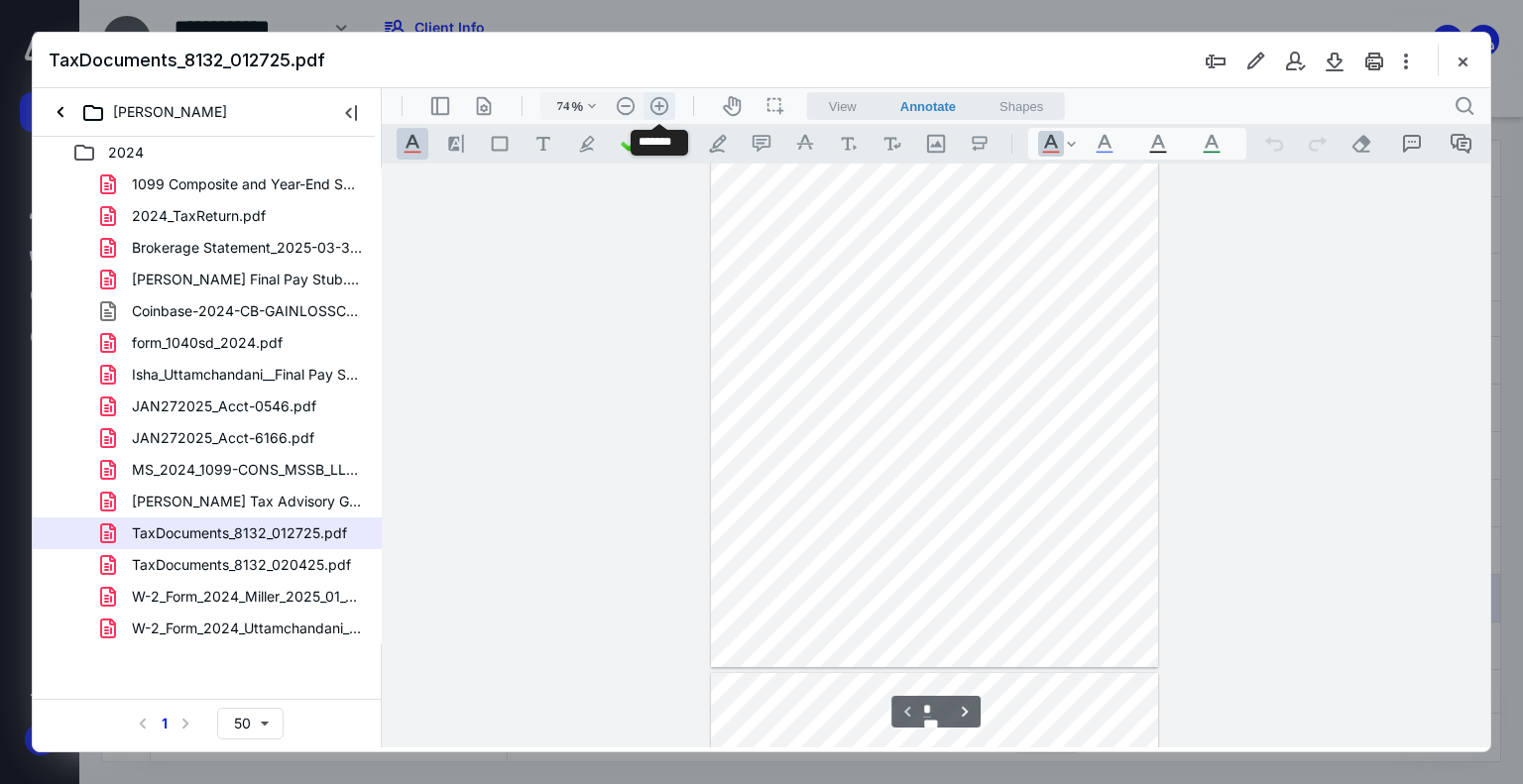 click on ".cls-1{fill:#abb0c4;} icon - header - zoom - in - line" at bounding box center [659, 106] 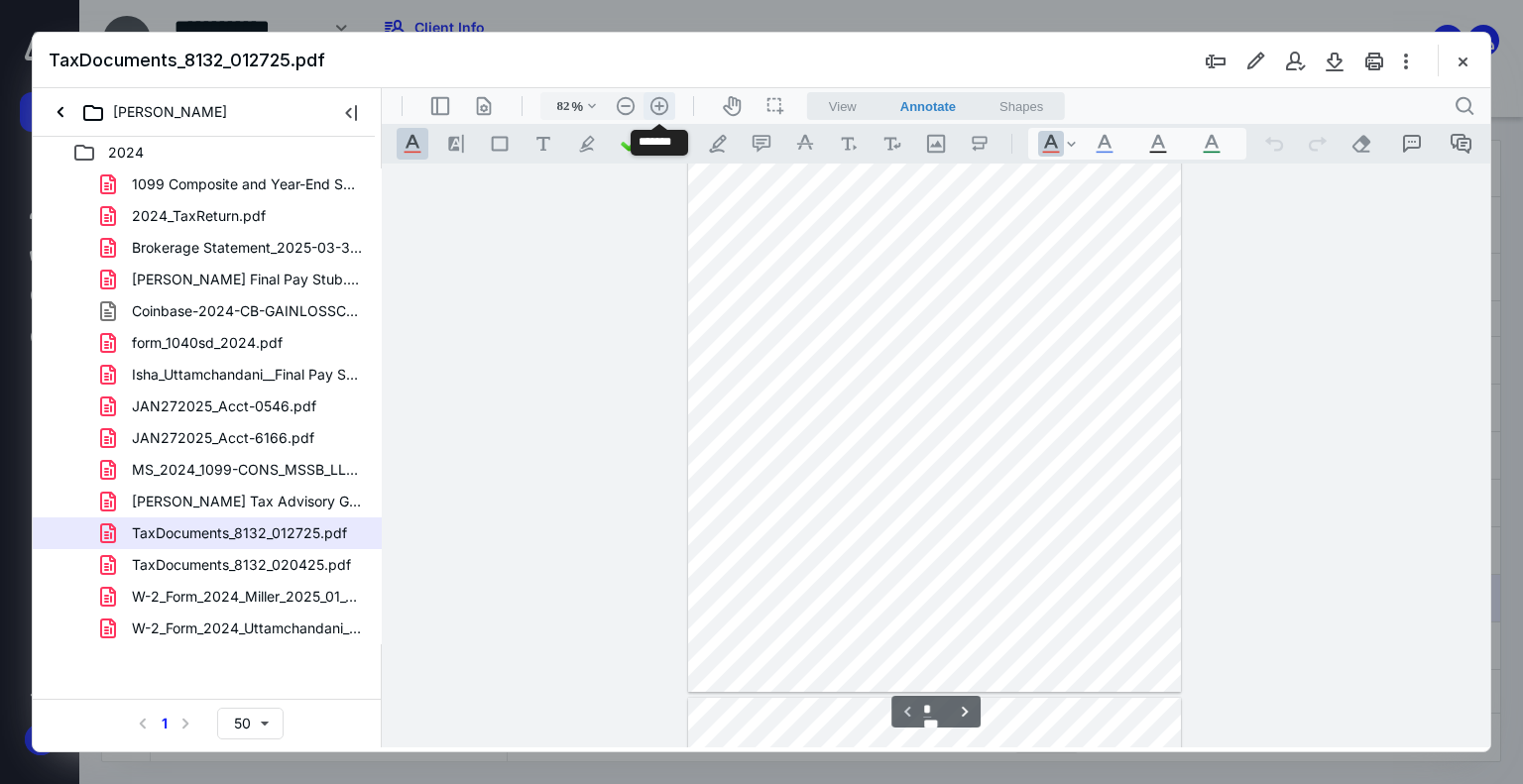 click on ".cls-1{fill:#abb0c4;} icon - header - zoom - in - line" at bounding box center [659, 106] 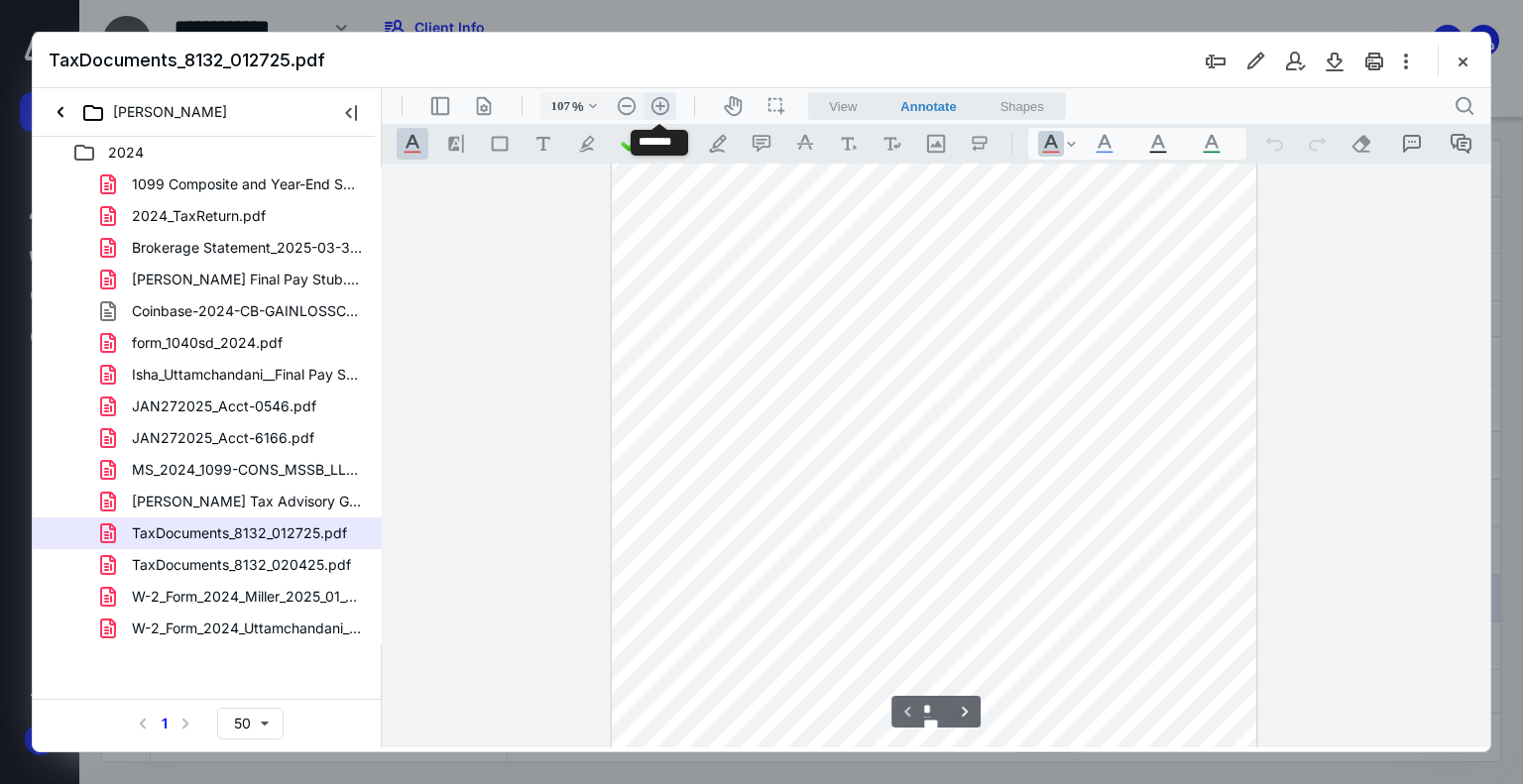 click on ".cls-1{fill:#abb0c4;} icon - header - zoom - in - line" at bounding box center (660, 106) 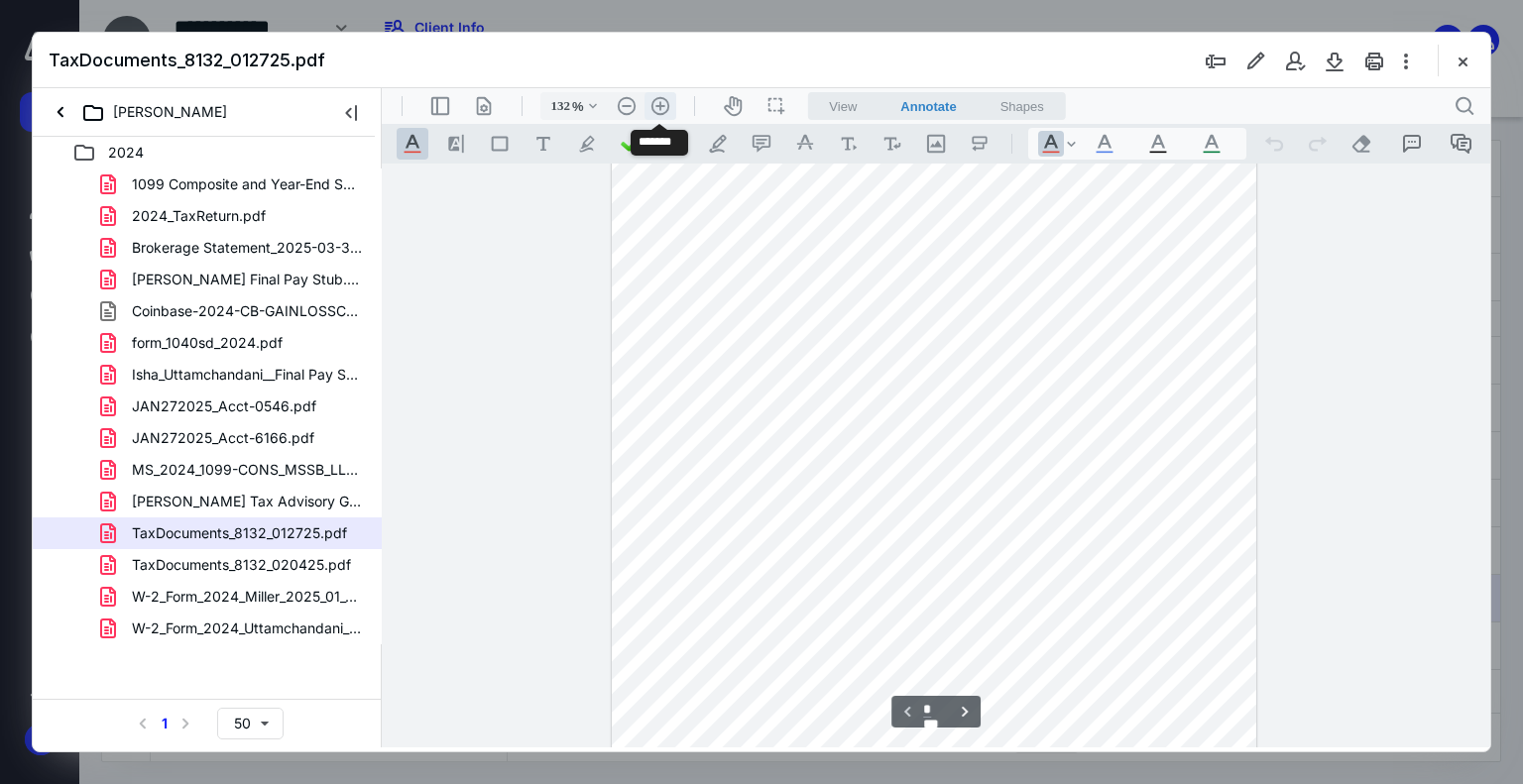 scroll, scrollTop: 339, scrollLeft: 0, axis: vertical 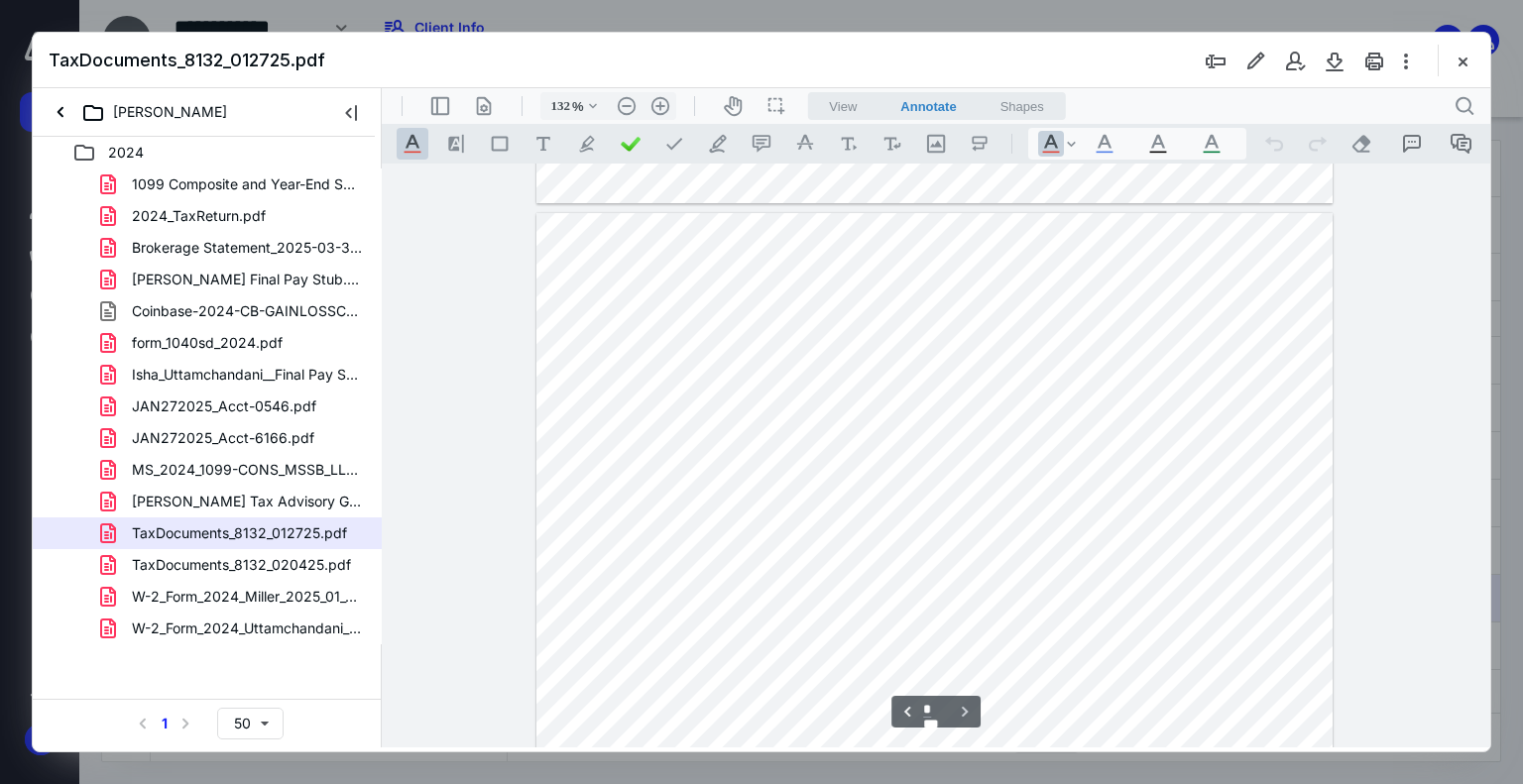 type on "*" 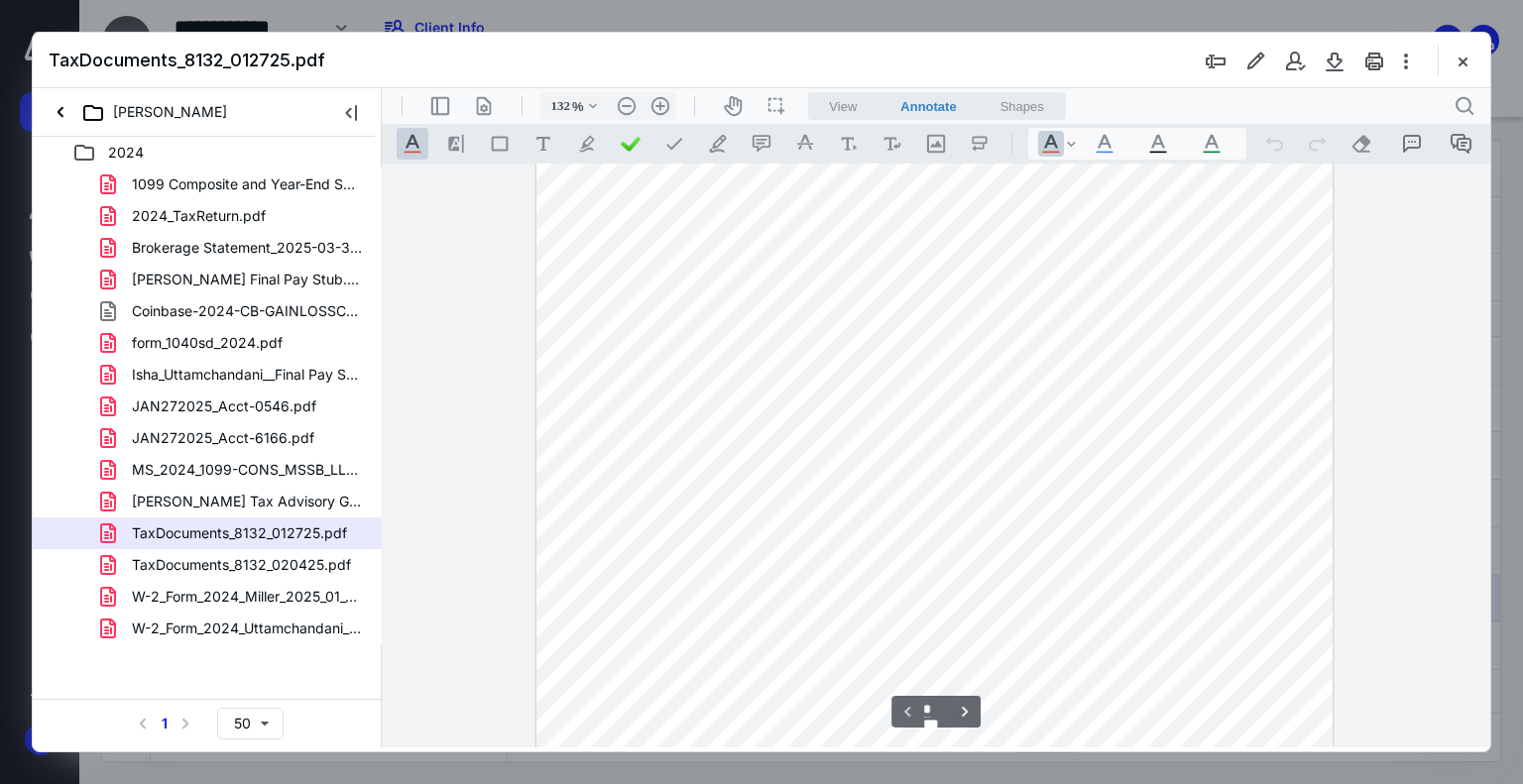 scroll, scrollTop: 0, scrollLeft: 0, axis: both 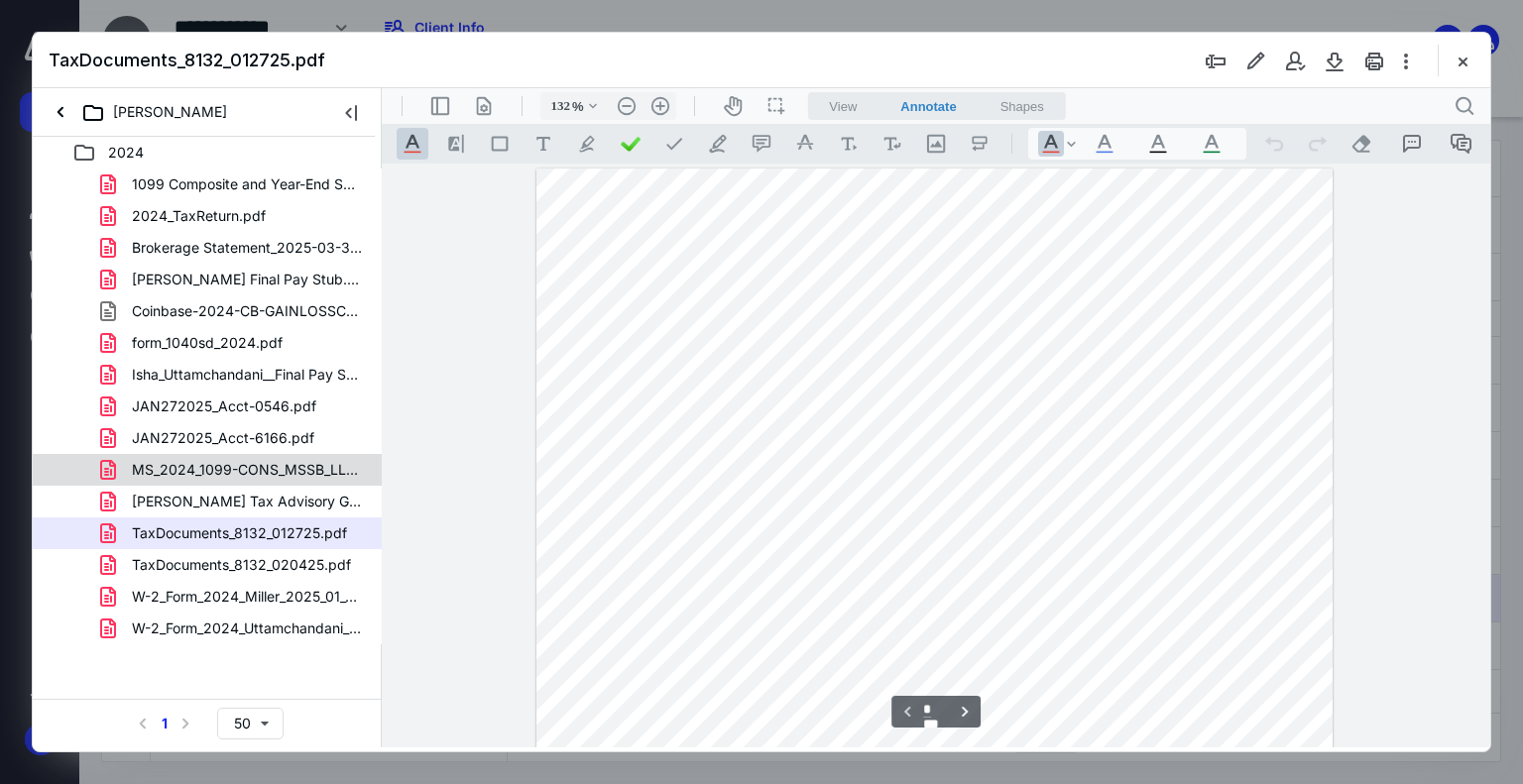 click on "MS_2024_1099-CONS_MSSB_LLC_5219_20250121.pdf" at bounding box center [247, 470] 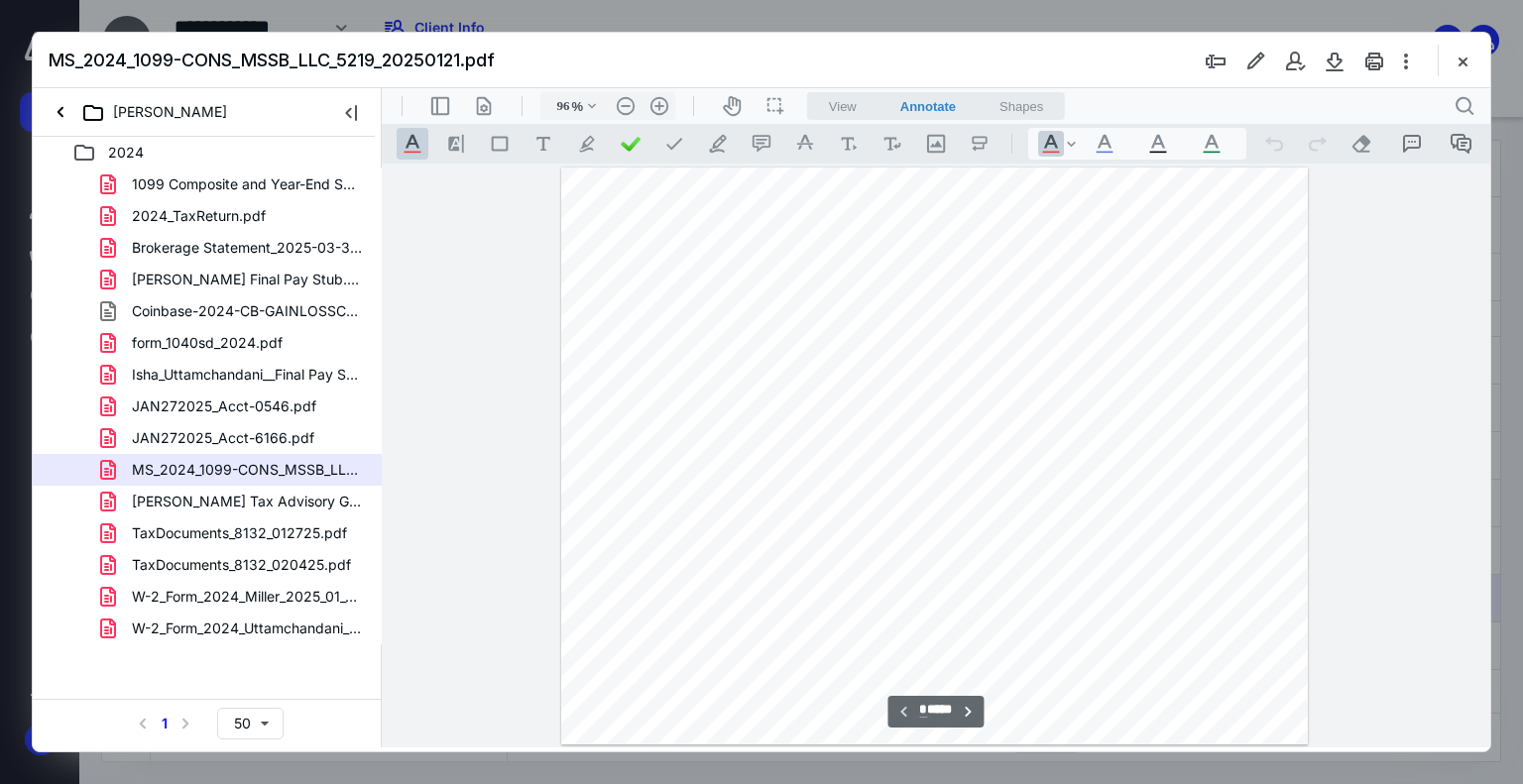 scroll, scrollTop: 79, scrollLeft: 0, axis: vertical 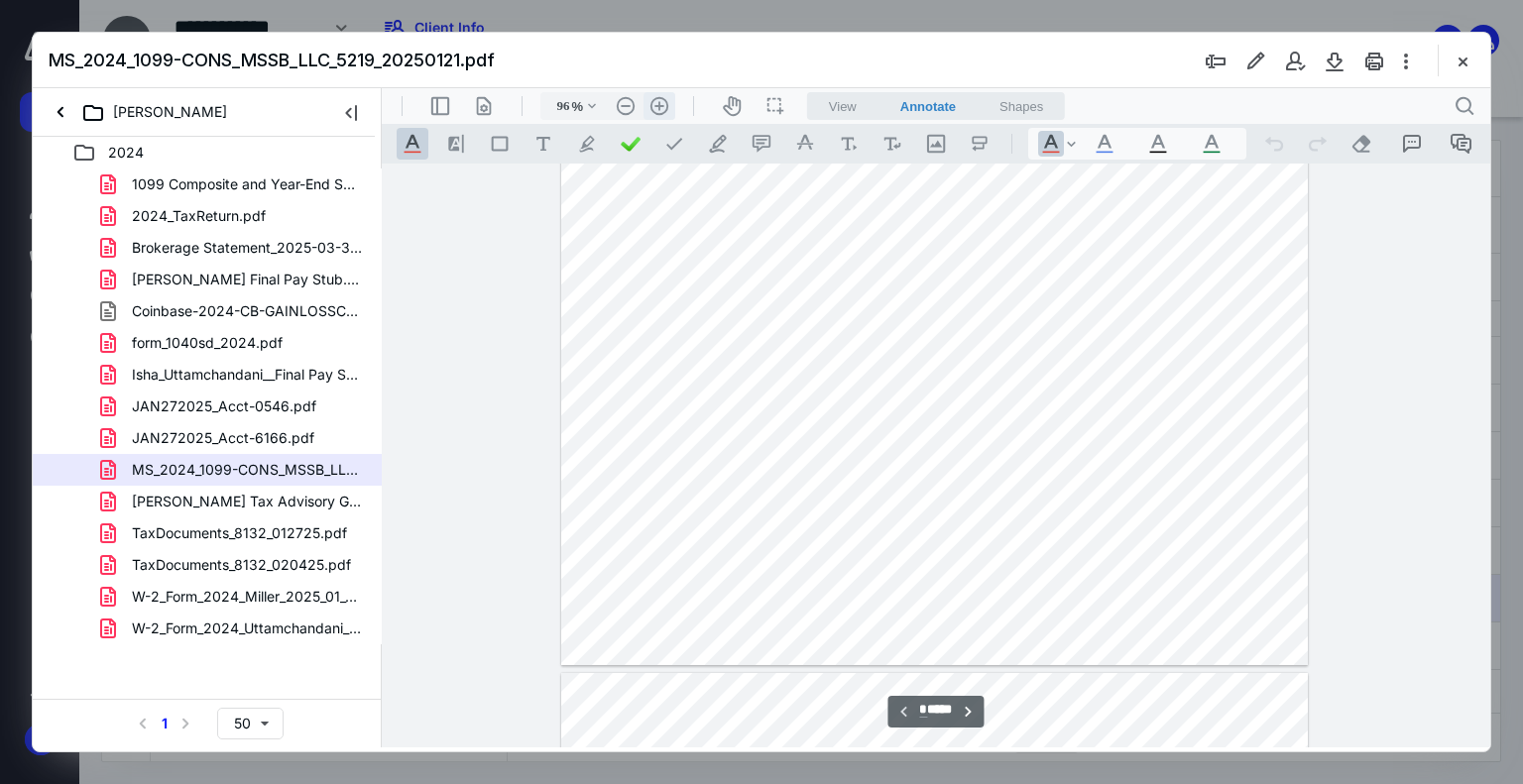 click on ".cls-1{fill:#abb0c4;} icon - header - zoom - in - line" at bounding box center [659, 106] 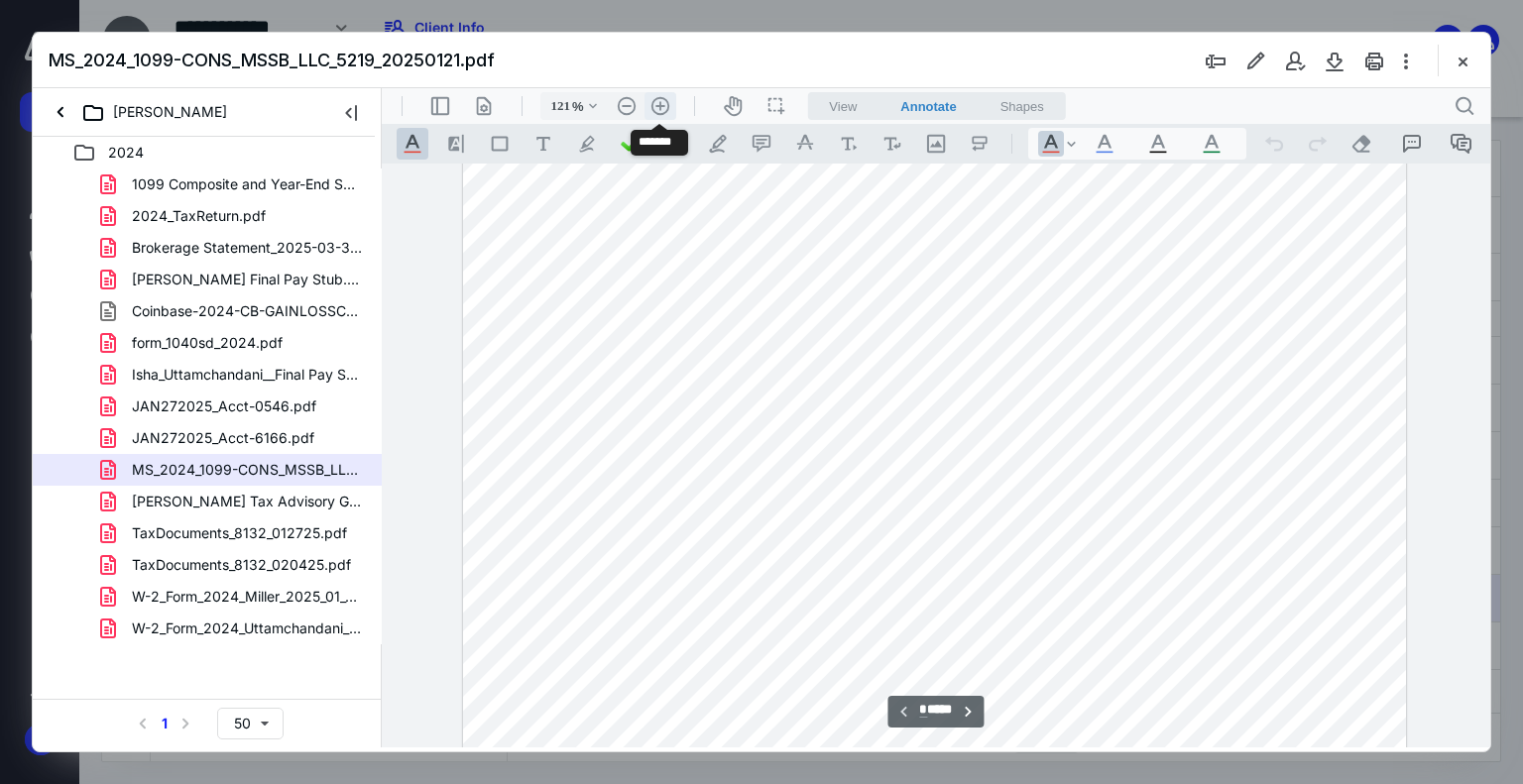 scroll, scrollTop: 167, scrollLeft: 0, axis: vertical 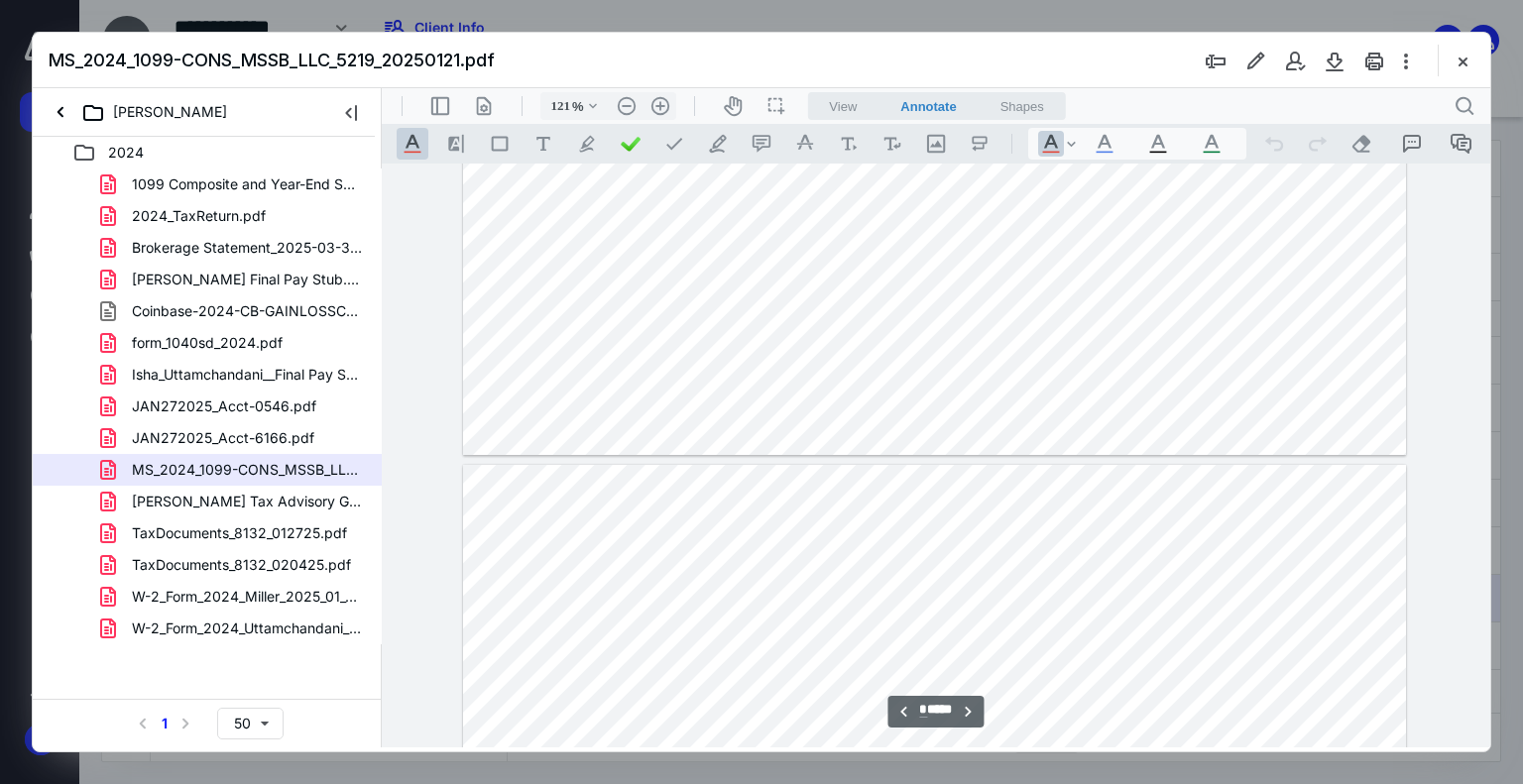 type on "*" 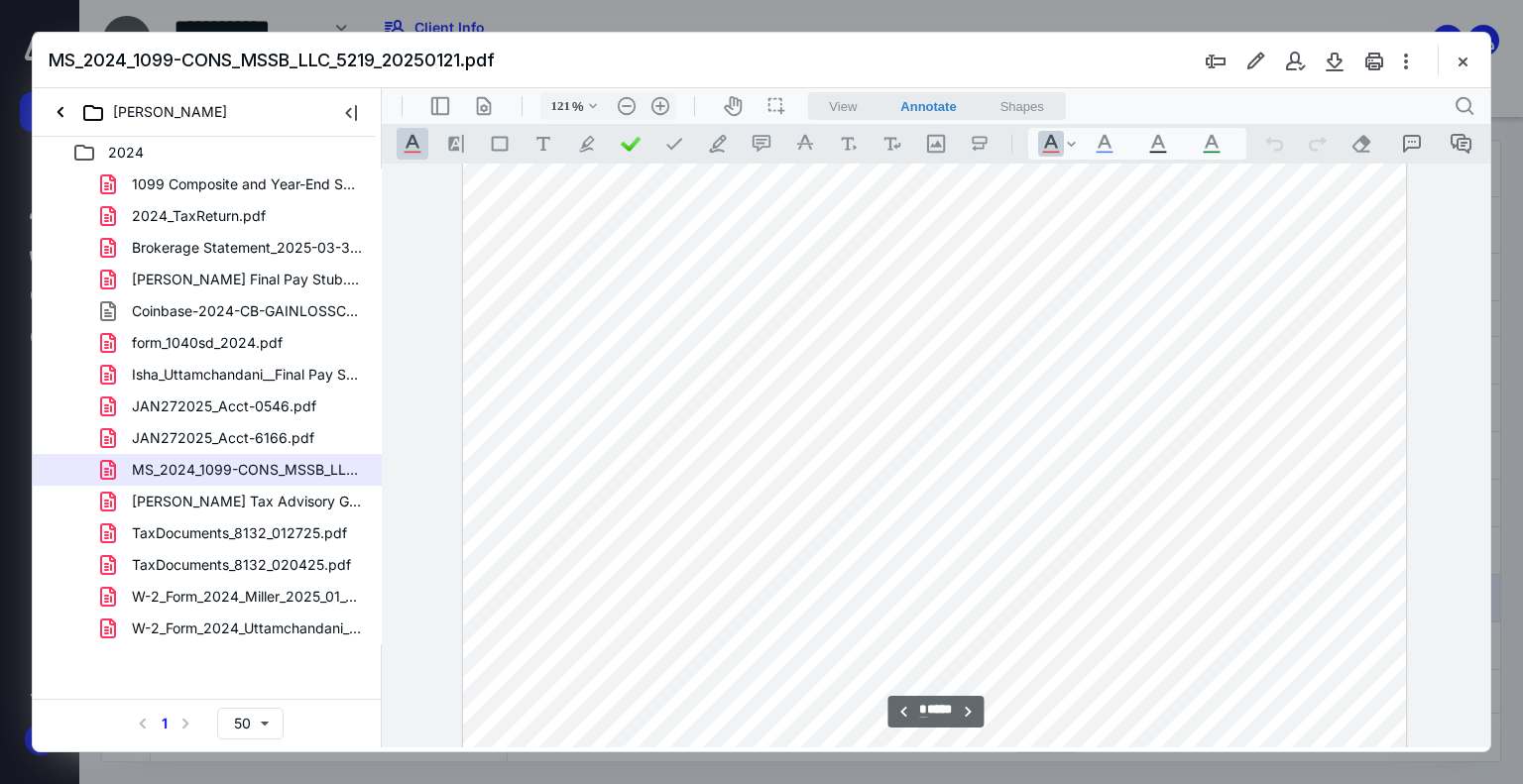 scroll, scrollTop: 1622, scrollLeft: 0, axis: vertical 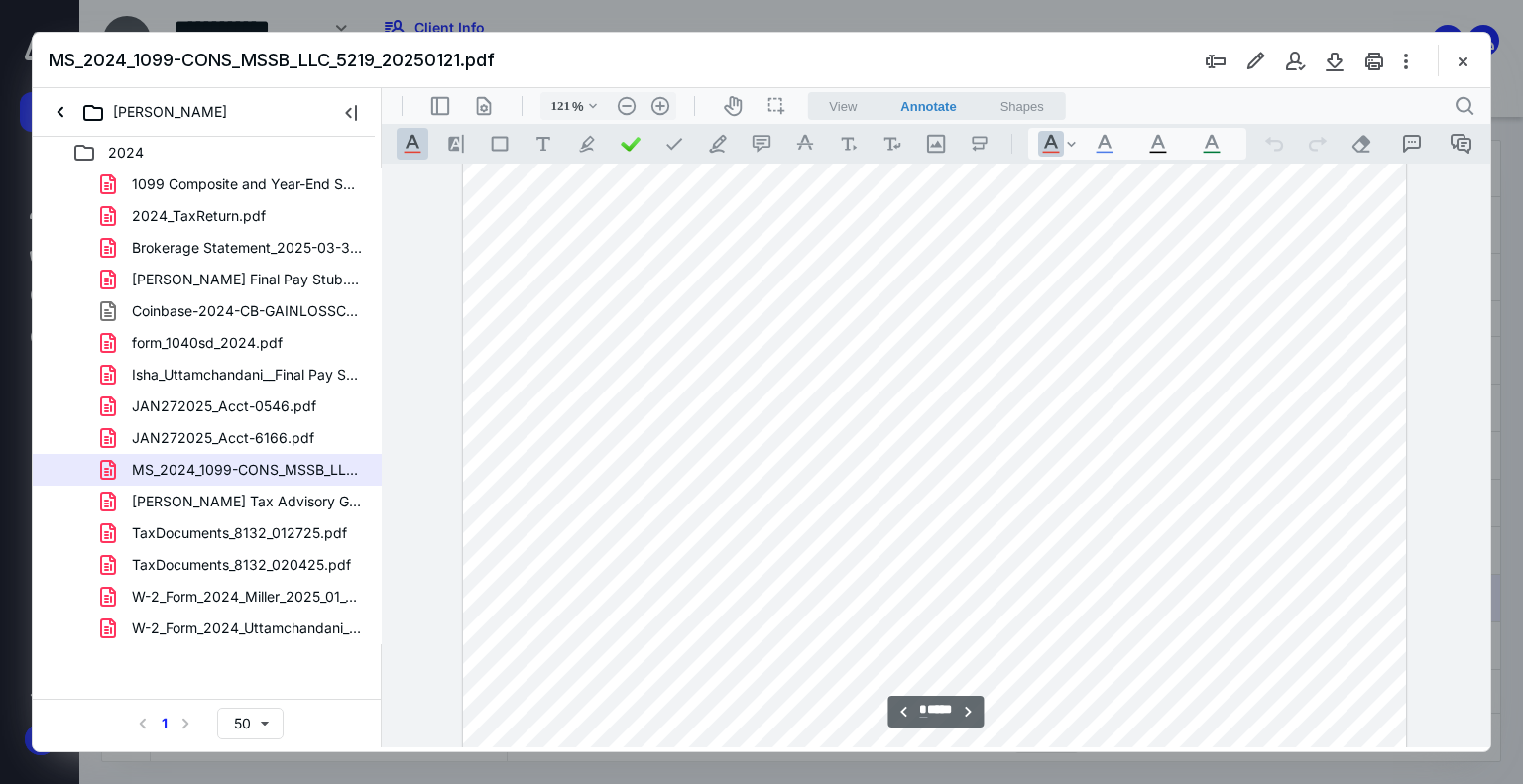 type 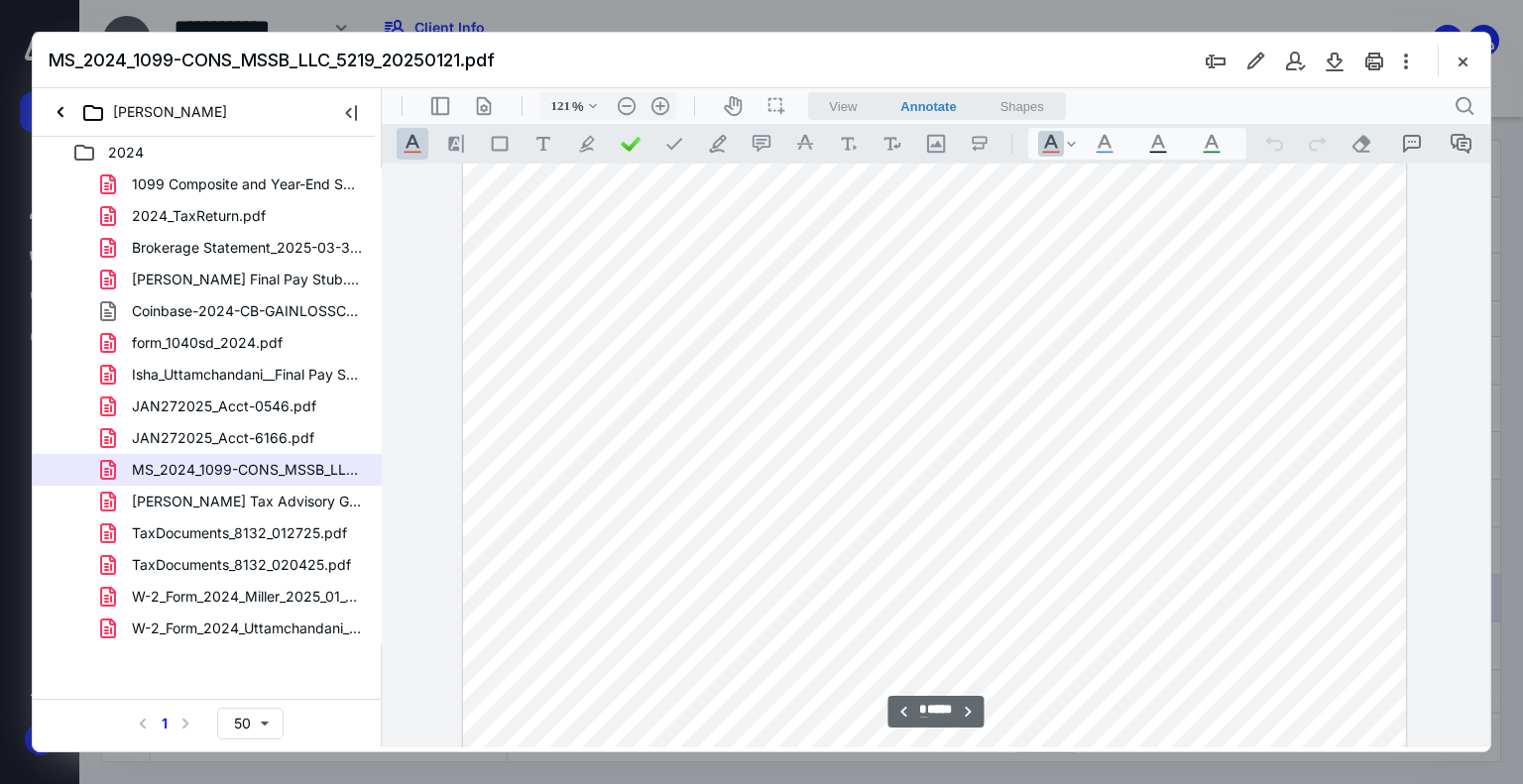 scroll, scrollTop: 1471, scrollLeft: 0, axis: vertical 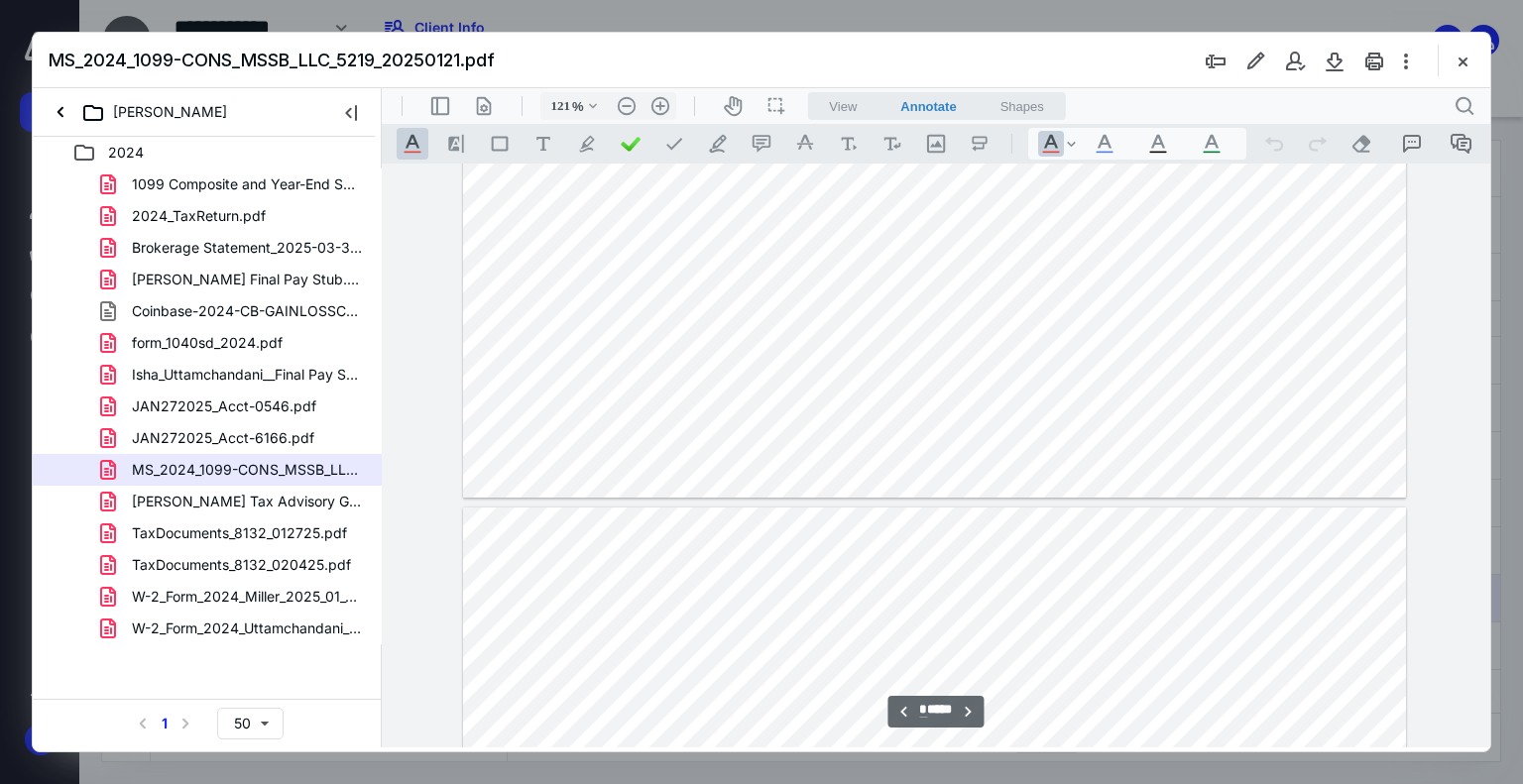 type on "*" 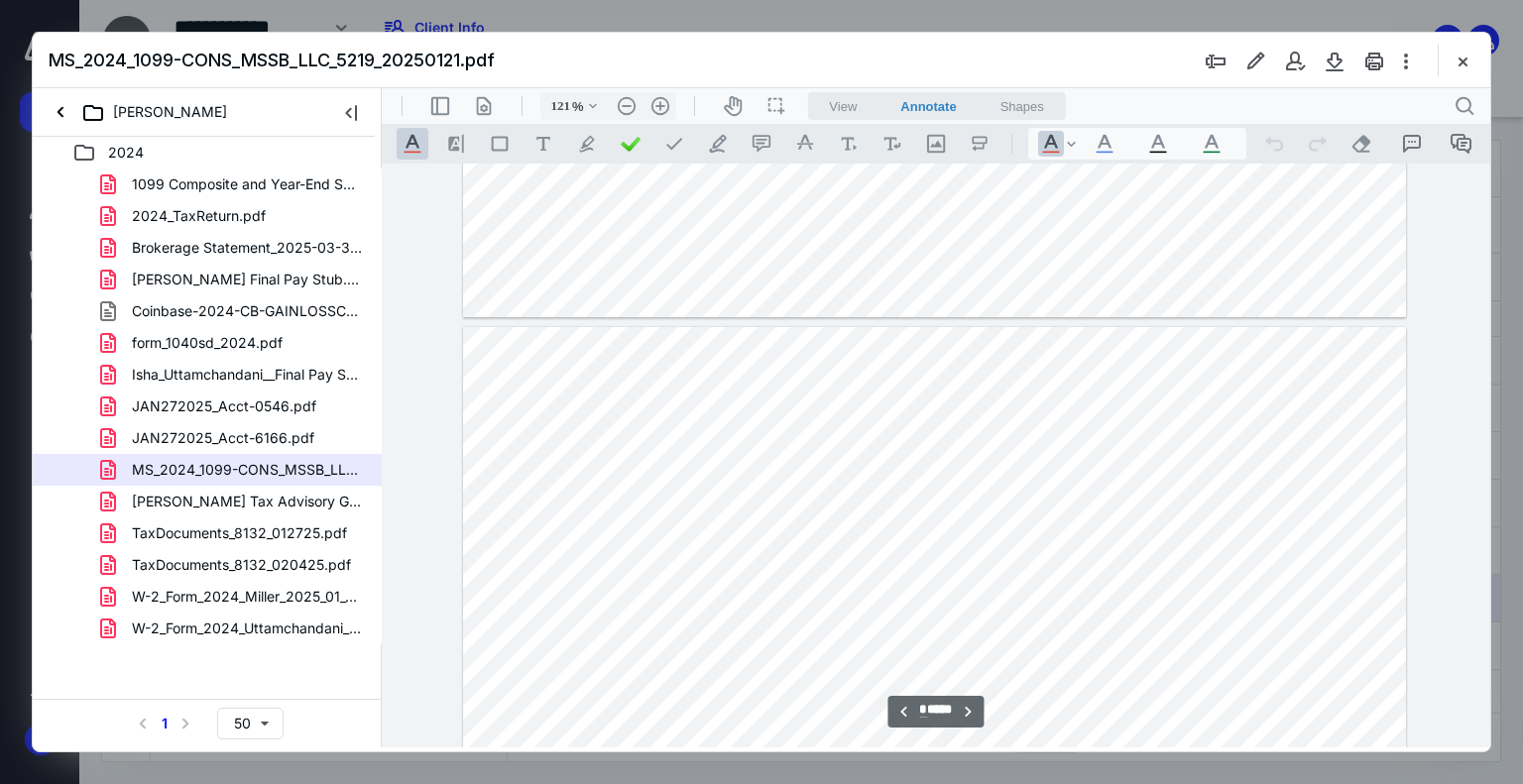 scroll, scrollTop: 5758, scrollLeft: 0, axis: vertical 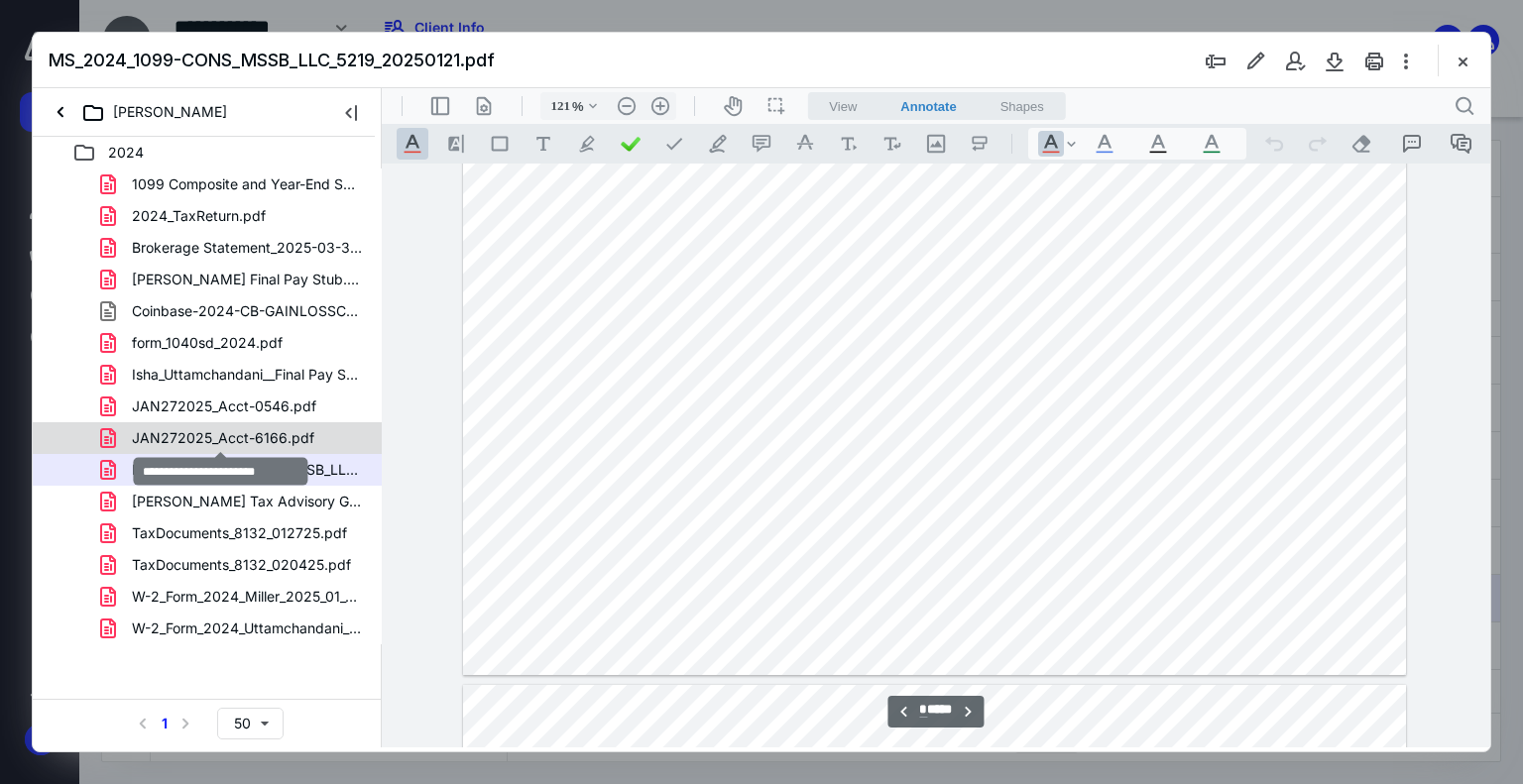 click on "JAN272025_Acct-6166.pdf" at bounding box center [223, 438] 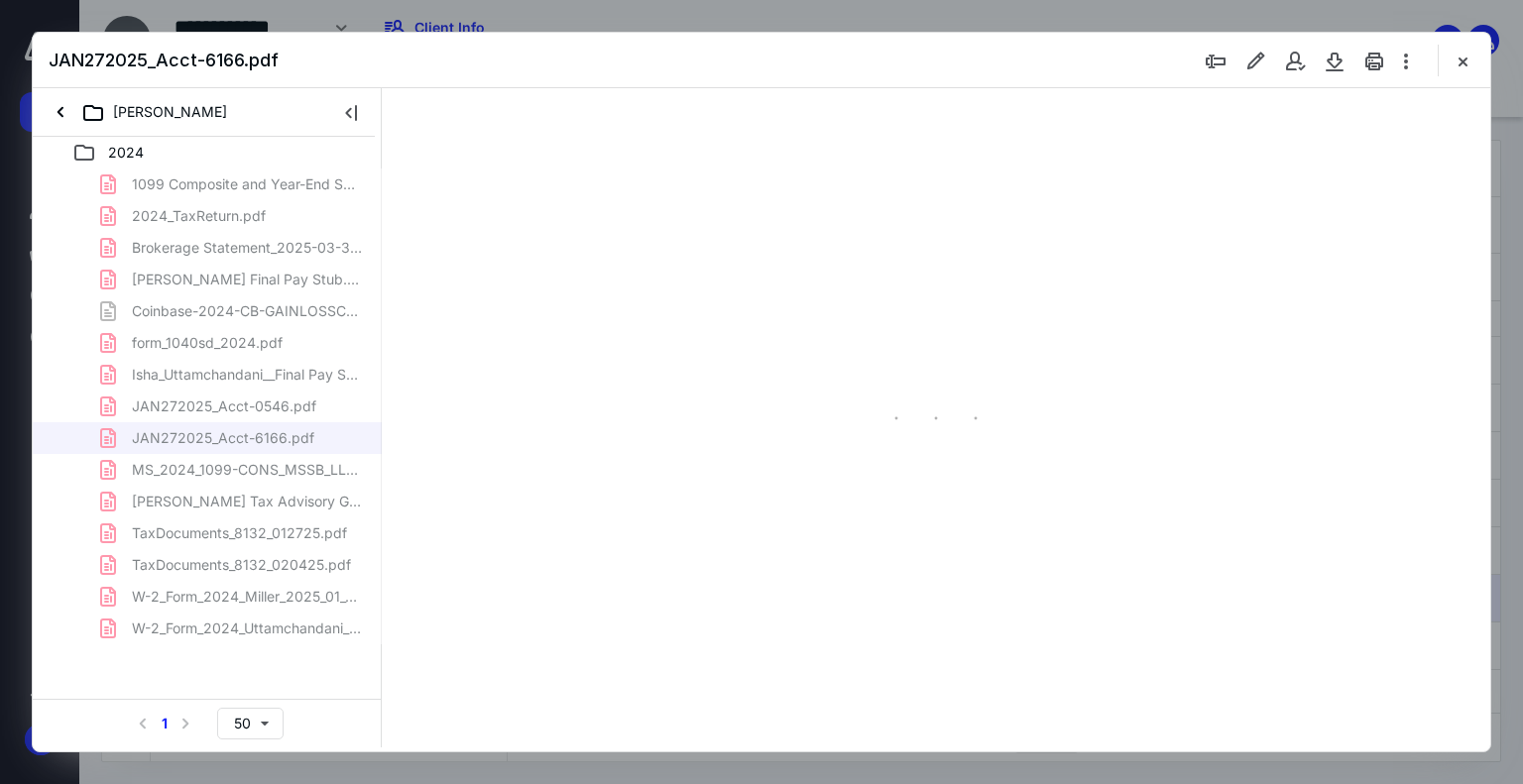scroll, scrollTop: 0, scrollLeft: 0, axis: both 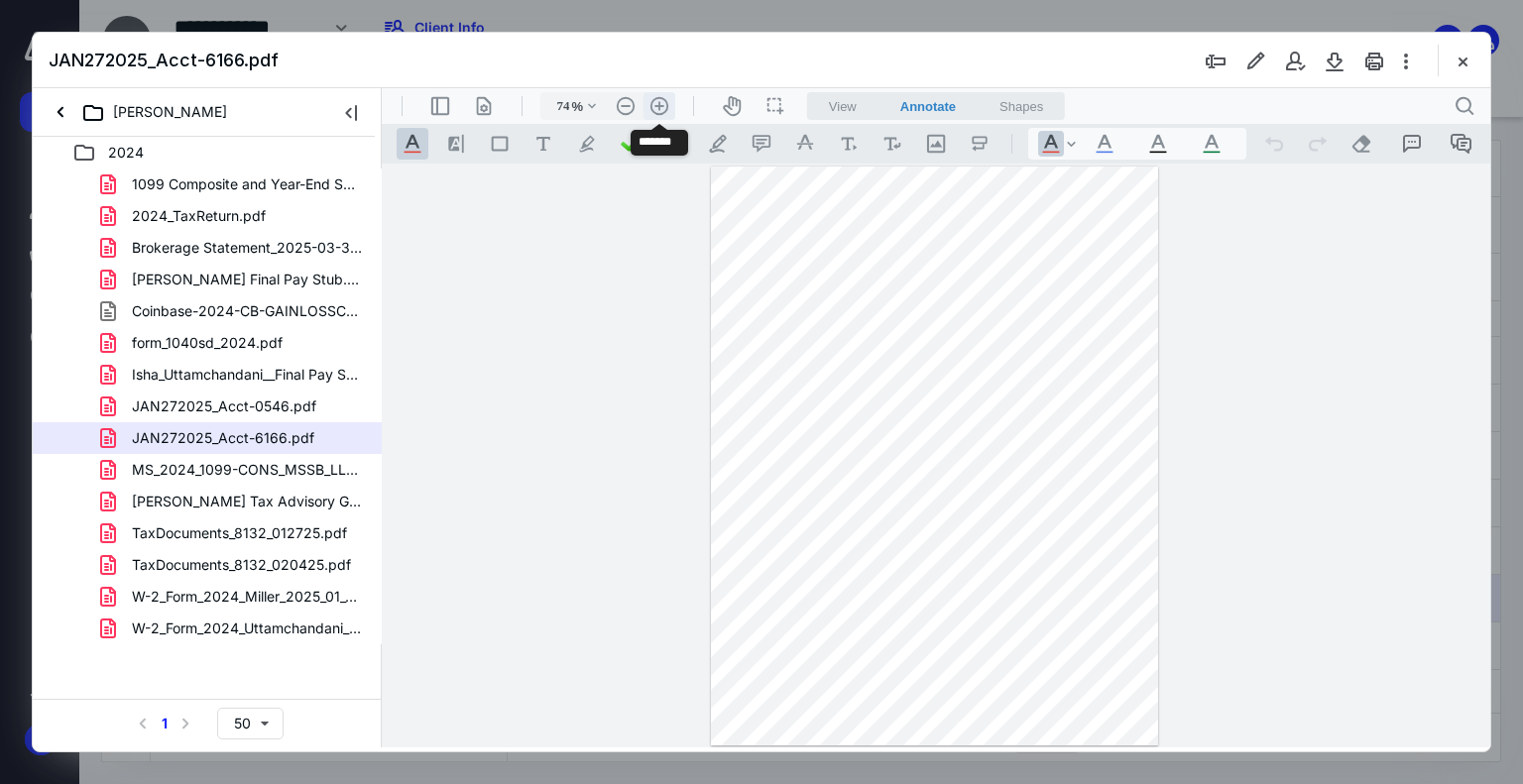 click on ".cls-1{fill:#abb0c4;} icon - header - zoom - in - line" at bounding box center (659, 106) 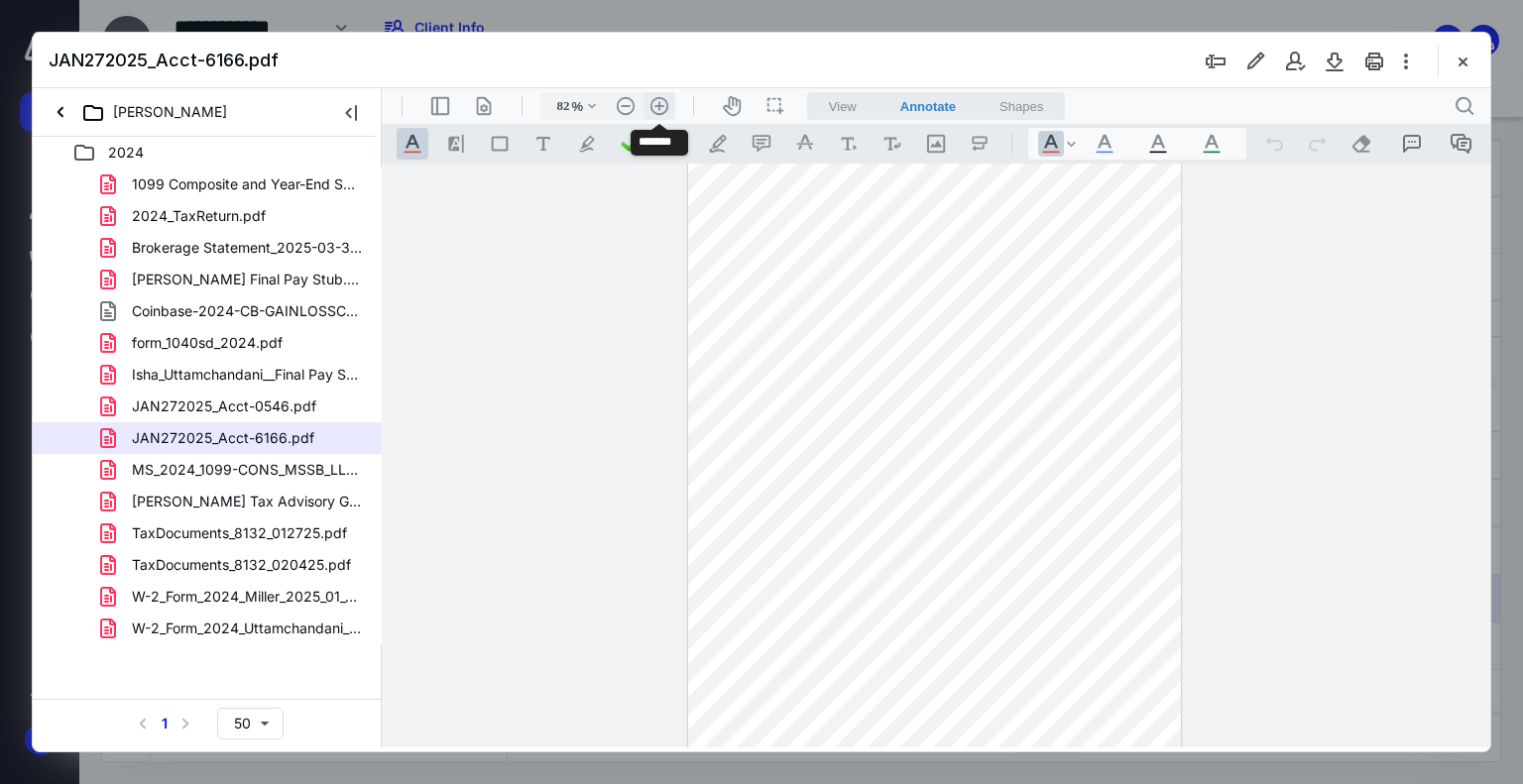 click on ".cls-1{fill:#abb0c4;} icon - header - zoom - in - line" at bounding box center [659, 106] 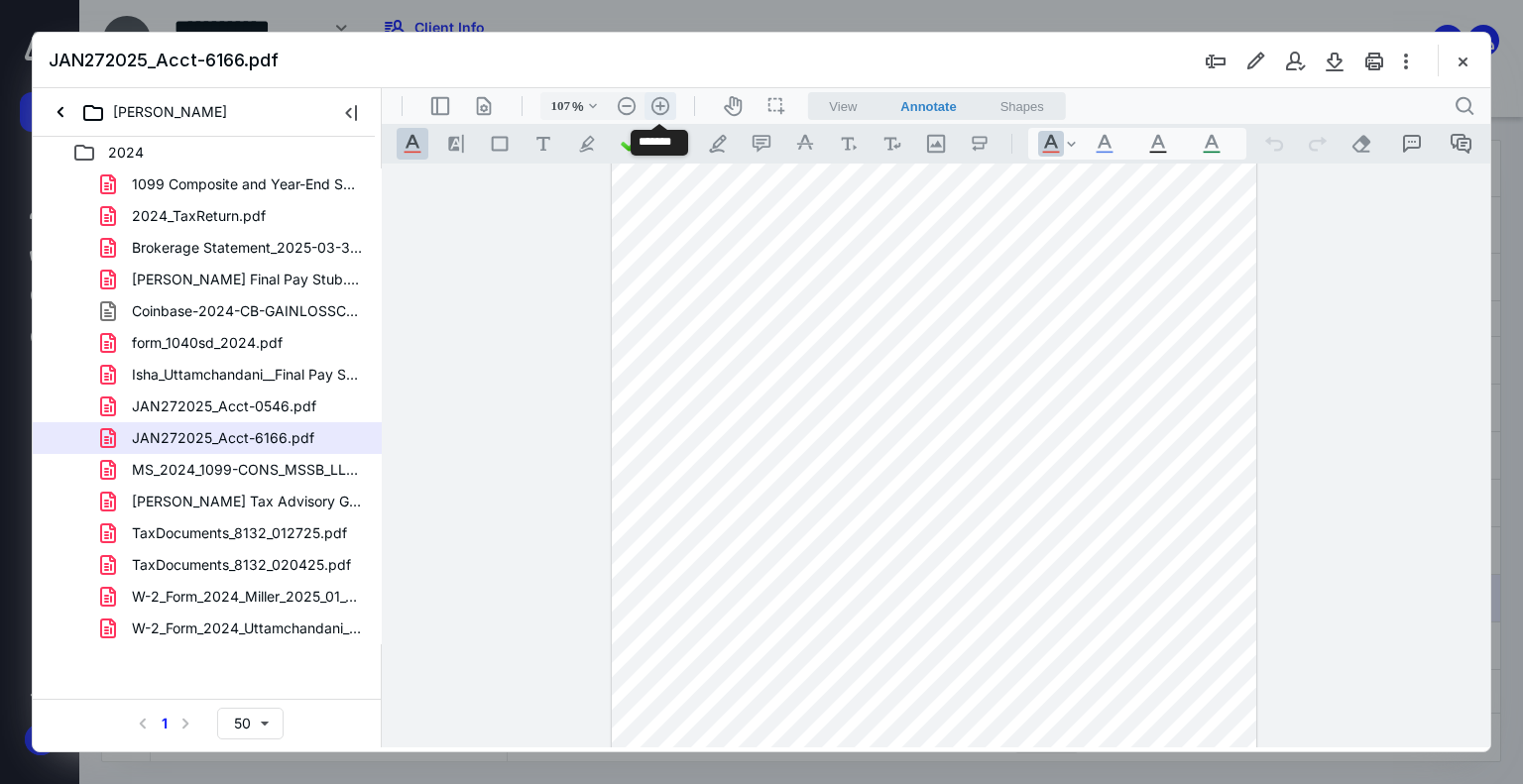 click on ".cls-1{fill:#abb0c4;} icon - header - zoom - in - line" at bounding box center [660, 106] 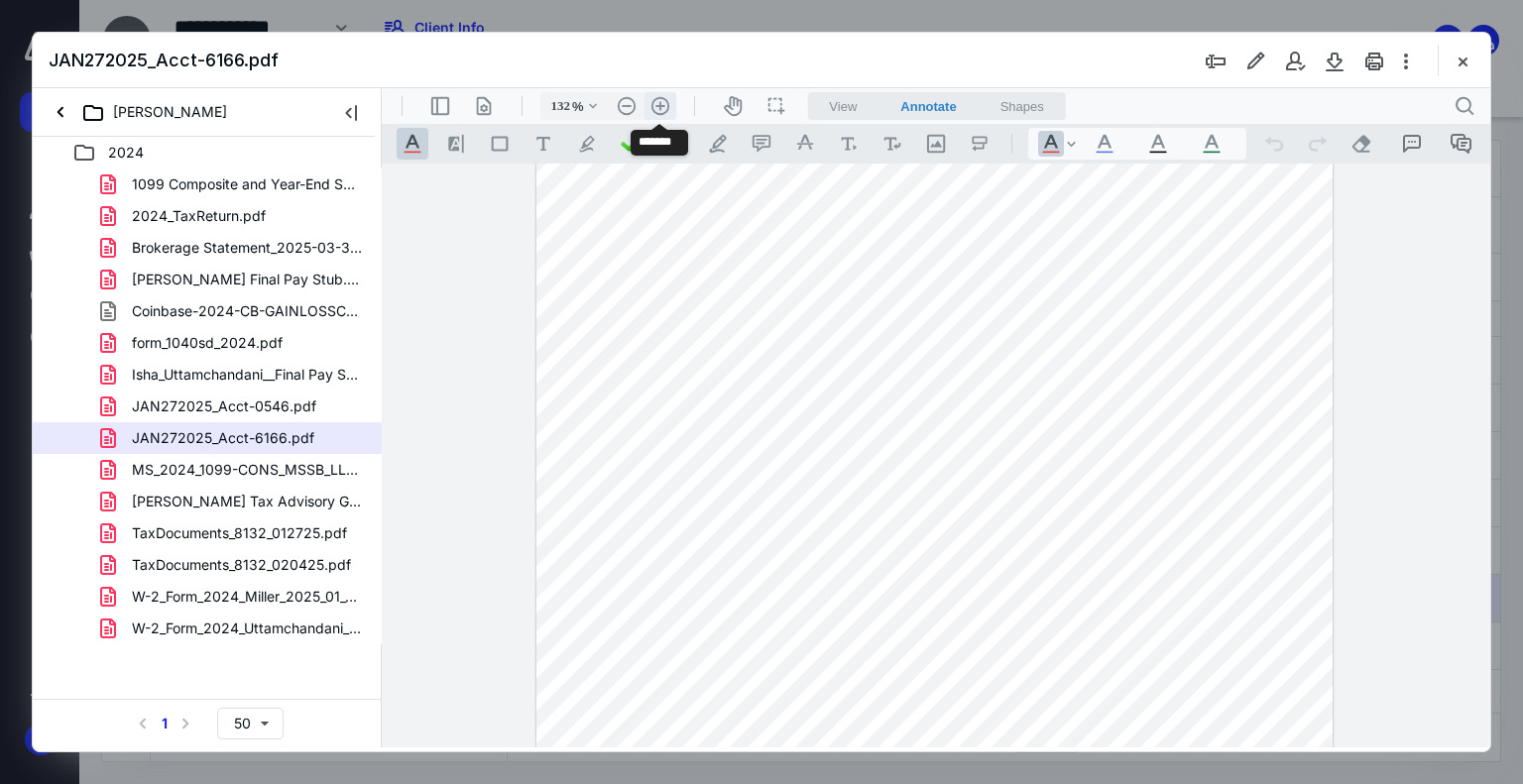 scroll, scrollTop: 198, scrollLeft: 0, axis: vertical 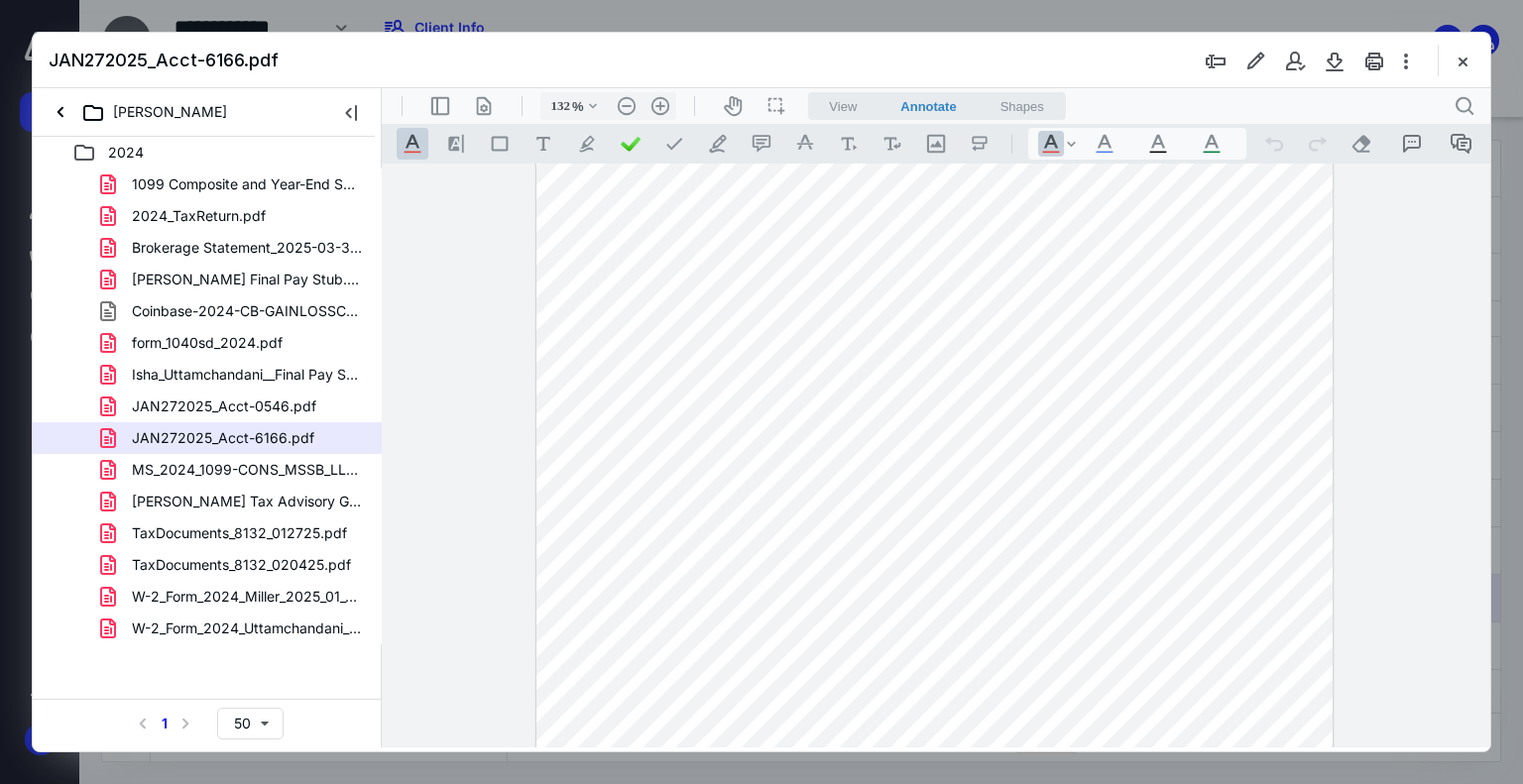 drag, startPoint x: 1488, startPoint y: 334, endPoint x: 1484, endPoint y: 253, distance: 81.0987 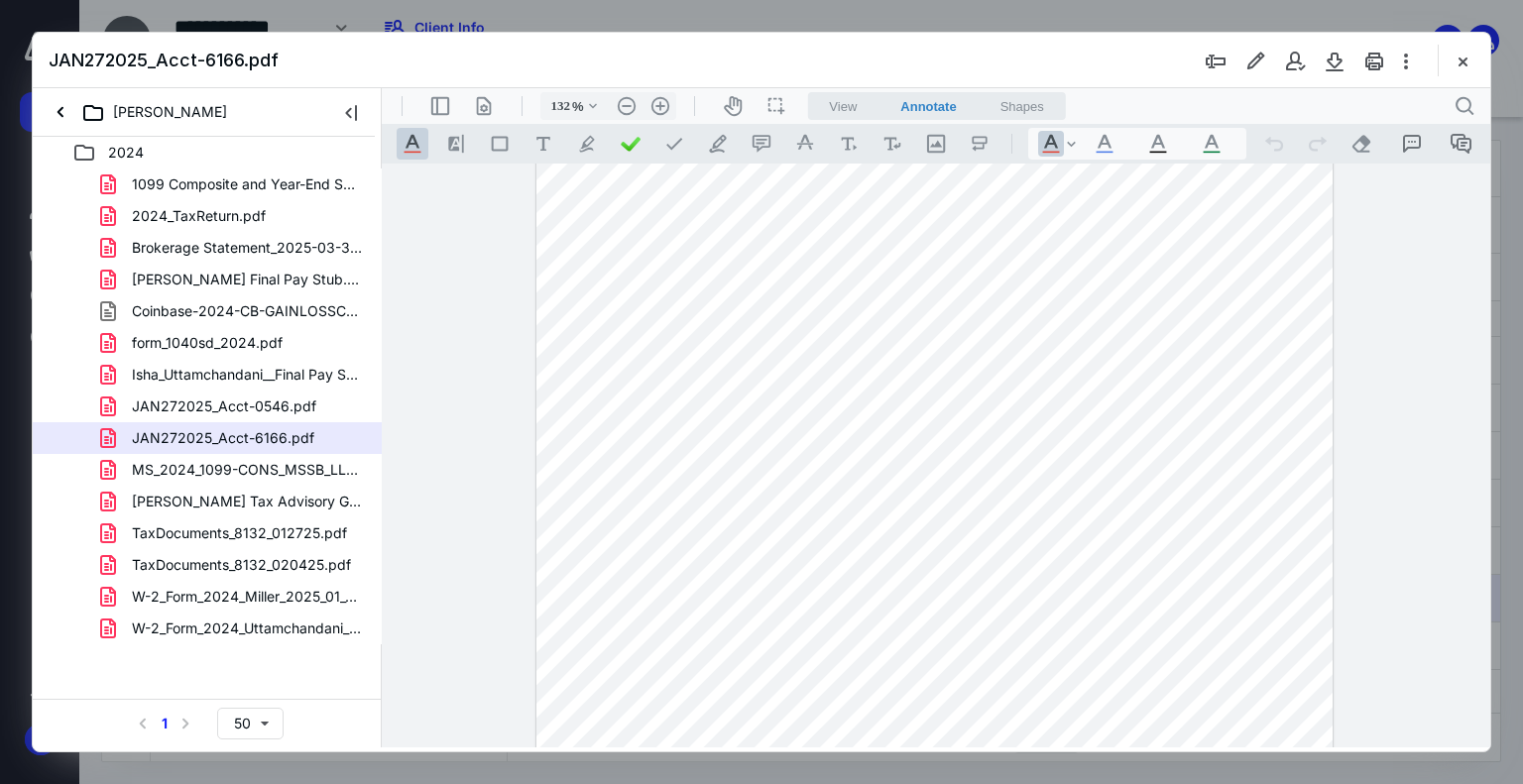 scroll, scrollTop: 5, scrollLeft: 0, axis: vertical 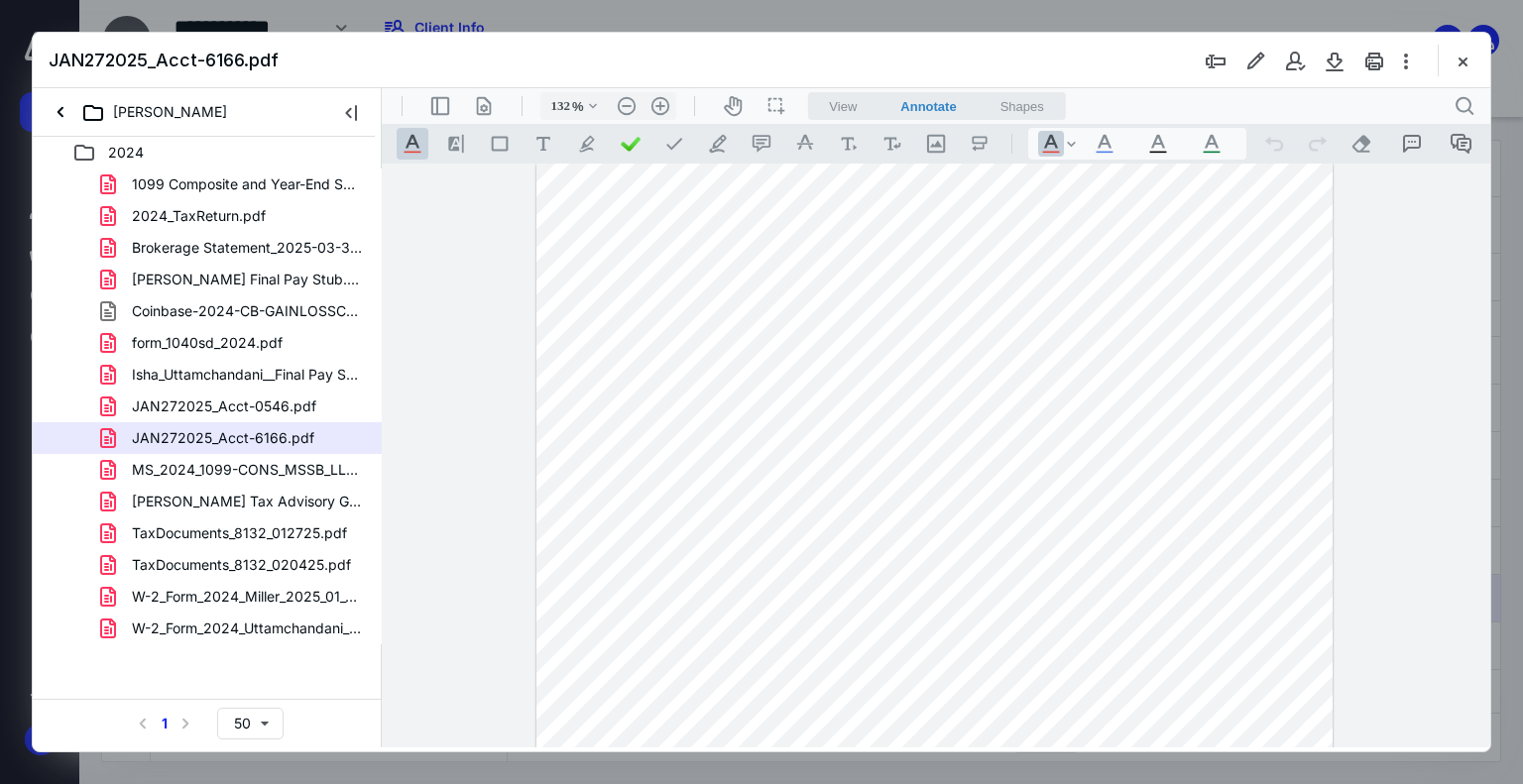 drag, startPoint x: 1484, startPoint y: 301, endPoint x: 1876, endPoint y: 280, distance: 392.5621 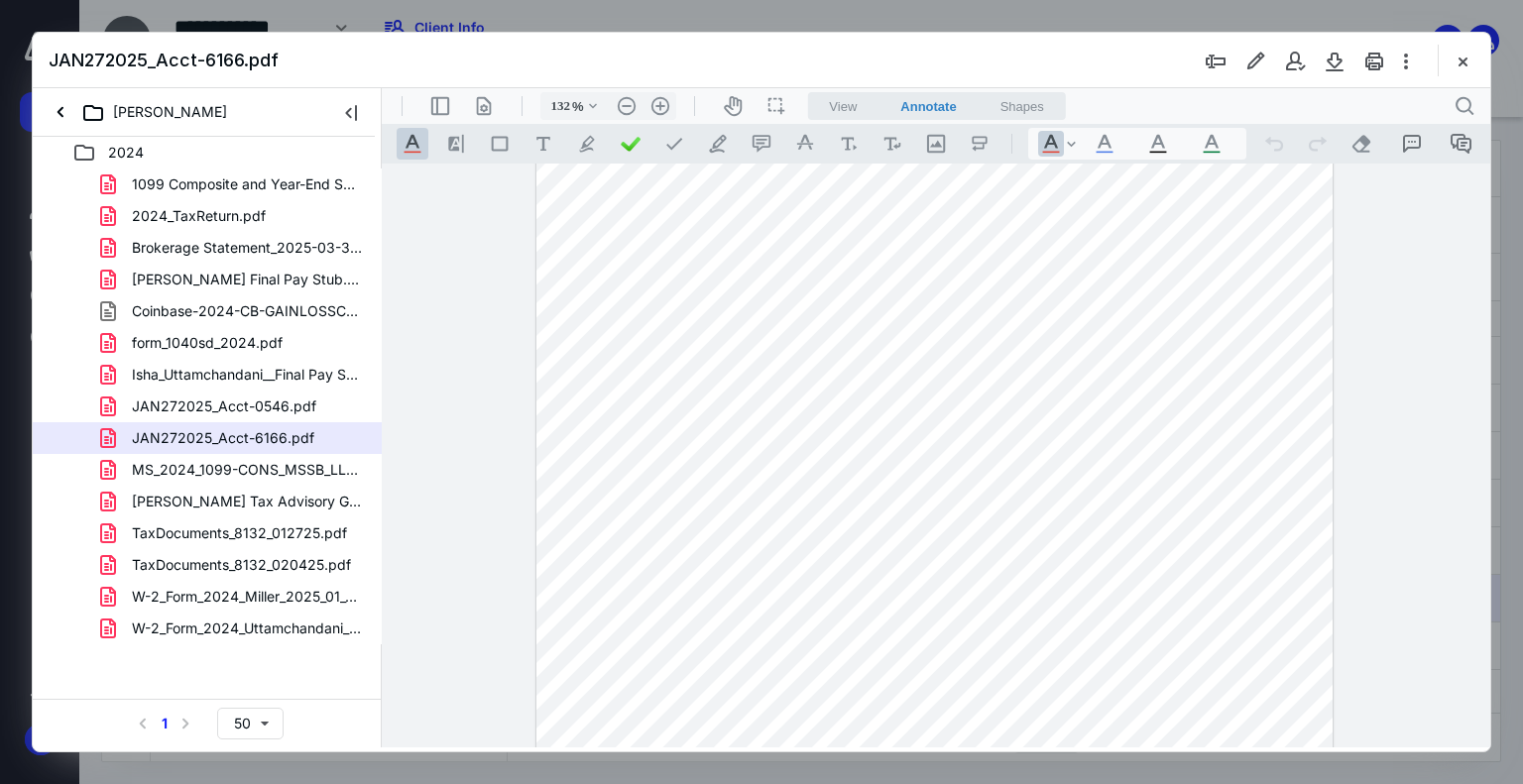 scroll, scrollTop: 119, scrollLeft: 0, axis: vertical 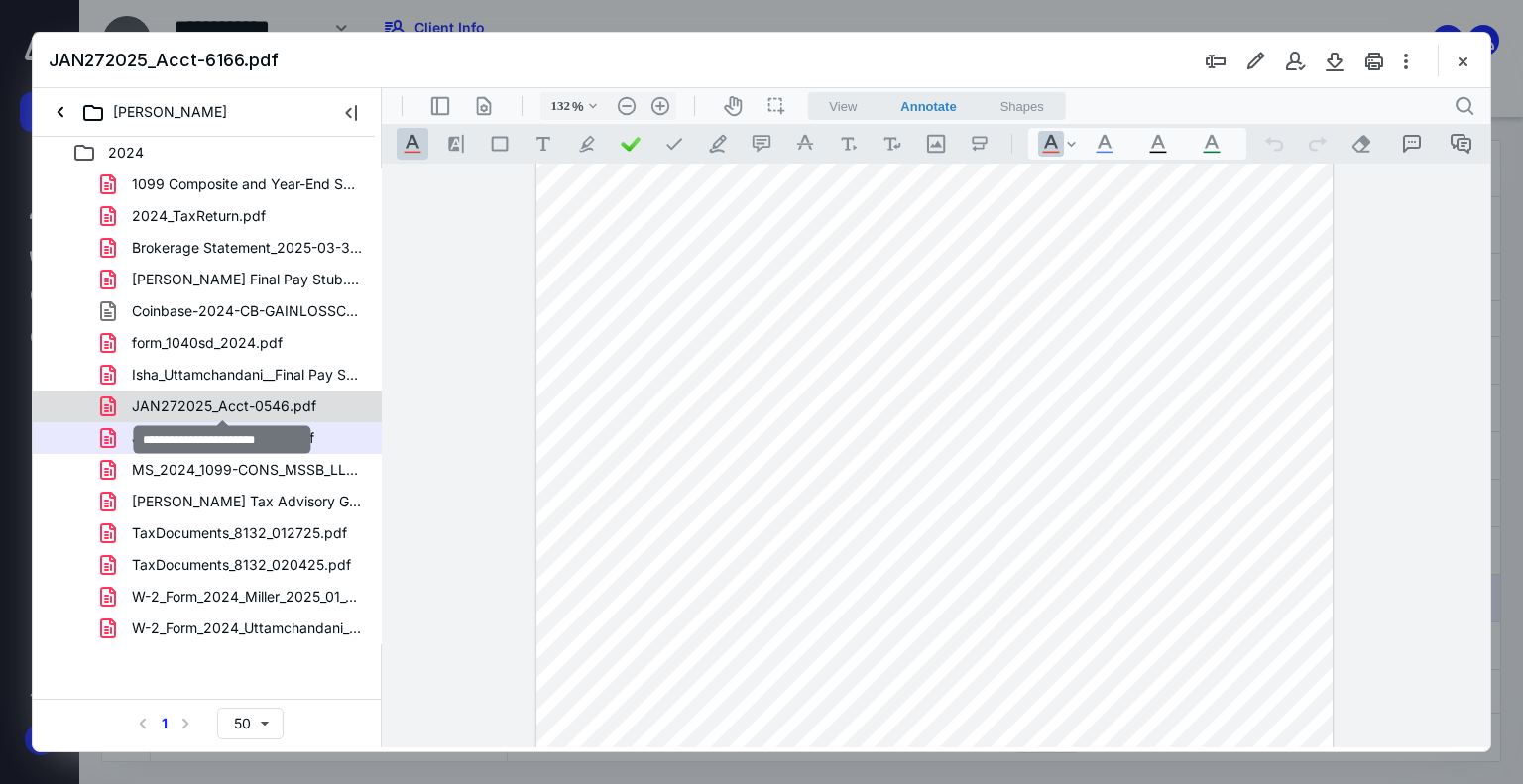click on "JAN272025_Acct-0546.pdf" at bounding box center [224, 406] 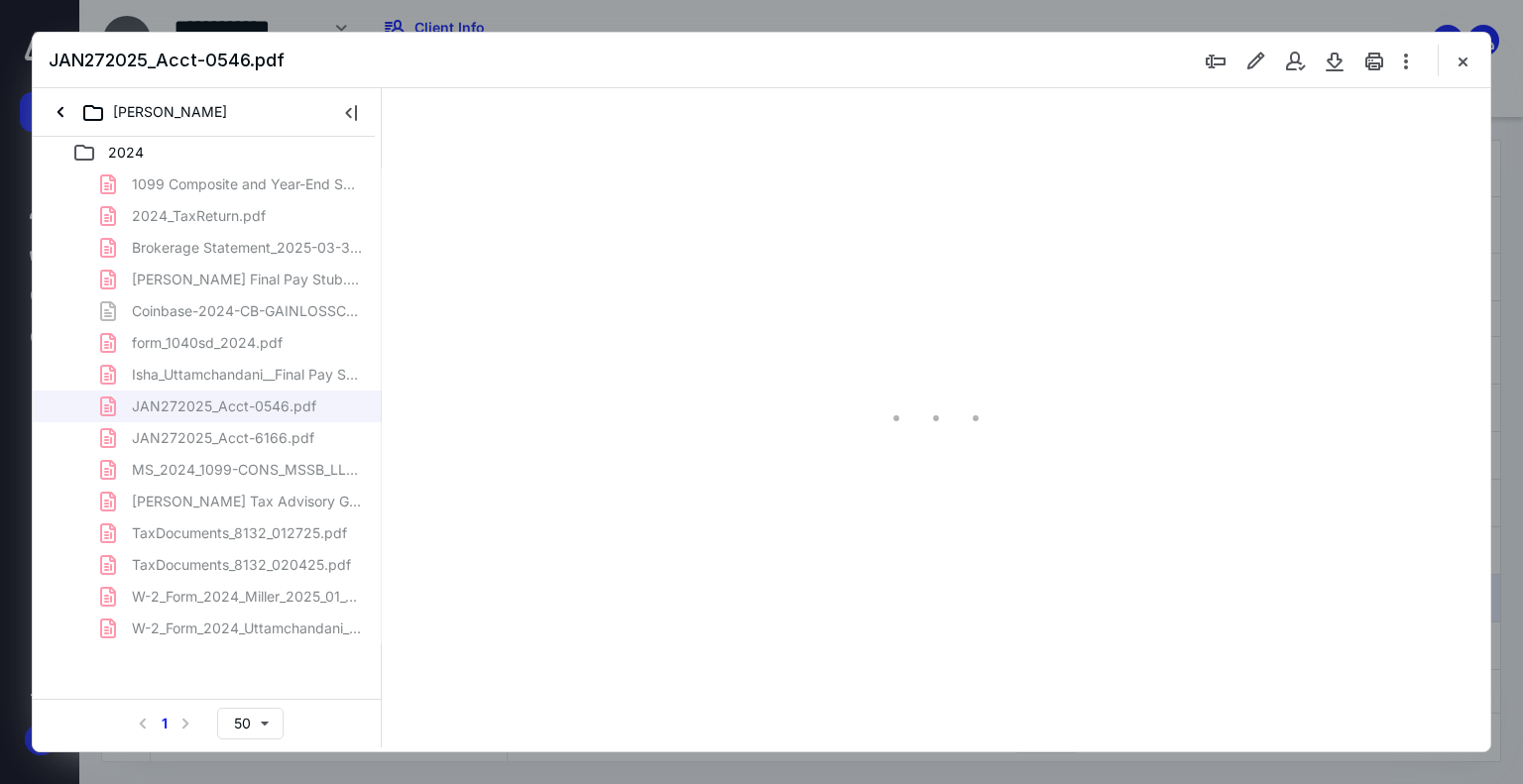 scroll, scrollTop: 0, scrollLeft: 0, axis: both 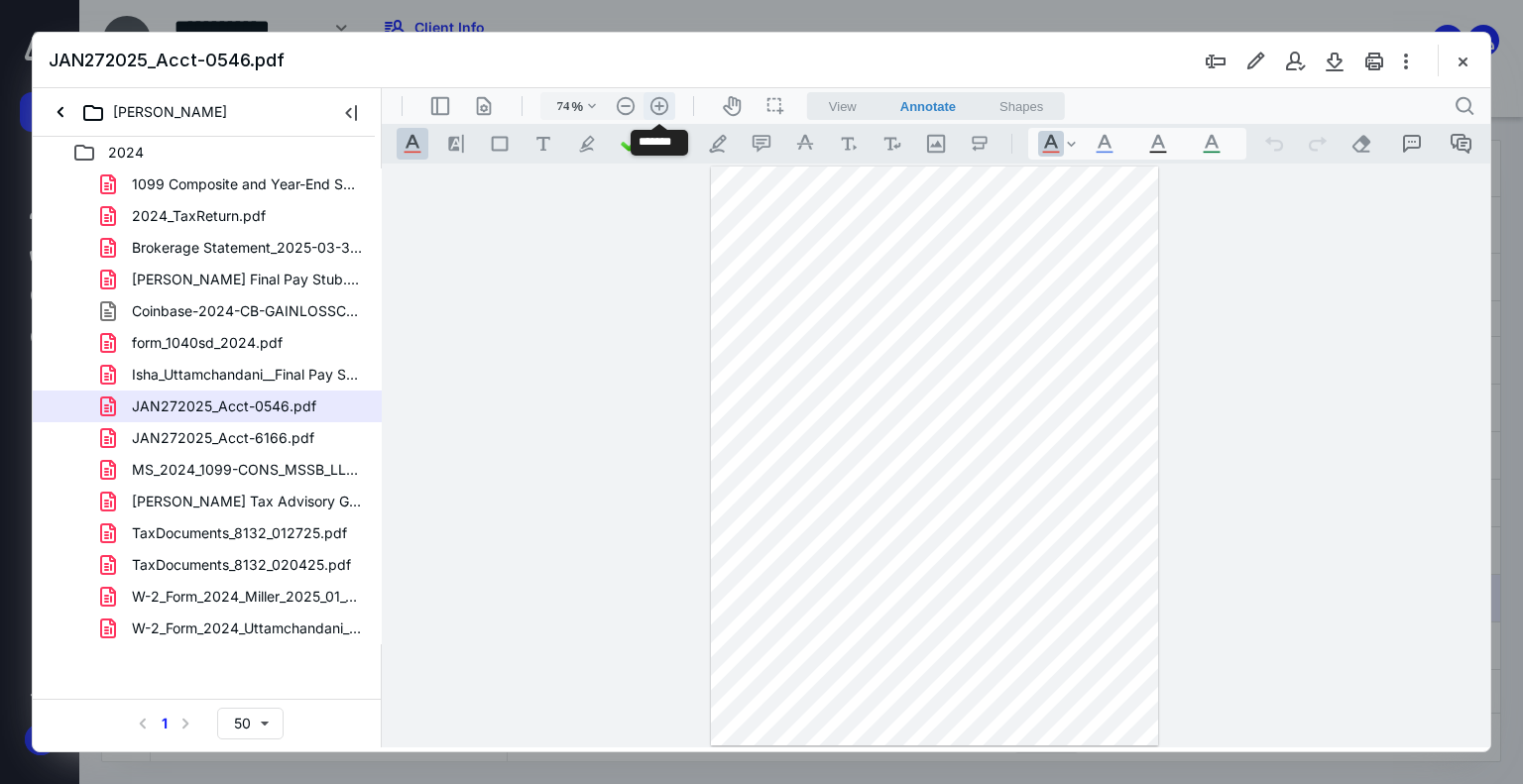 click on ".cls-1{fill:#abb0c4;} icon - header - zoom - in - line" at bounding box center (659, 106) 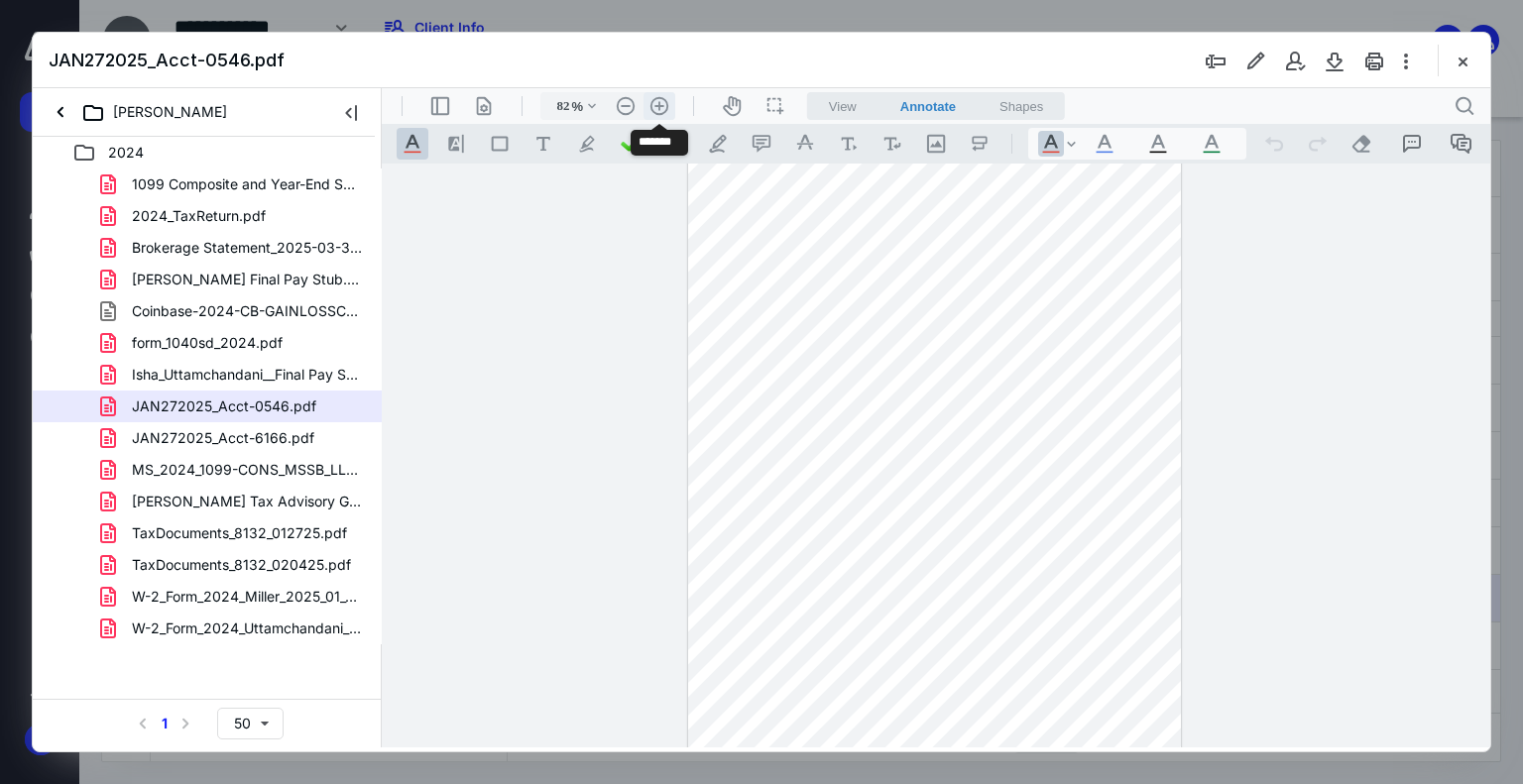 click on ".cls-1{fill:#abb0c4;} icon - header - zoom - in - line" at bounding box center [659, 106] 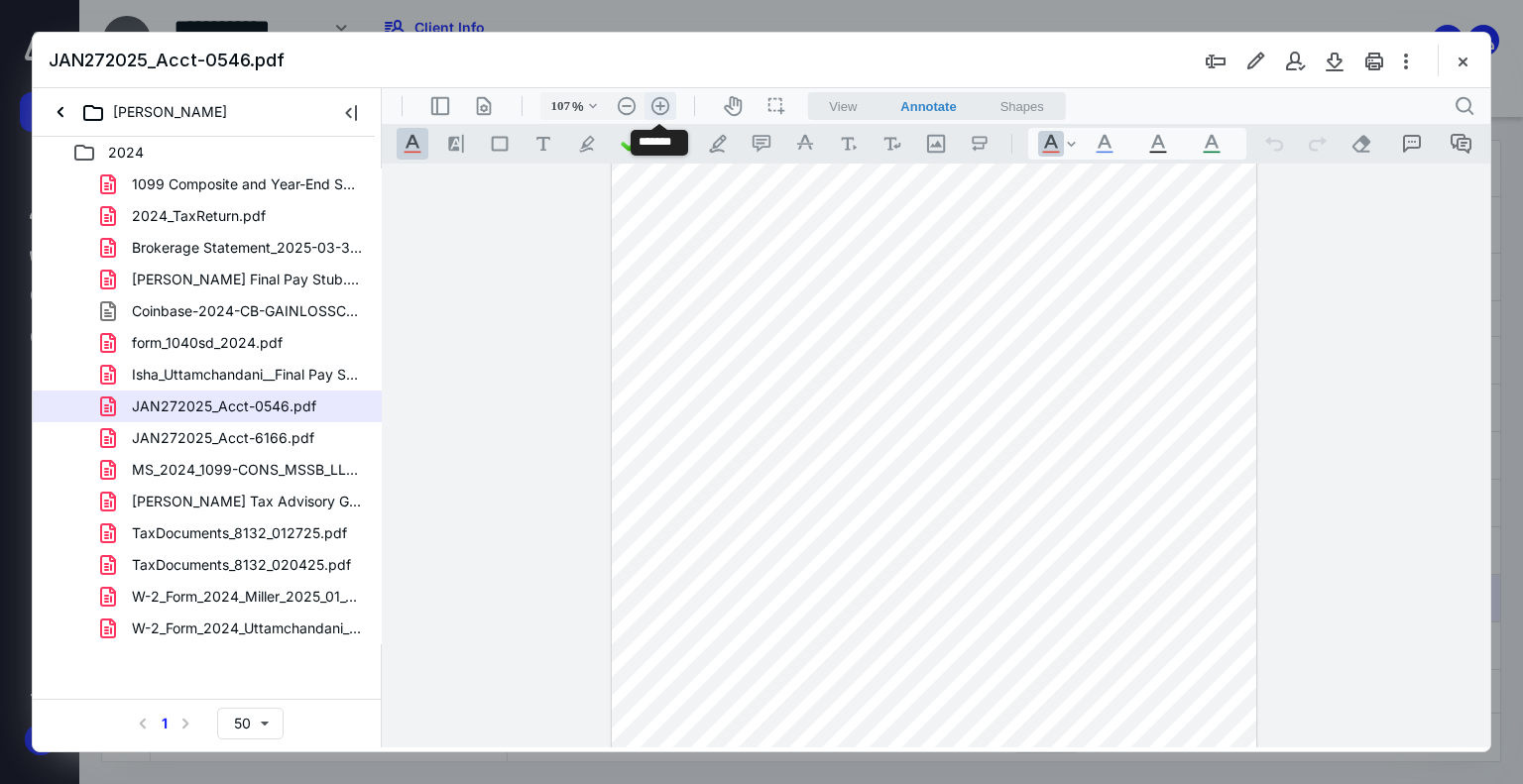 click on ".cls-1{fill:#abb0c4;} icon - header - zoom - in - line" at bounding box center (660, 106) 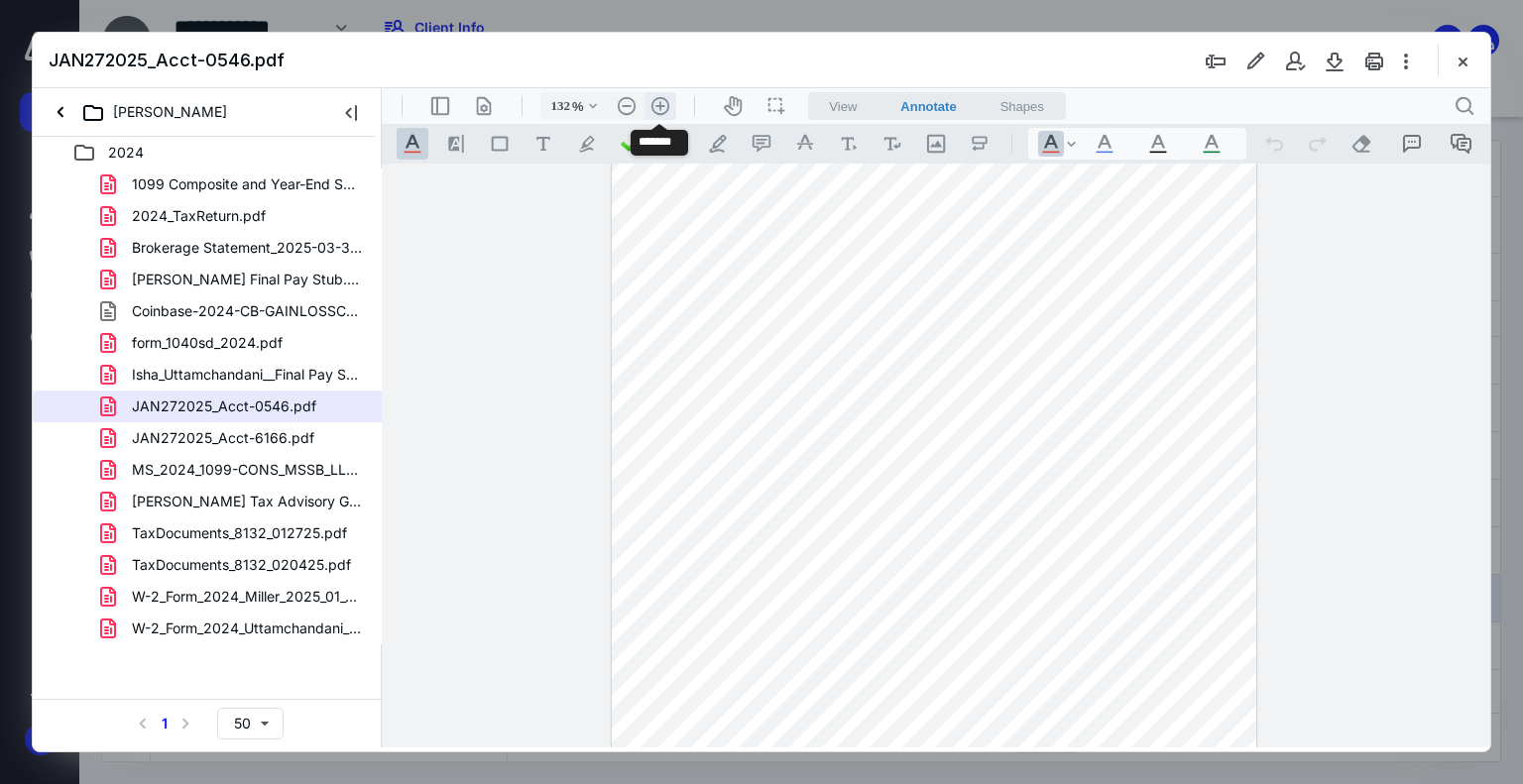 scroll, scrollTop: 198, scrollLeft: 0, axis: vertical 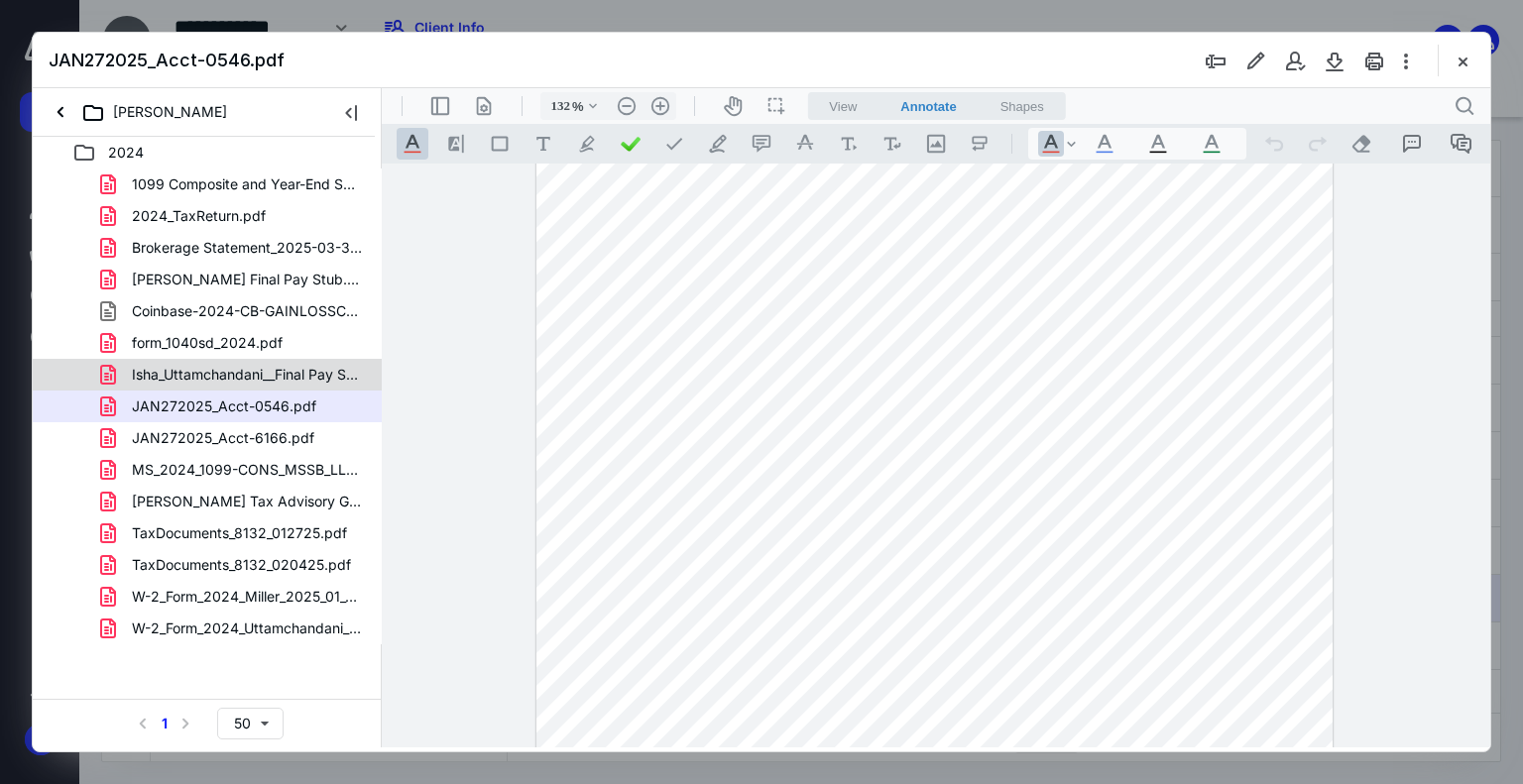 click on "Isha_Uttamchandani__Final Pay Stub.pdf" at bounding box center (207, 375) 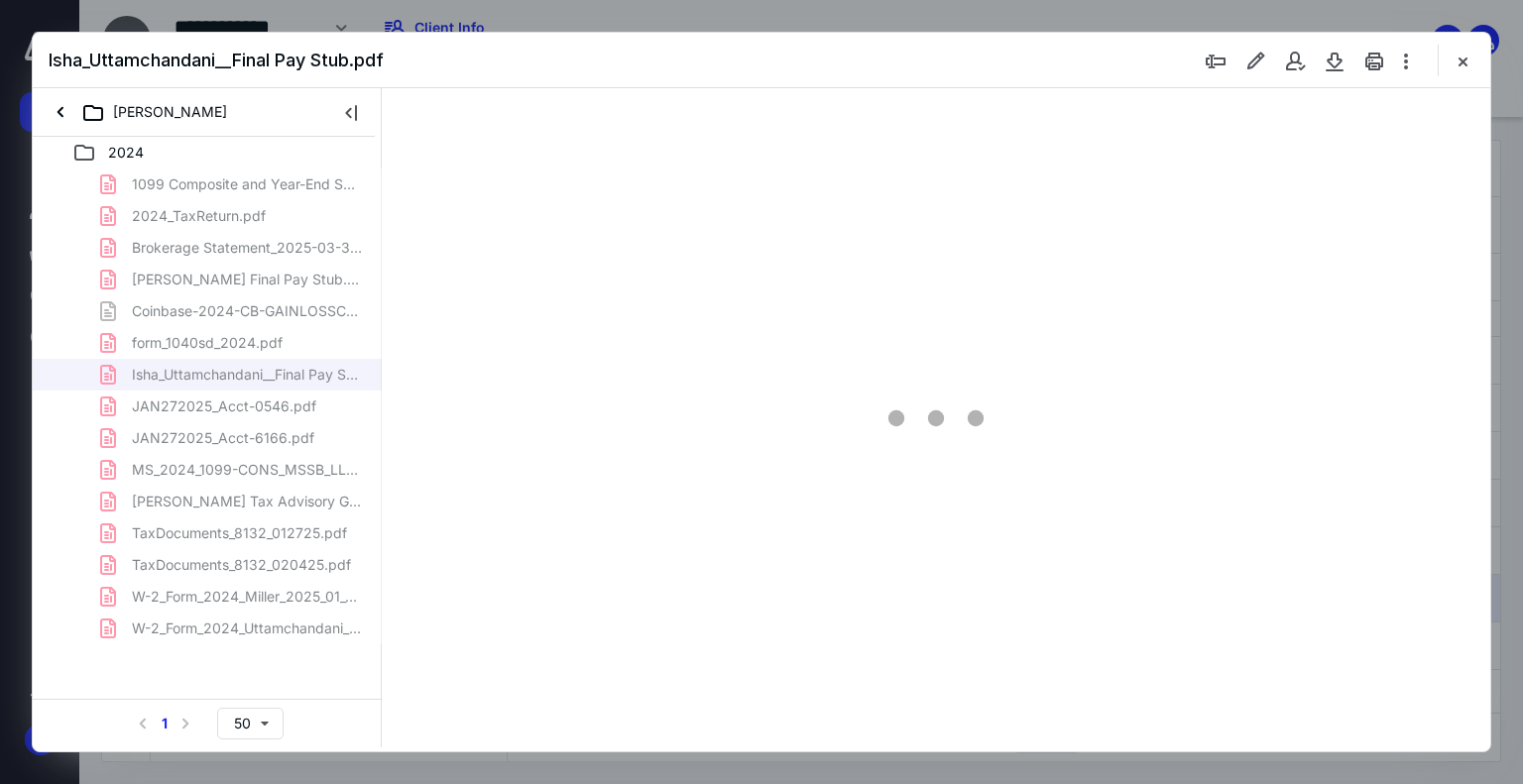 scroll, scrollTop: 78, scrollLeft: 0, axis: vertical 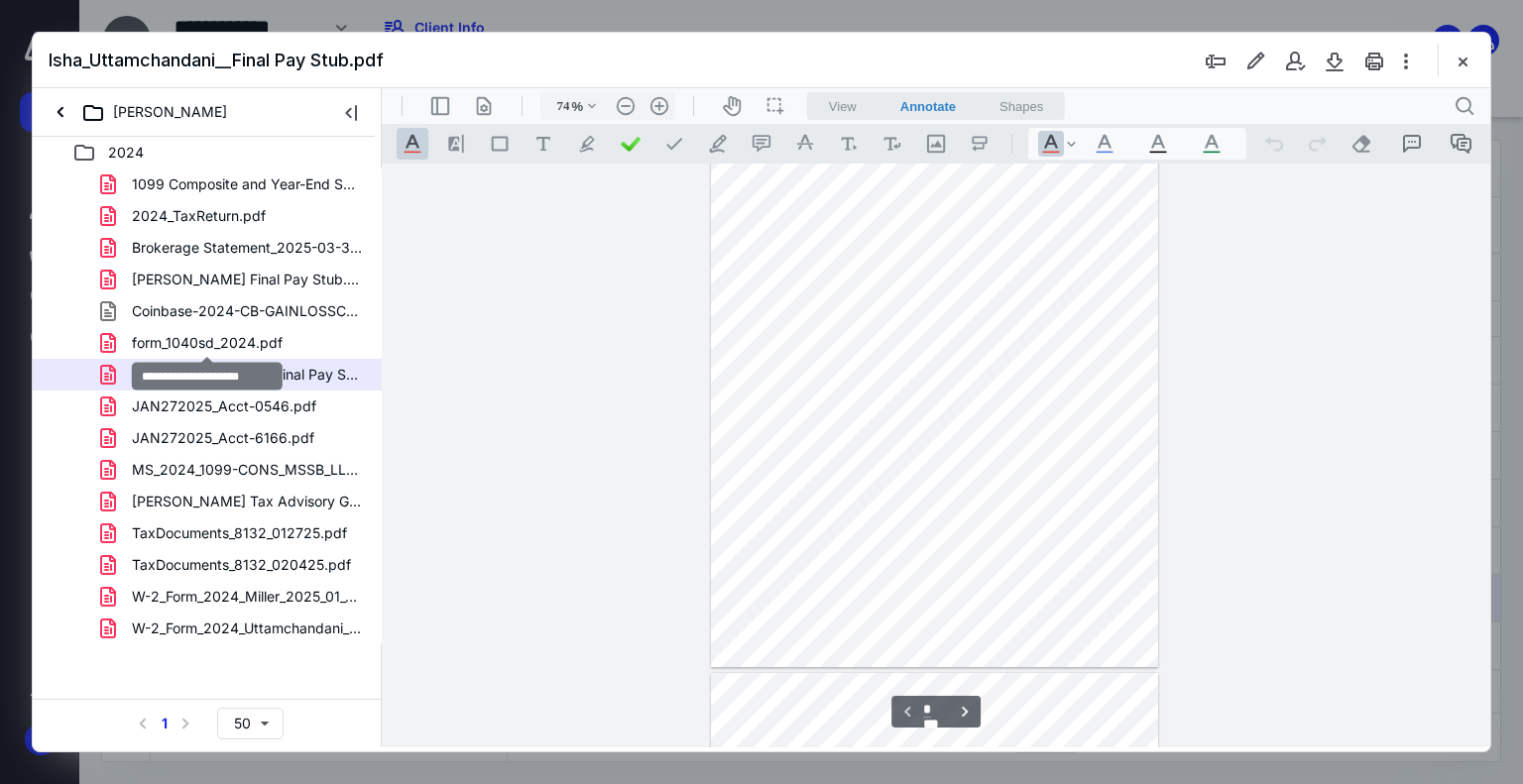 click on "form_1040sd_2024.pdf" at bounding box center [207, 343] 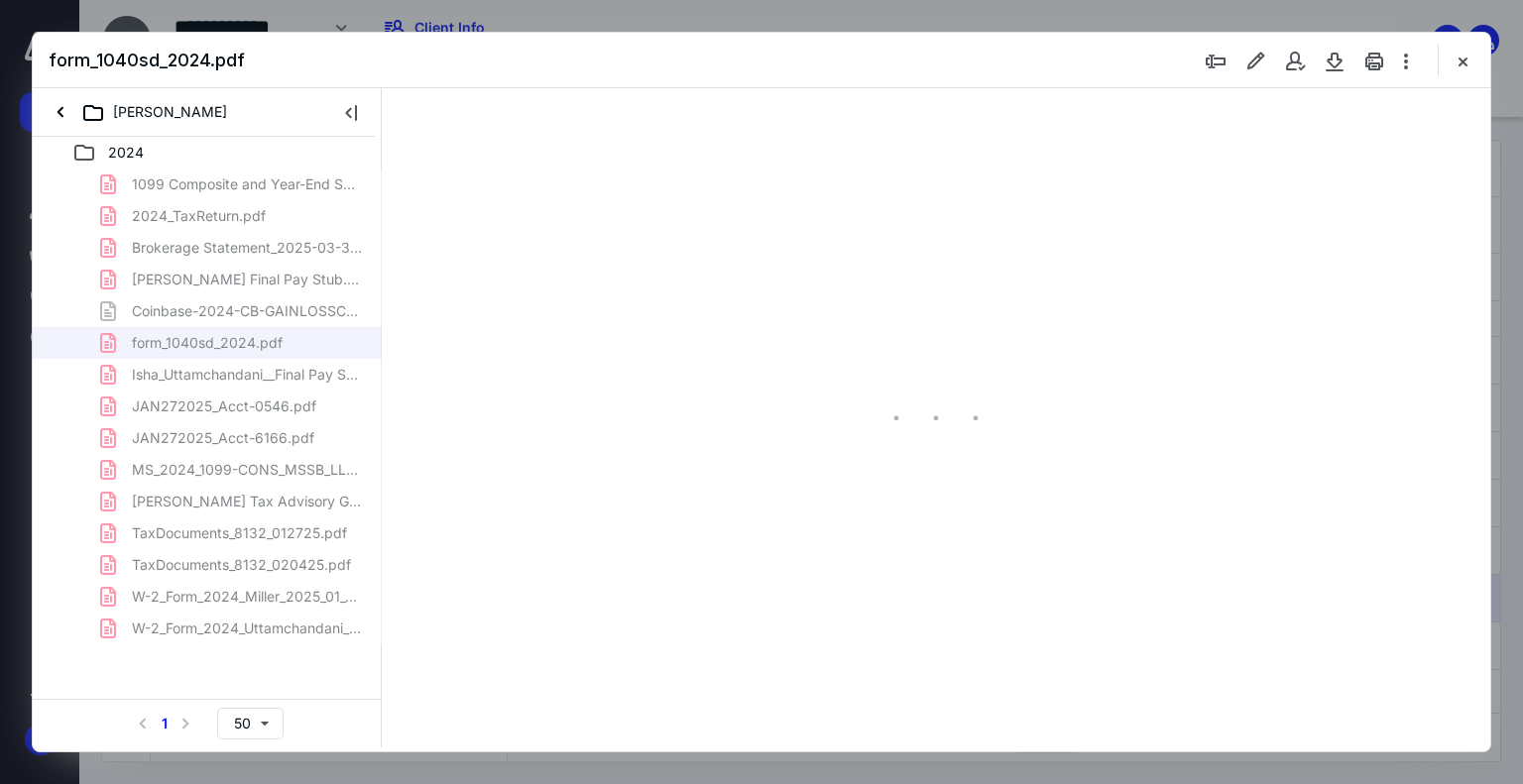 scroll, scrollTop: 78, scrollLeft: 0, axis: vertical 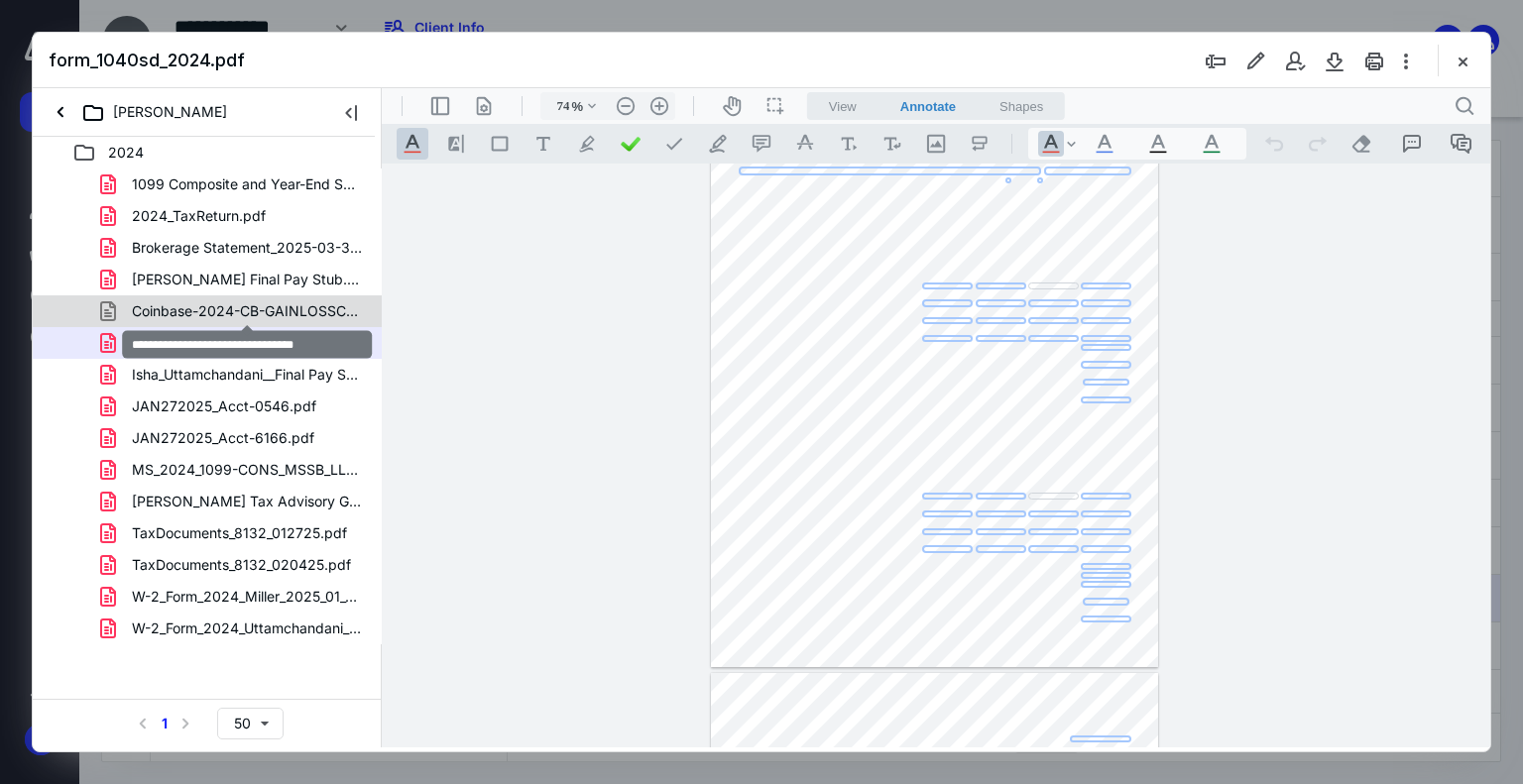 click on "Coinbase-2024-CB-GAINLOSSCSV_.csv" at bounding box center [247, 311] 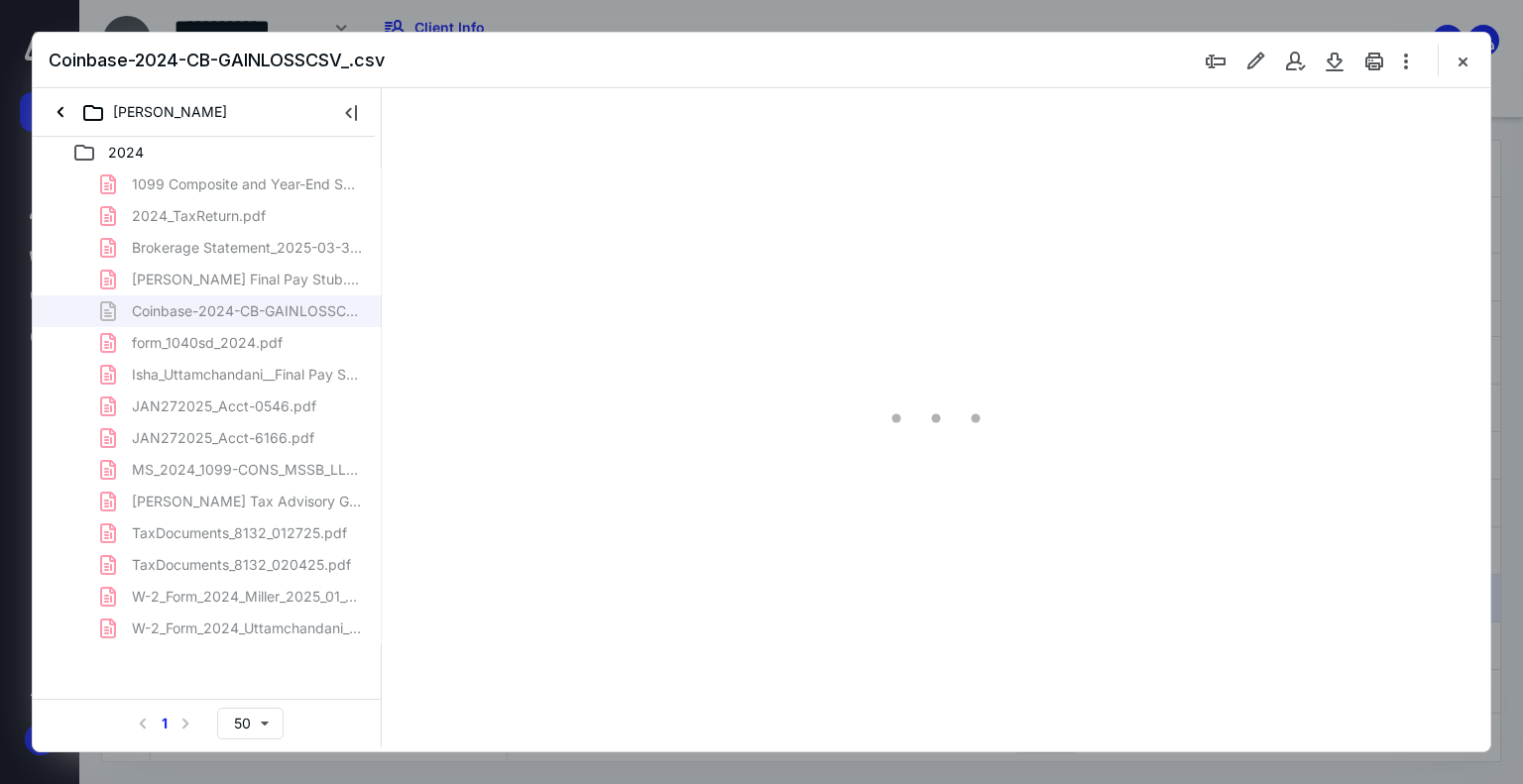 scroll, scrollTop: 78, scrollLeft: 0, axis: vertical 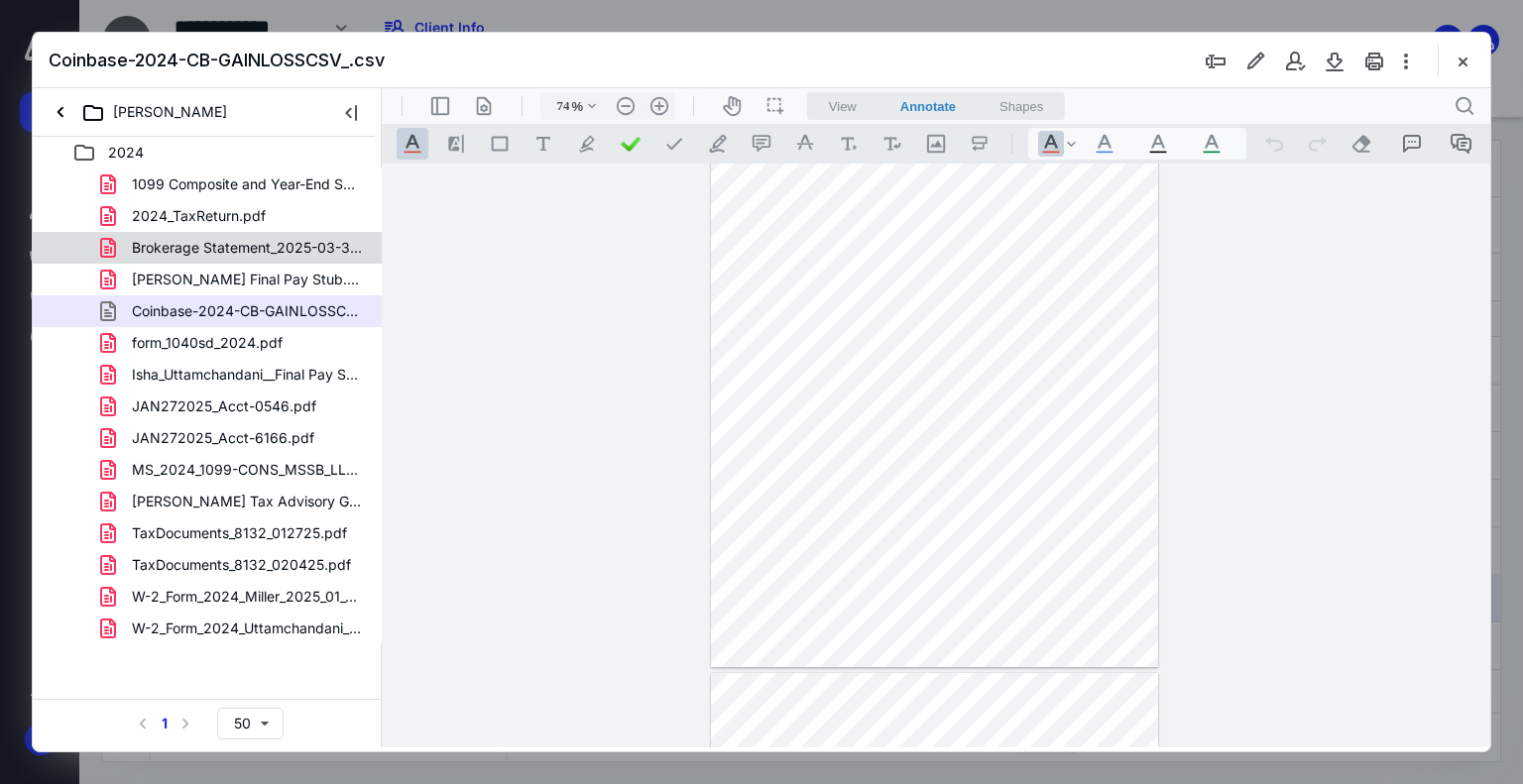 click on "Brokerage Statement_2025-03-31_789.pdf" at bounding box center [235, 248] 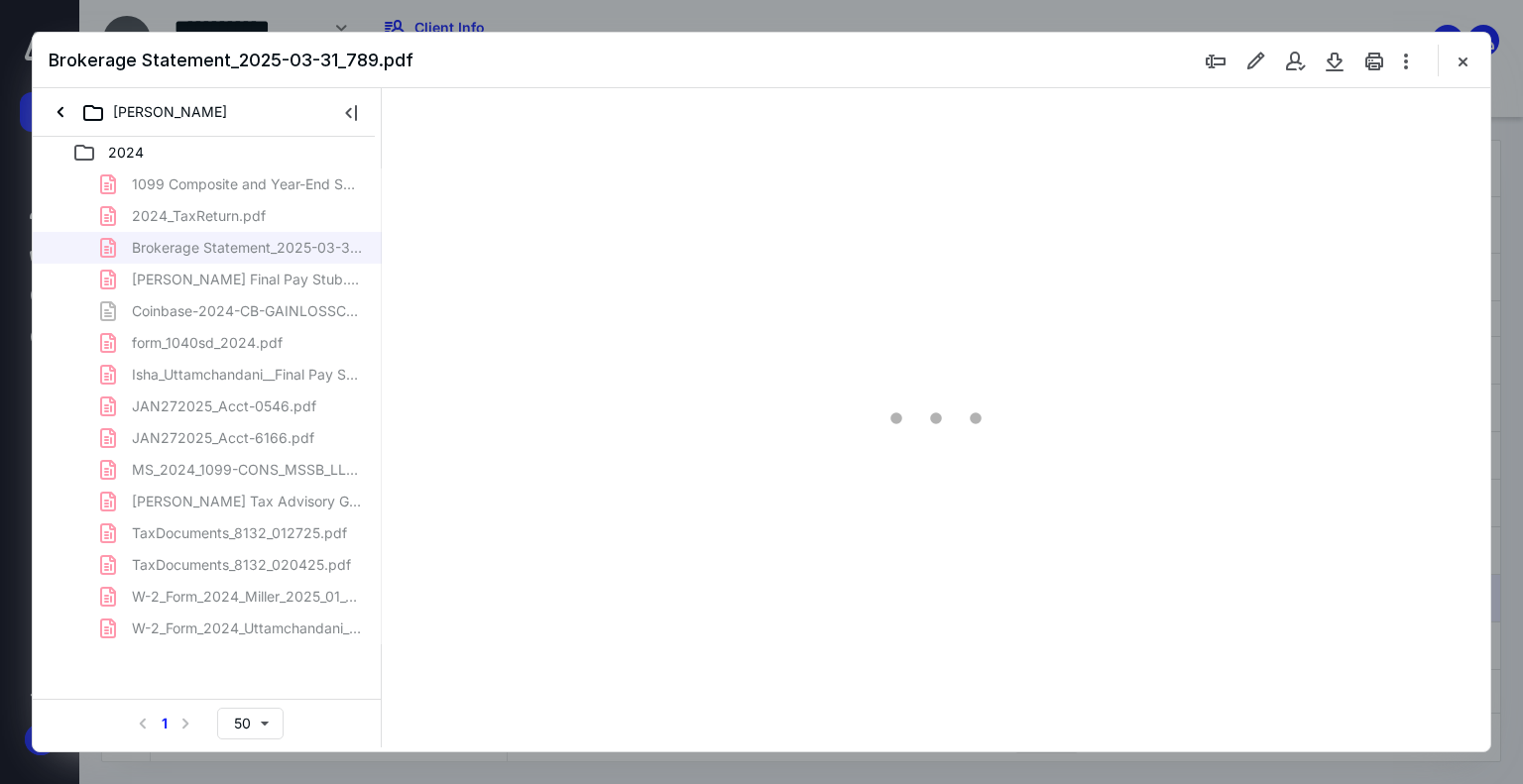 type on "96" 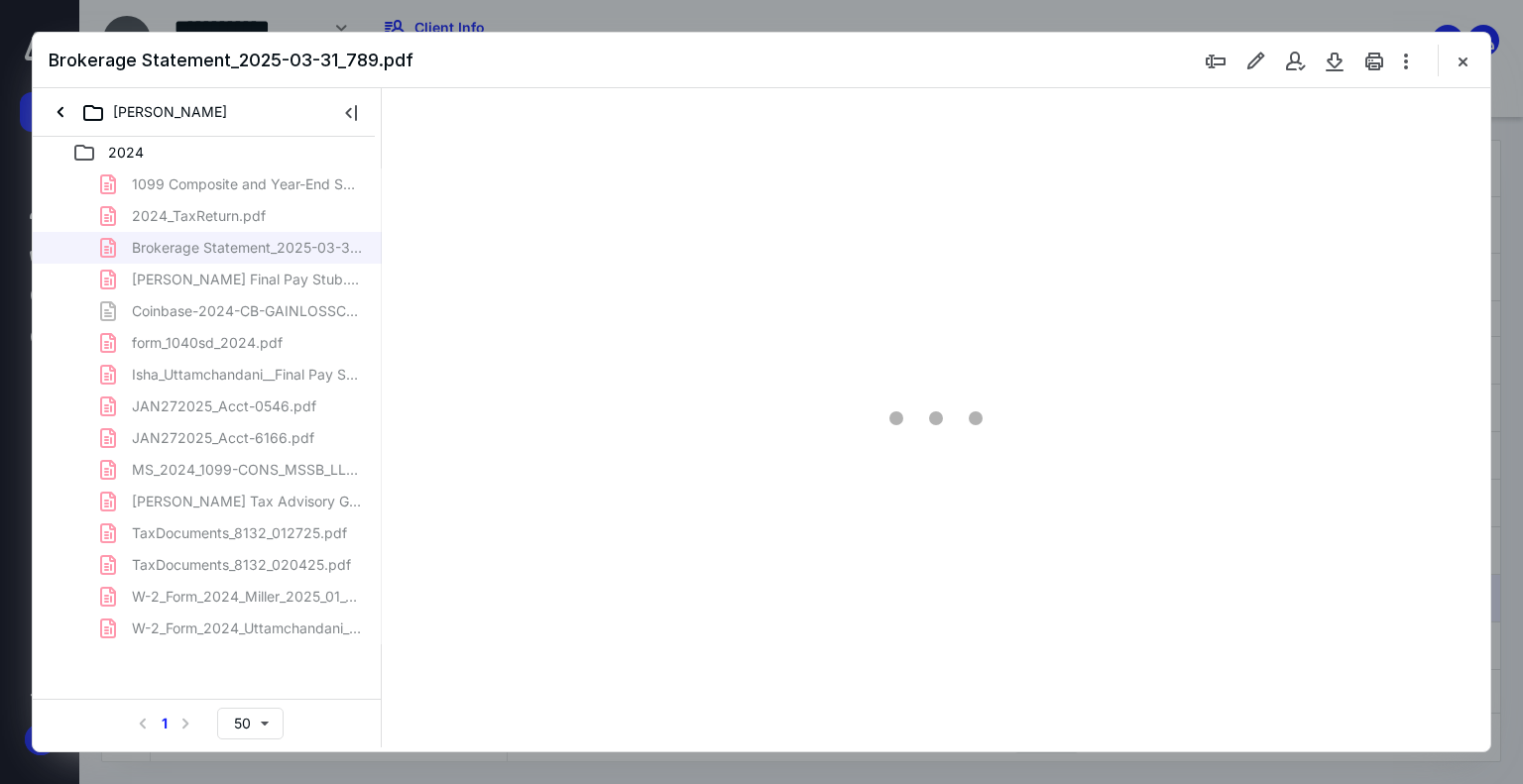 scroll, scrollTop: 79, scrollLeft: 0, axis: vertical 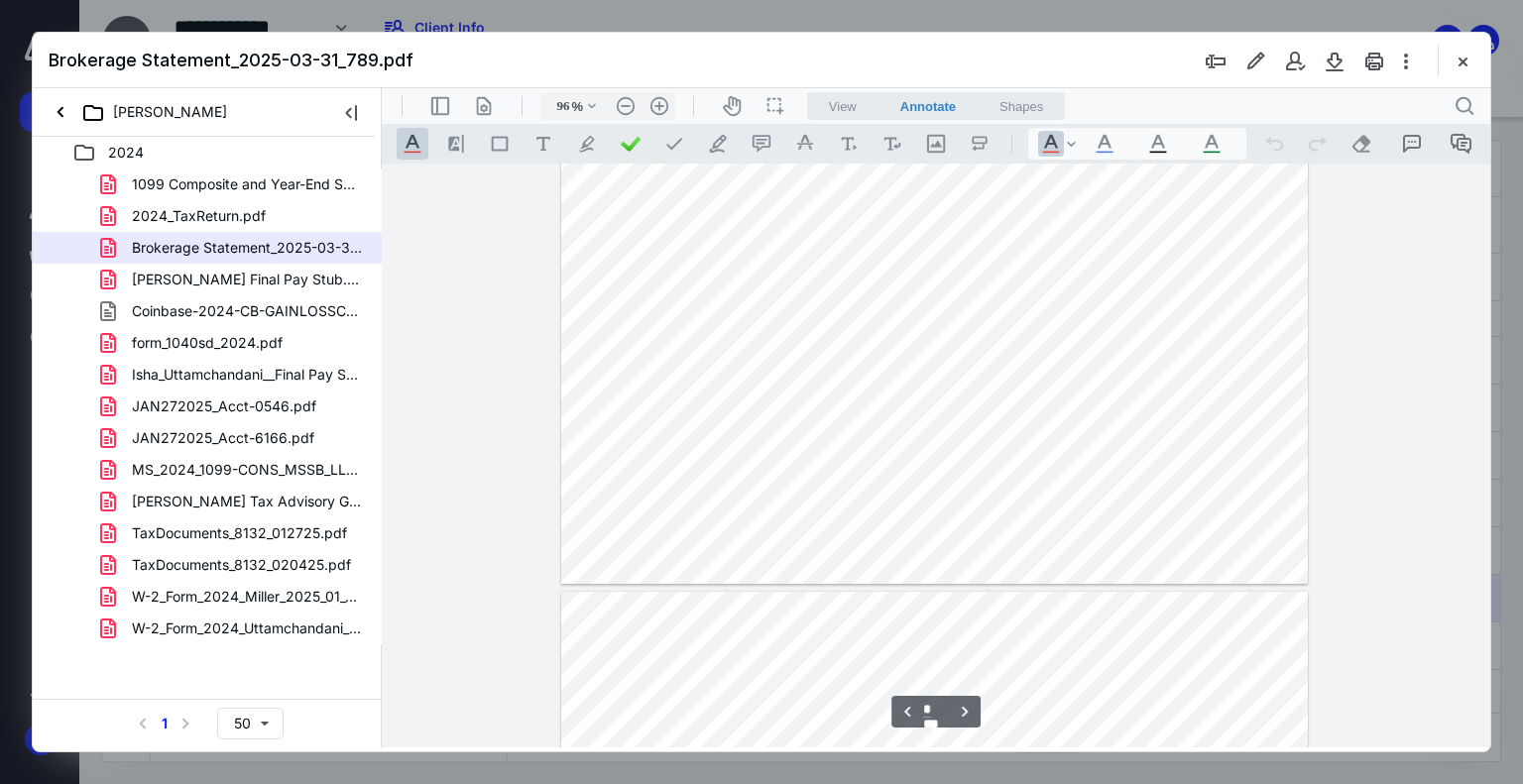 type on "*" 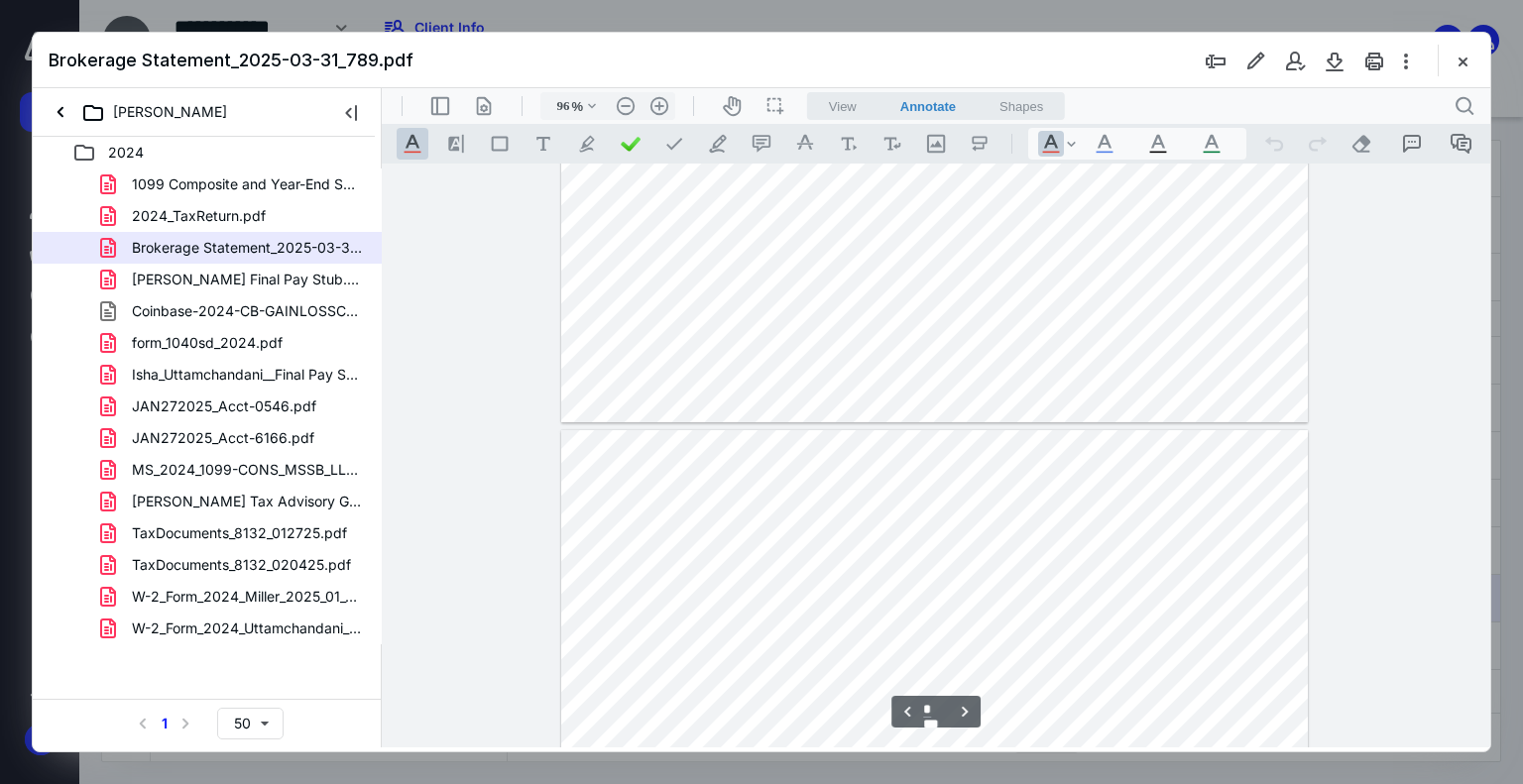 scroll, scrollTop: 2081, scrollLeft: 0, axis: vertical 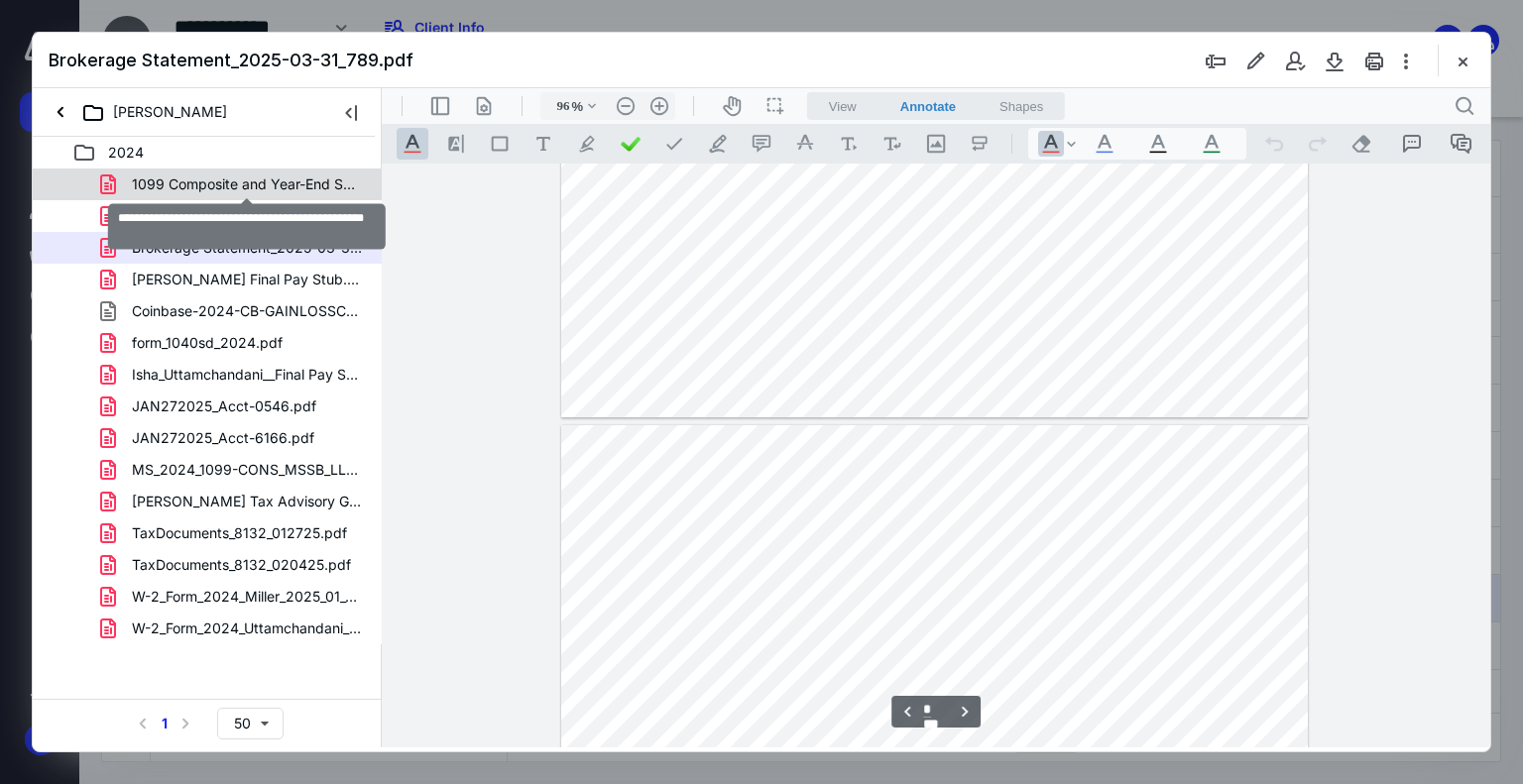 click on "1099 Composite and Year-End Summary - 2024_807.pdf" at bounding box center (247, 184) 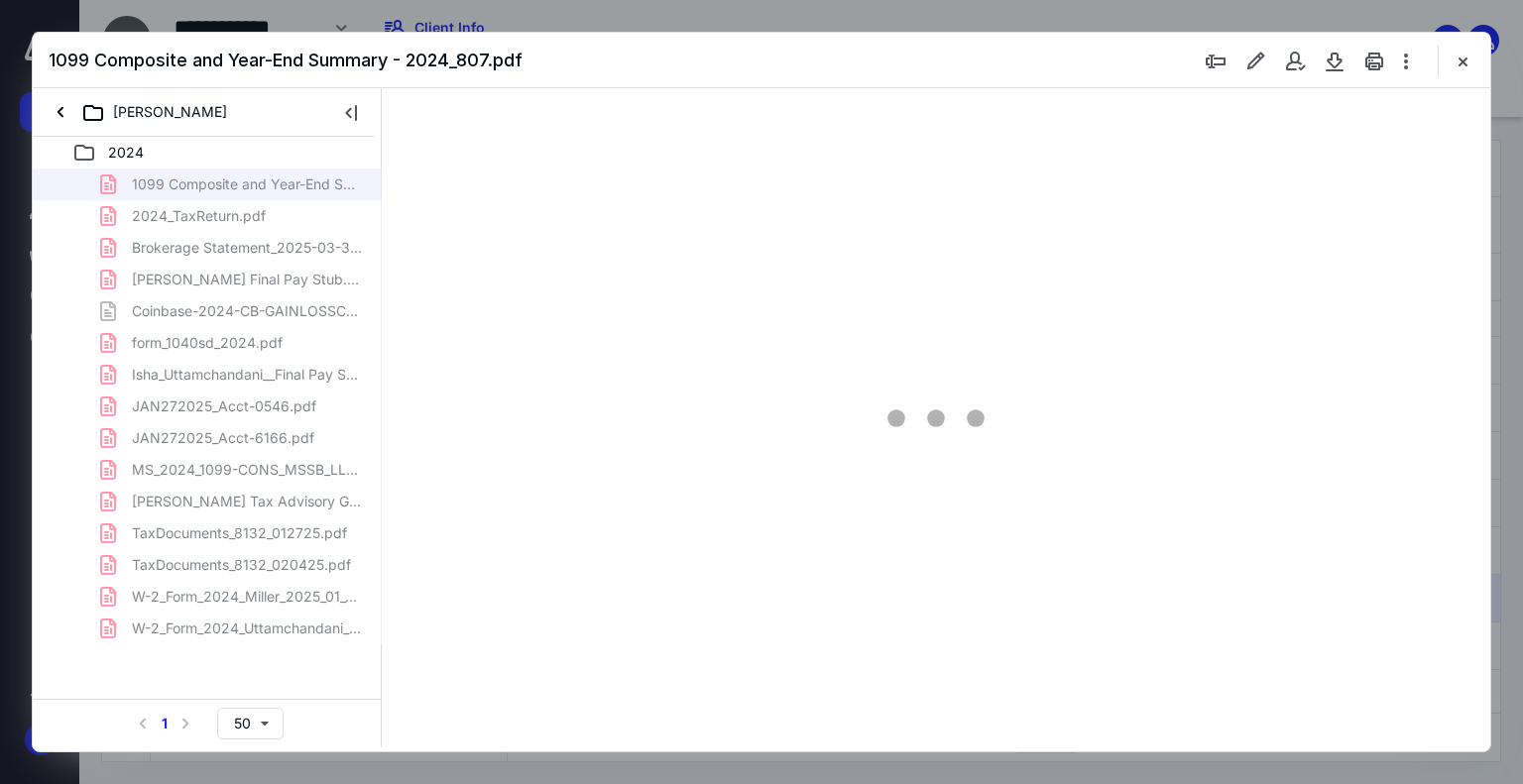 scroll, scrollTop: 79, scrollLeft: 0, axis: vertical 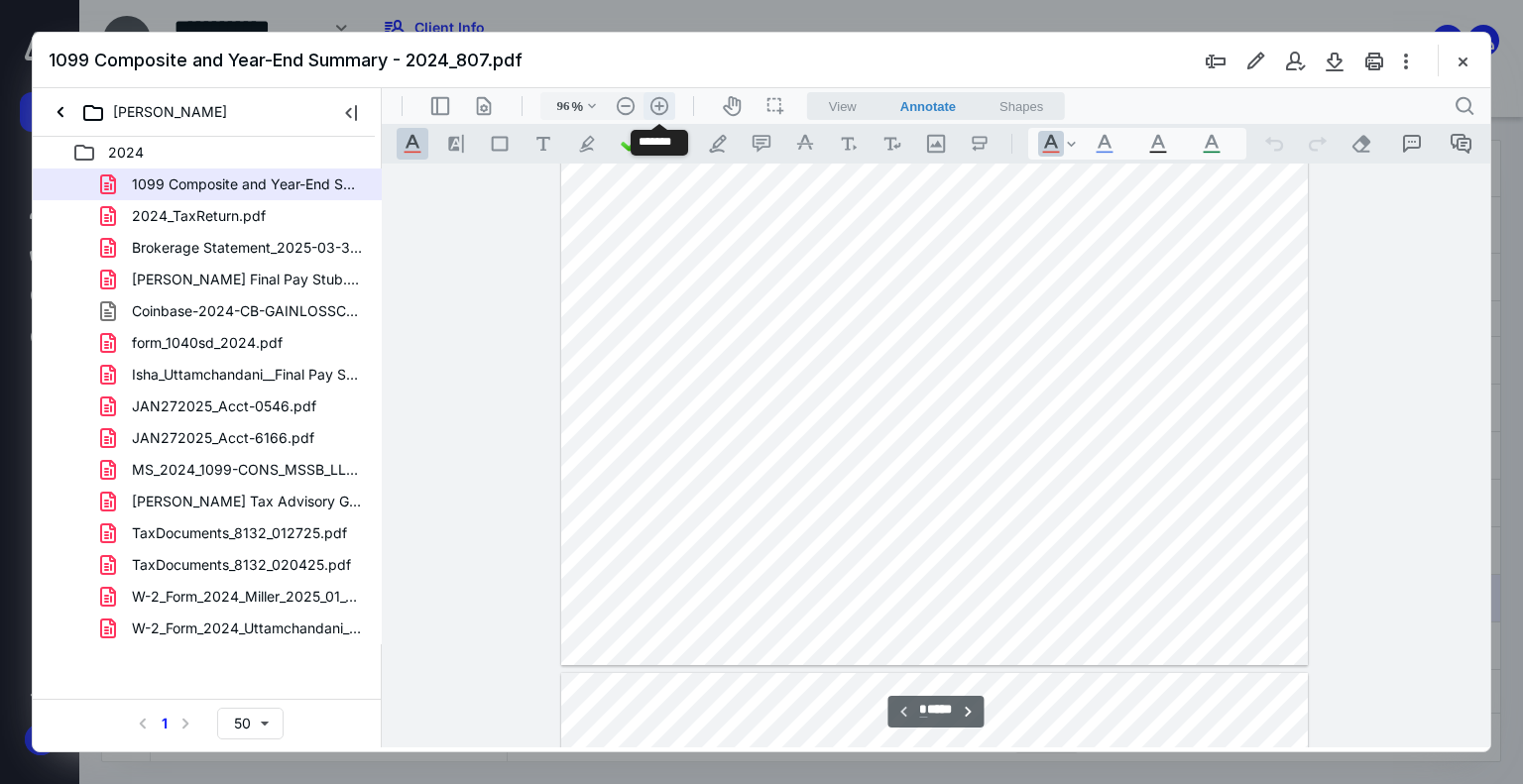 click on ".cls-1{fill:#abb0c4;} icon - header - zoom - in - line" at bounding box center [659, 106] 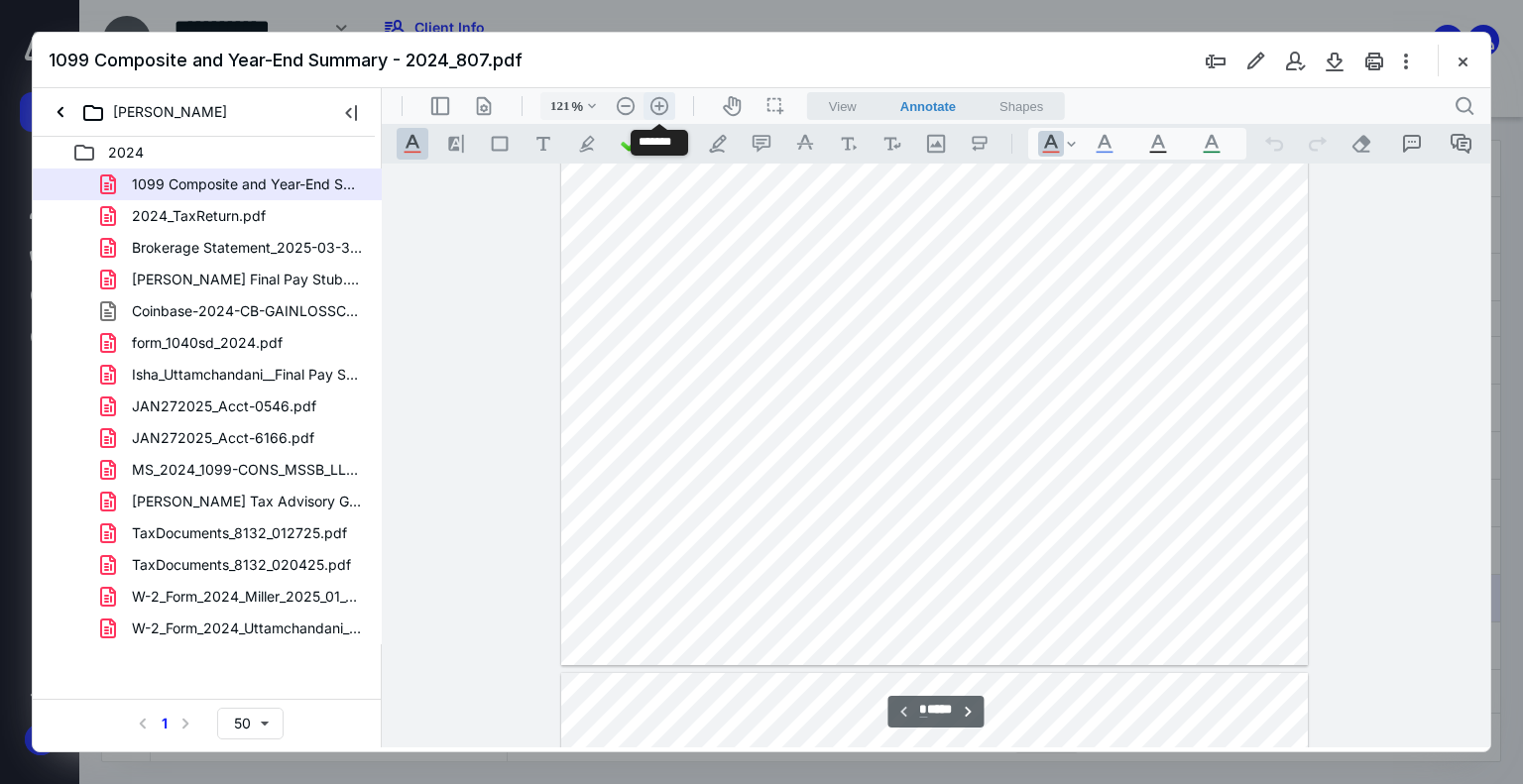 scroll, scrollTop: 167, scrollLeft: 0, axis: vertical 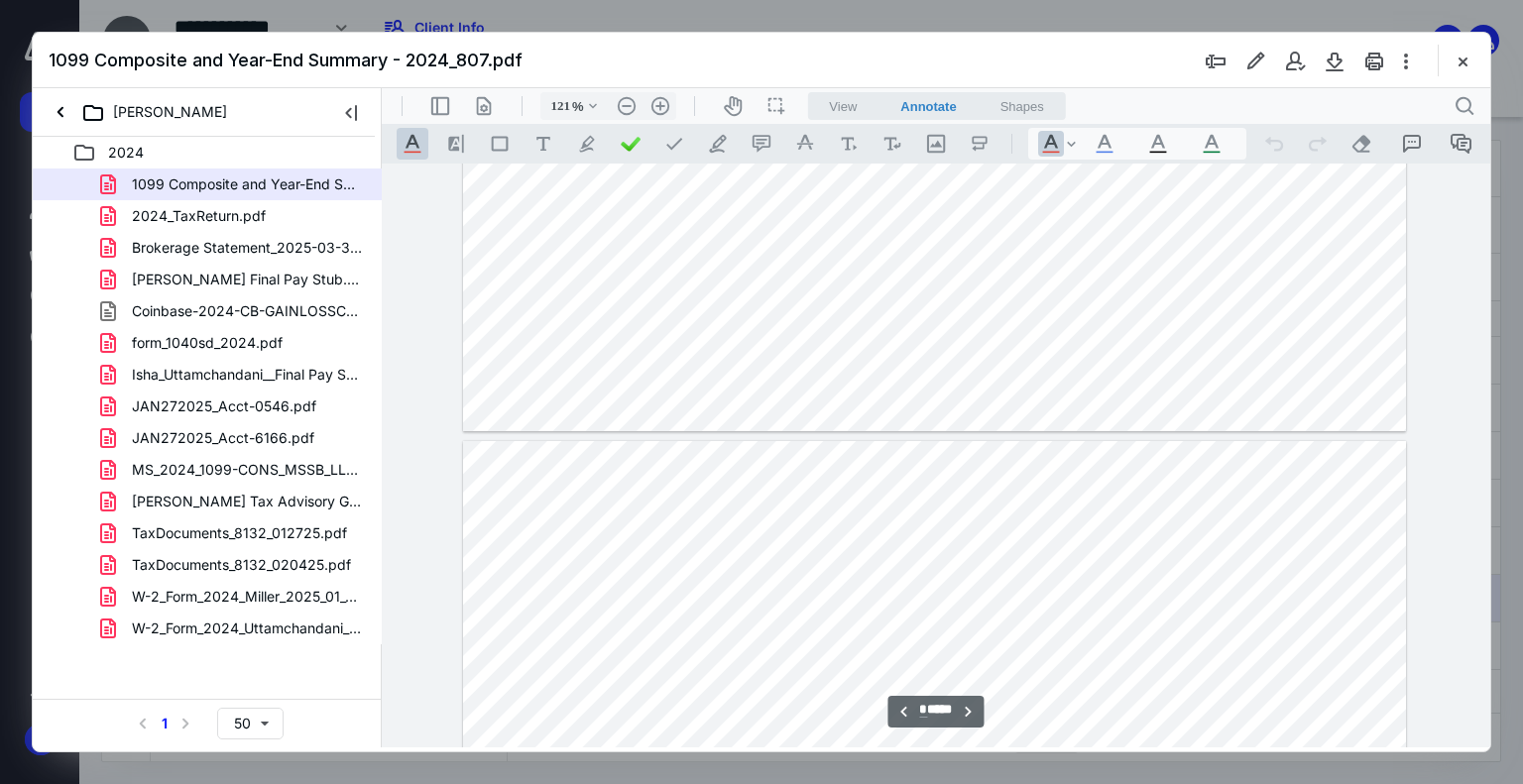 type on "*" 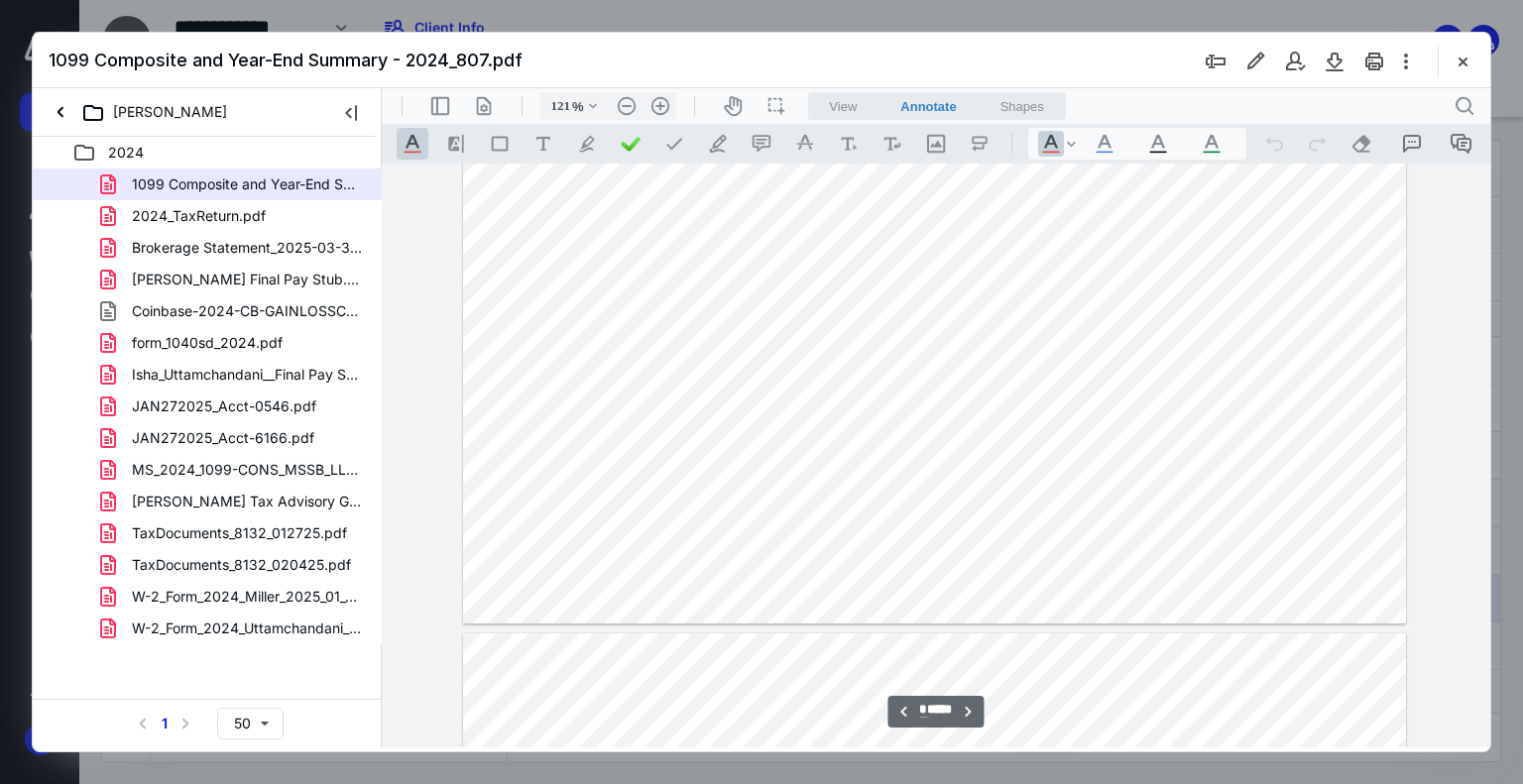 scroll, scrollTop: 4741, scrollLeft: 0, axis: vertical 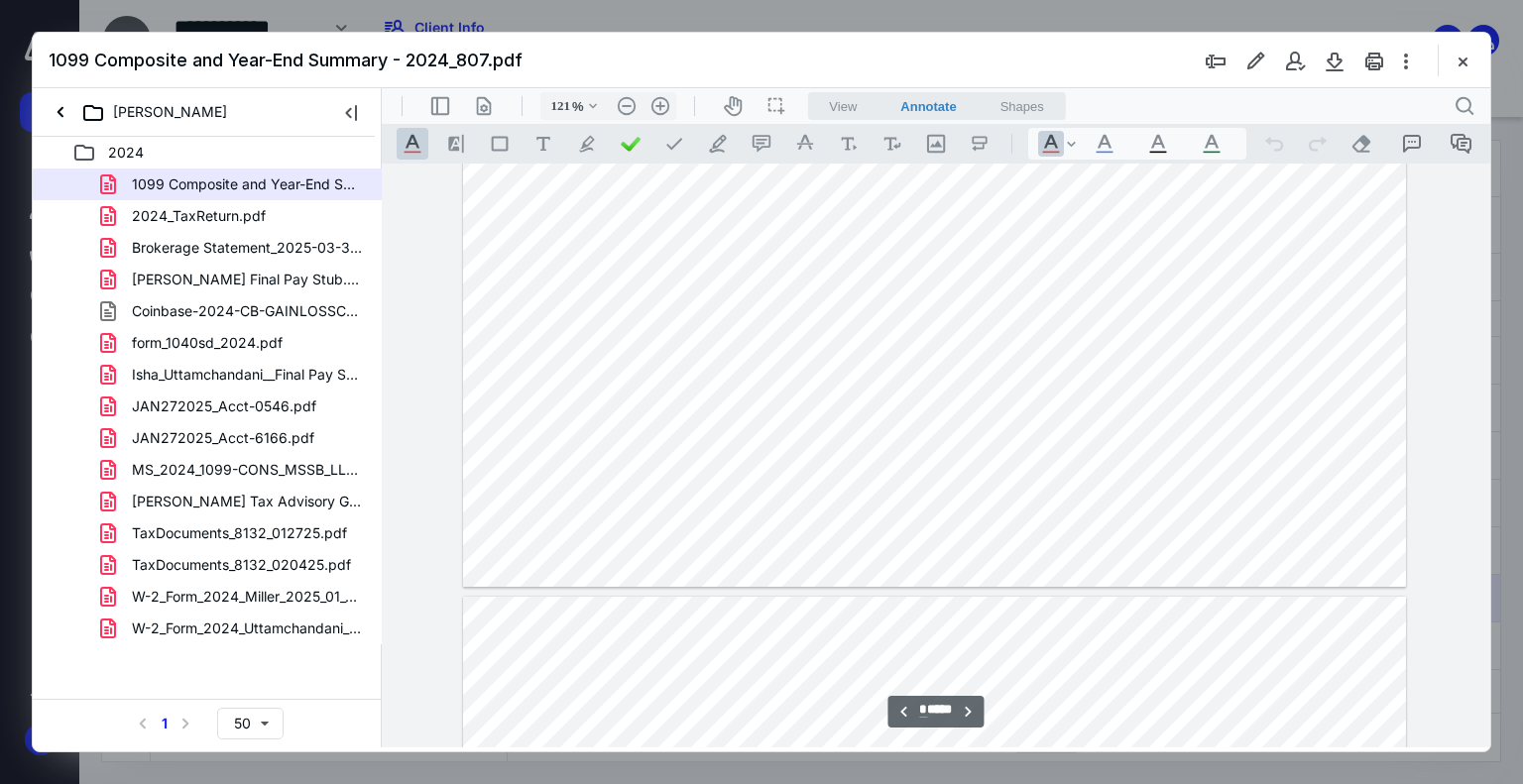 drag, startPoint x: 1484, startPoint y: 313, endPoint x: 1876, endPoint y: 472, distance: 423.01891 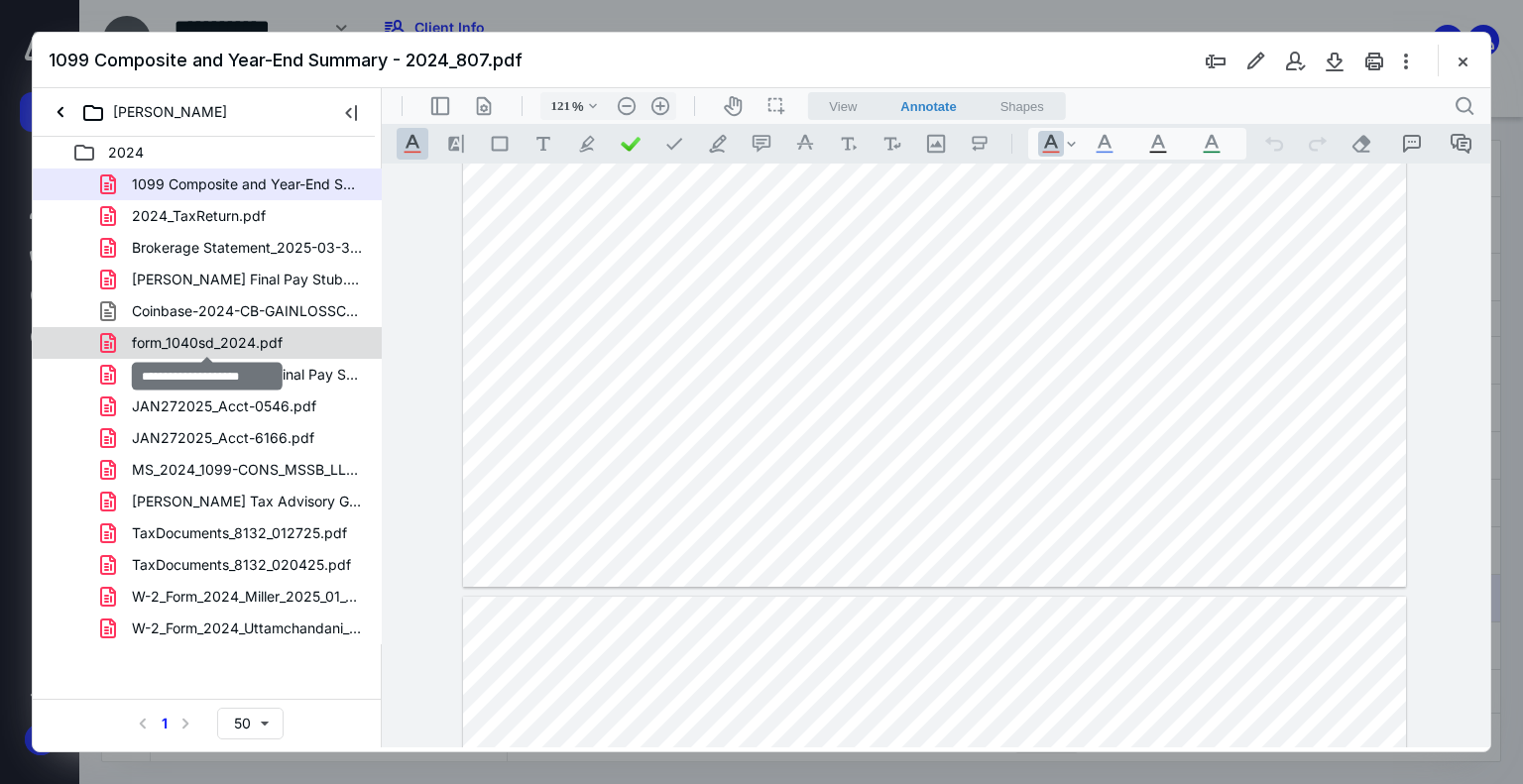 click on "form_1040sd_2024.pdf" at bounding box center [207, 343] 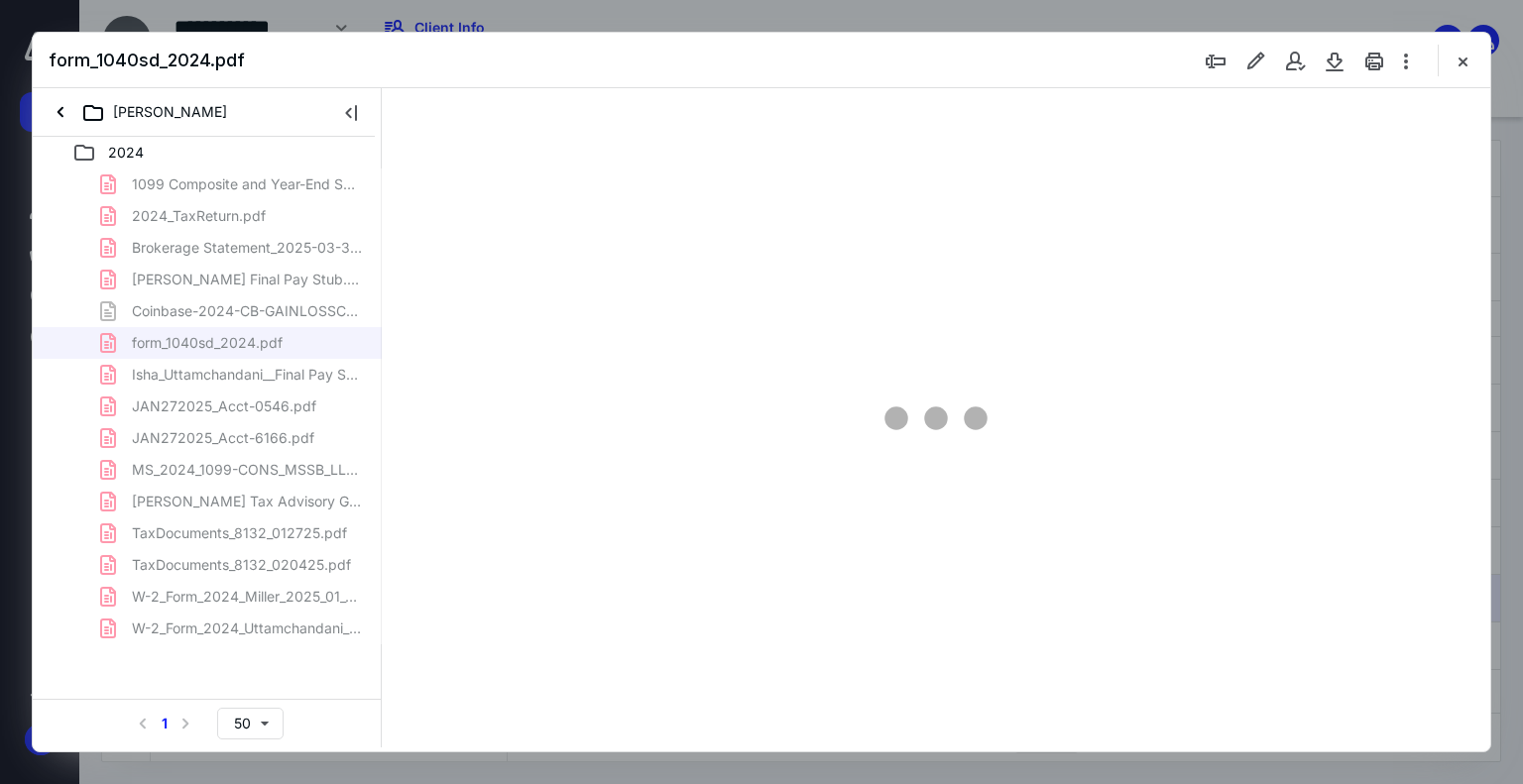 scroll, scrollTop: 78, scrollLeft: 0, axis: vertical 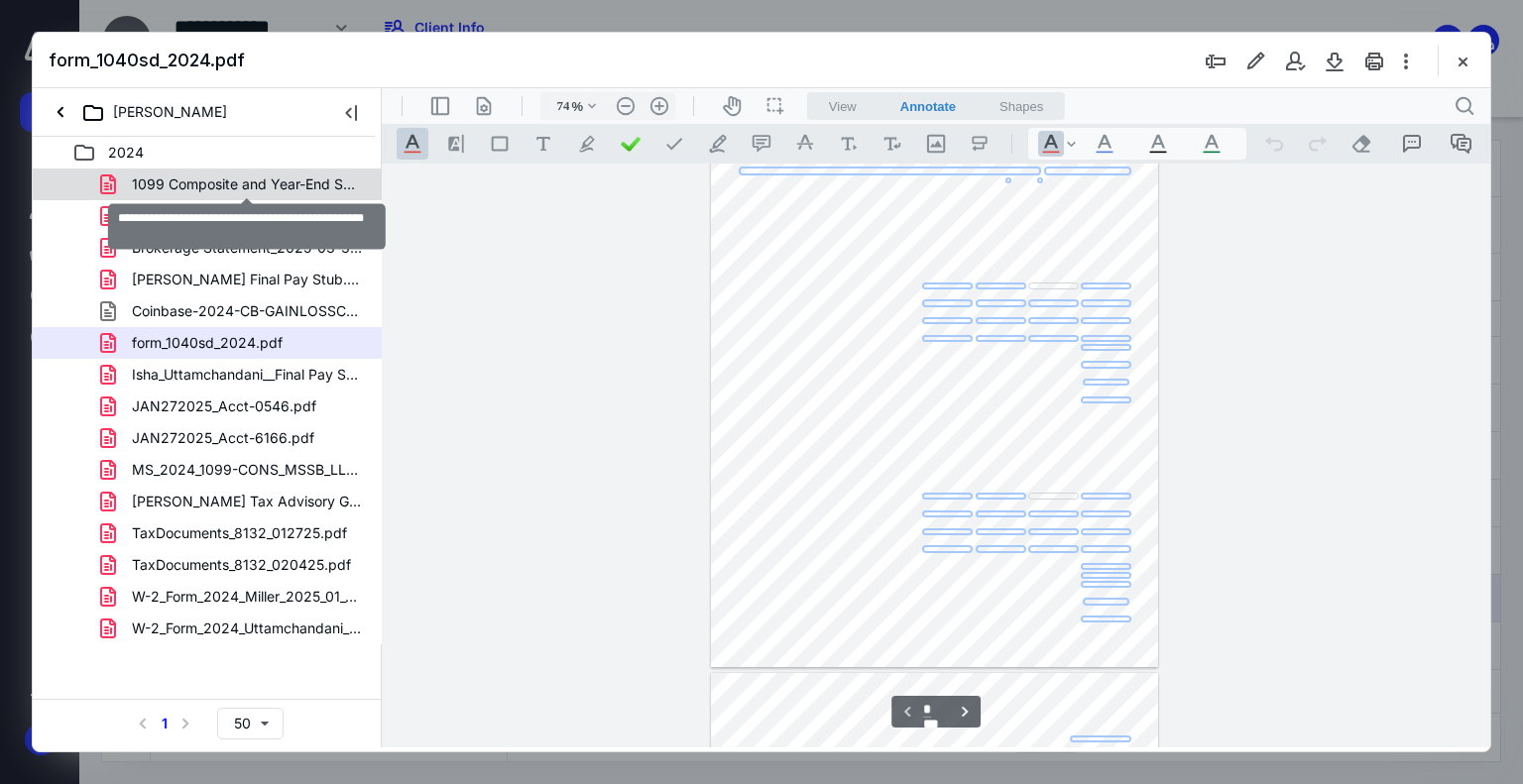 click on "1099 Composite and Year-End Summary - 2024_807.pdf" at bounding box center (247, 184) 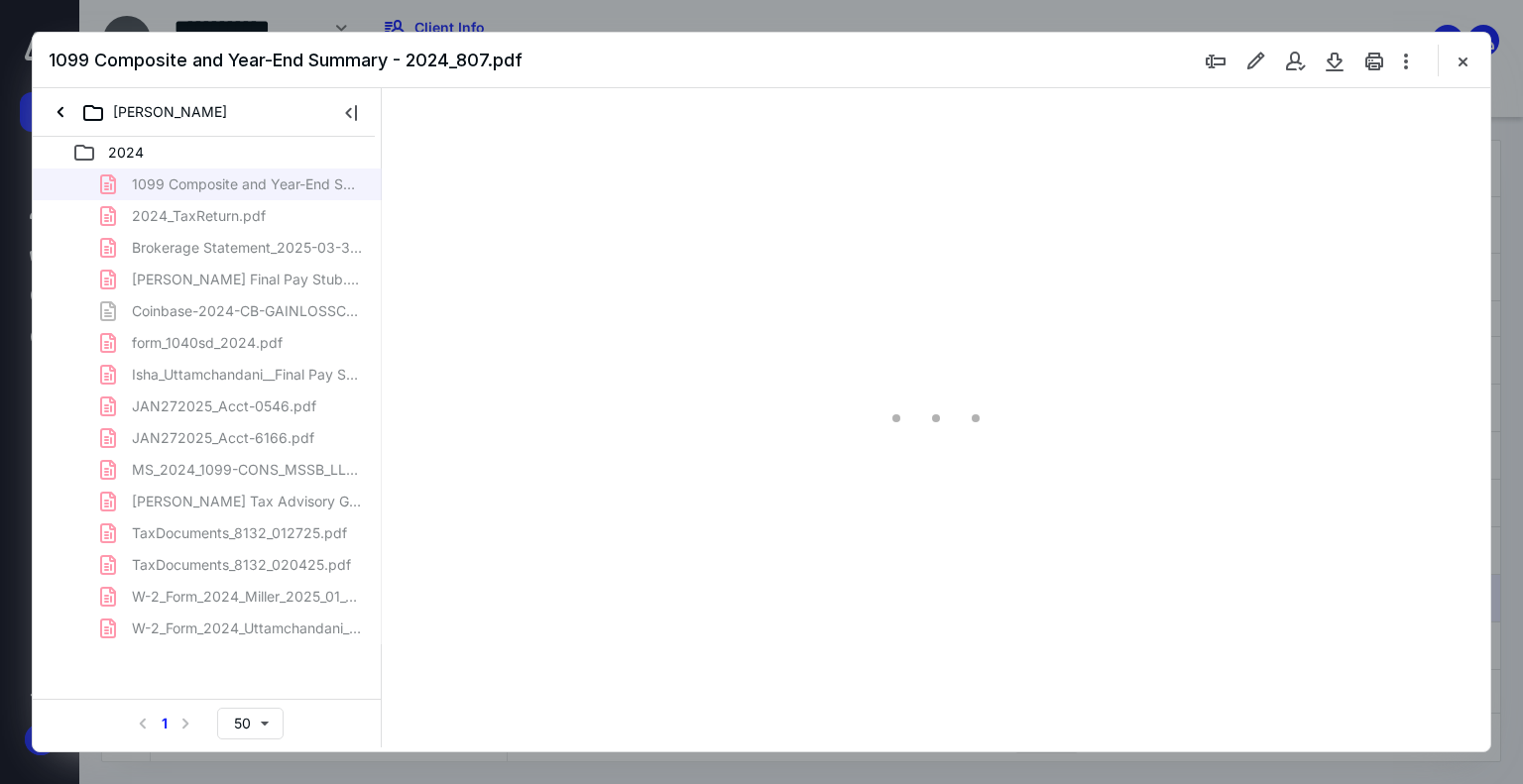 scroll, scrollTop: 79, scrollLeft: 0, axis: vertical 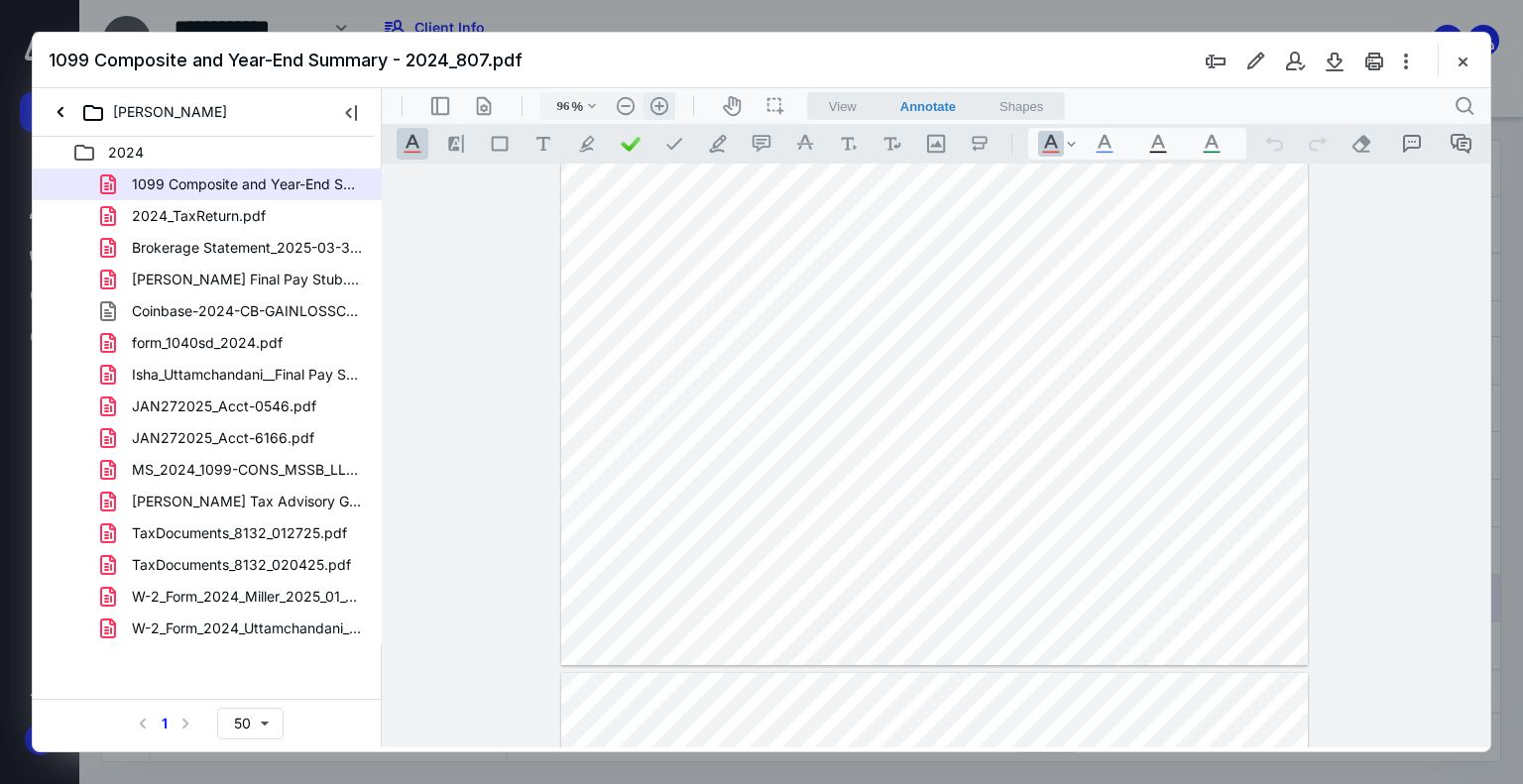 click on ".cls-1{fill:#abb0c4;} icon - header - zoom - in - line" at bounding box center [659, 106] 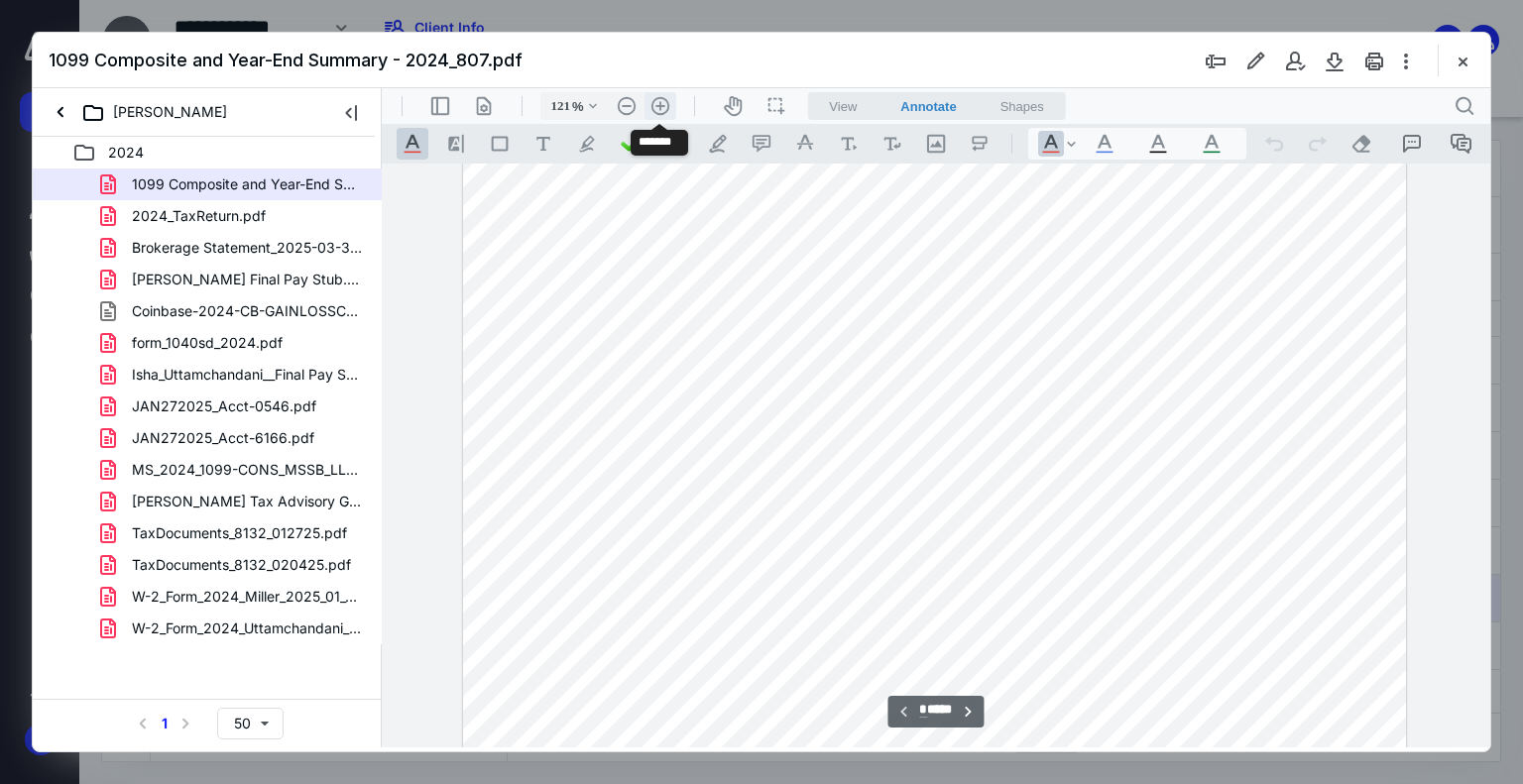 scroll, scrollTop: 167, scrollLeft: 0, axis: vertical 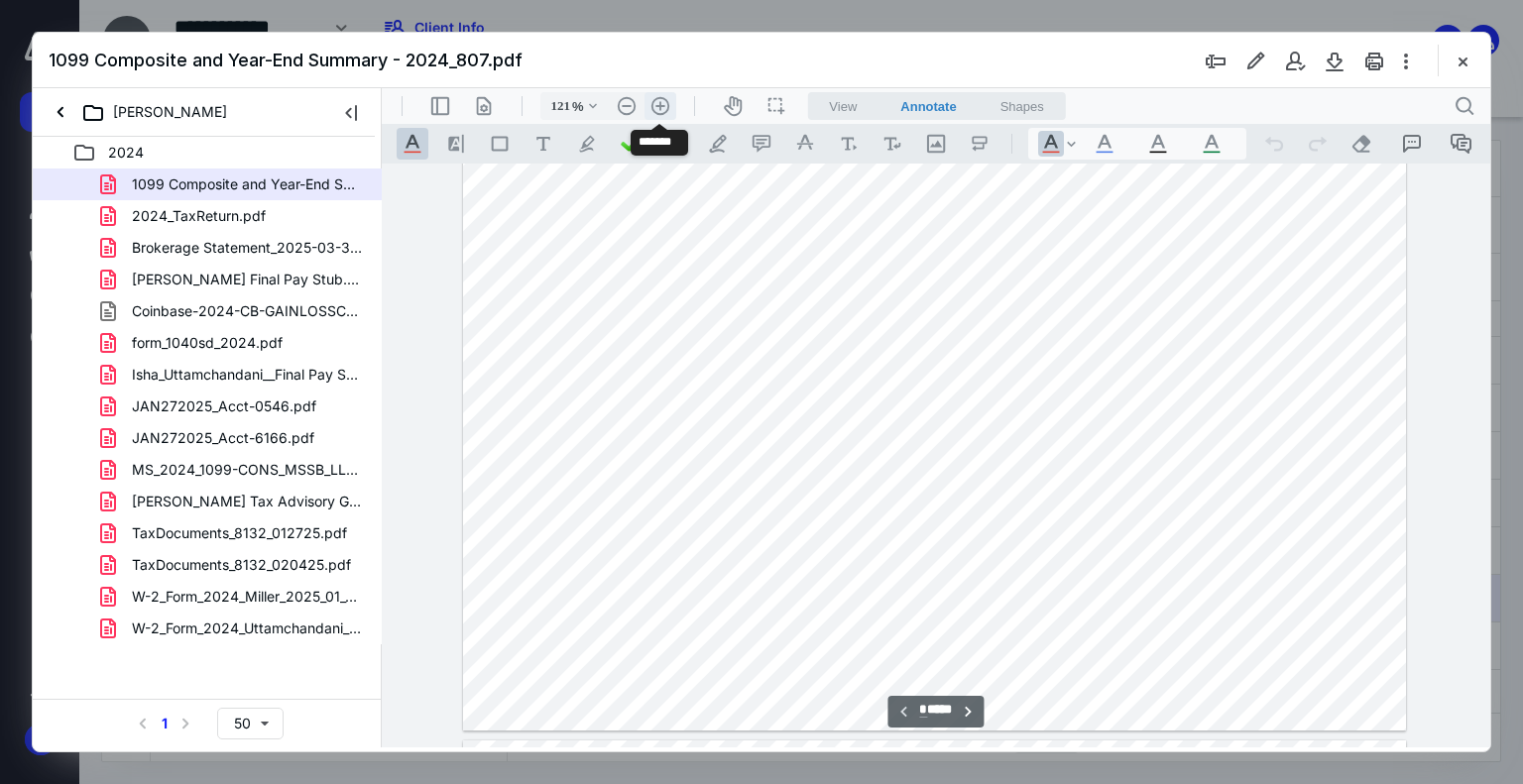 click on ".cls-1{fill:#abb0c4;} icon - header - zoom - in - line" at bounding box center [660, 106] 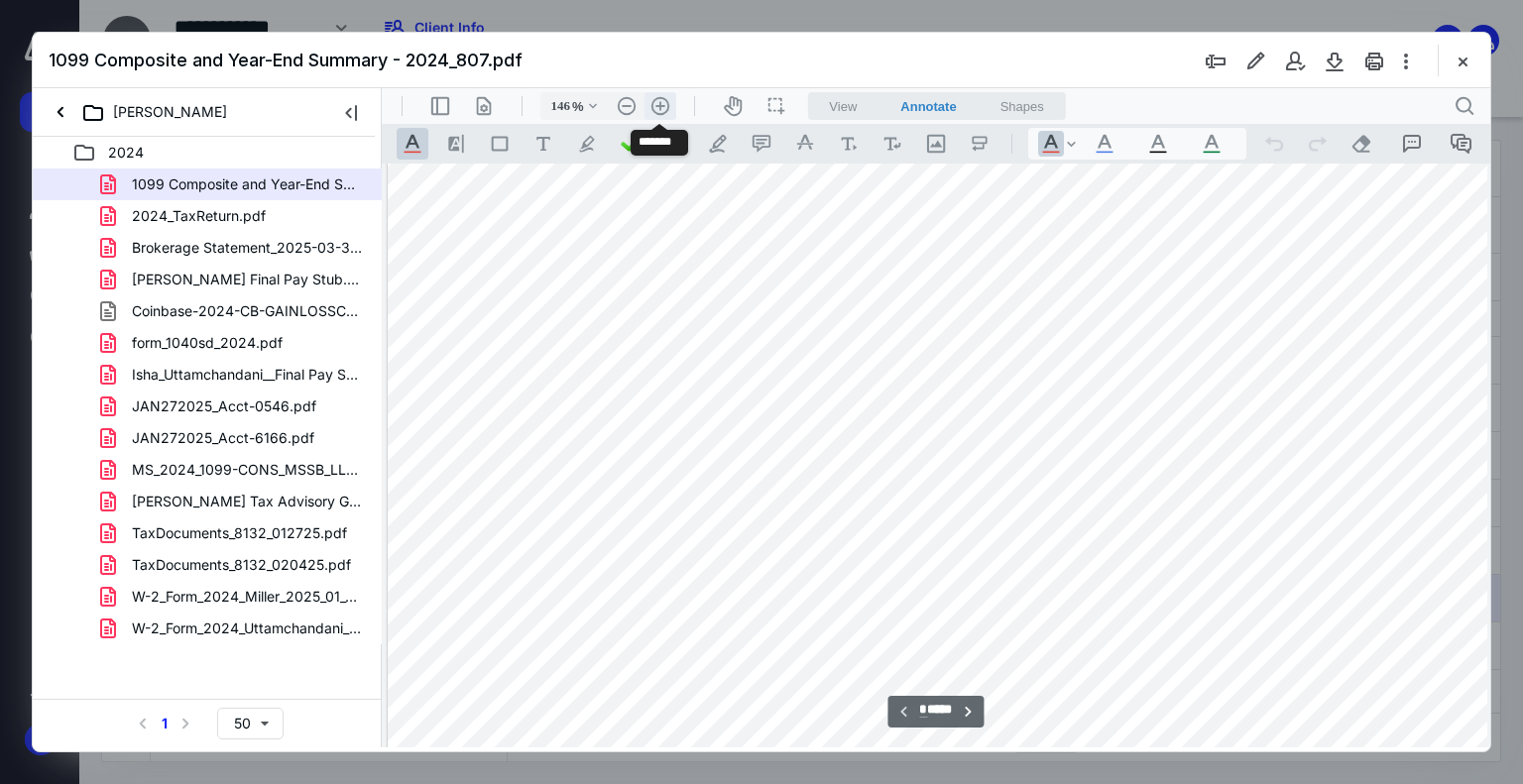 scroll, scrollTop: 255, scrollLeft: 27, axis: both 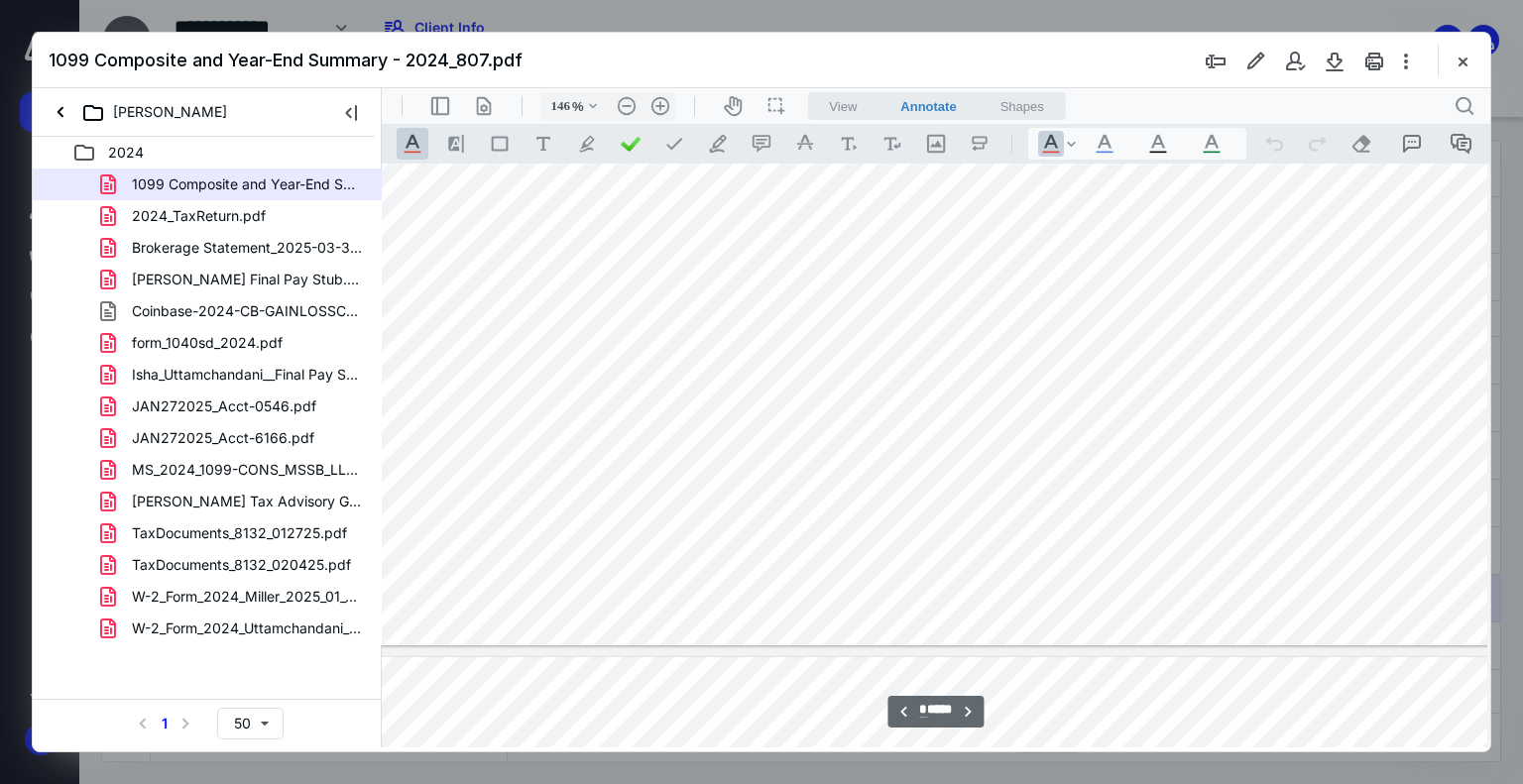 type on "*" 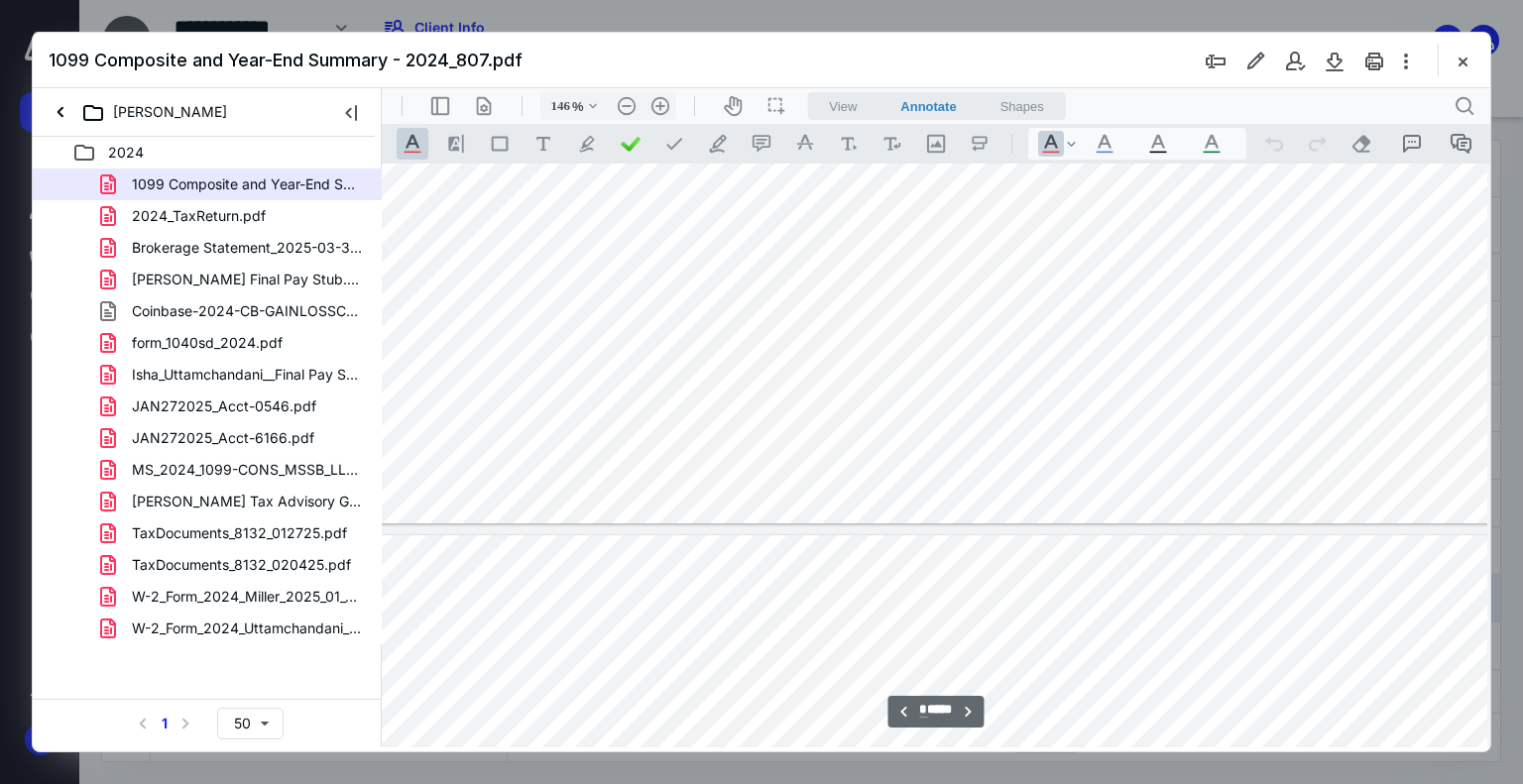 scroll, scrollTop: 5923, scrollLeft: 27, axis: both 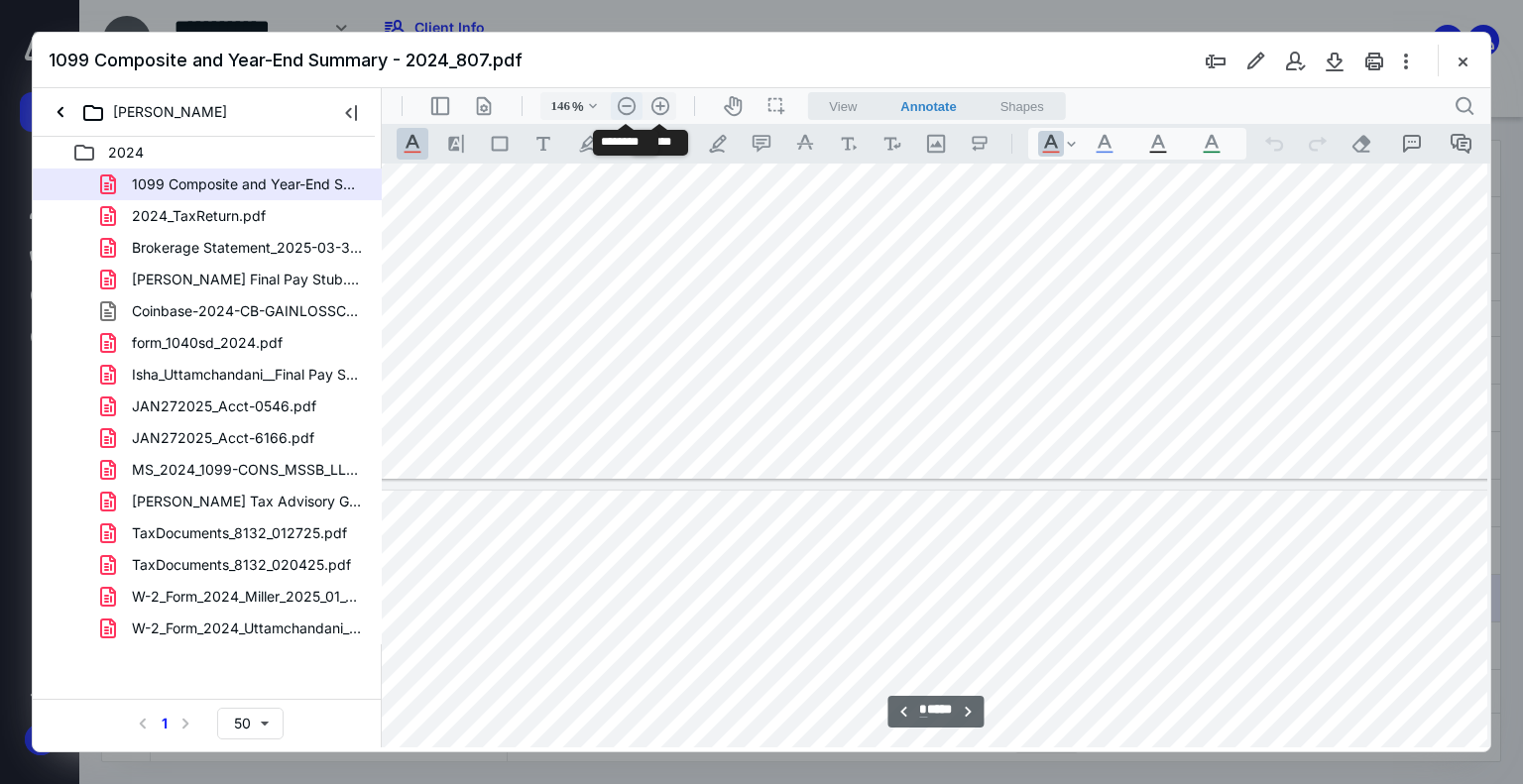 click on ".cls-1{fill:#abb0c4;} icon - header - zoom - out - line" at bounding box center [627, 106] 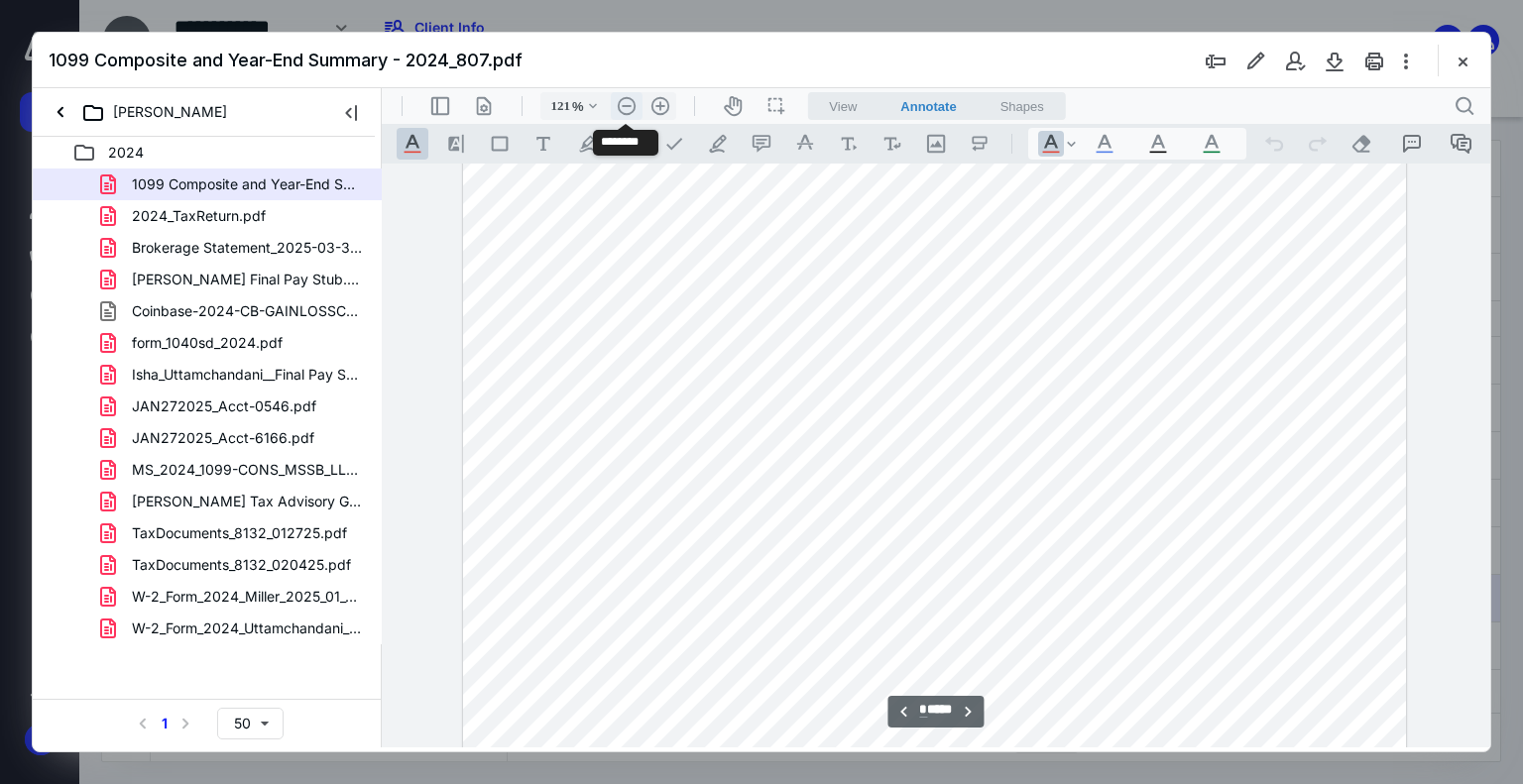 scroll, scrollTop: 4859, scrollLeft: 0, axis: vertical 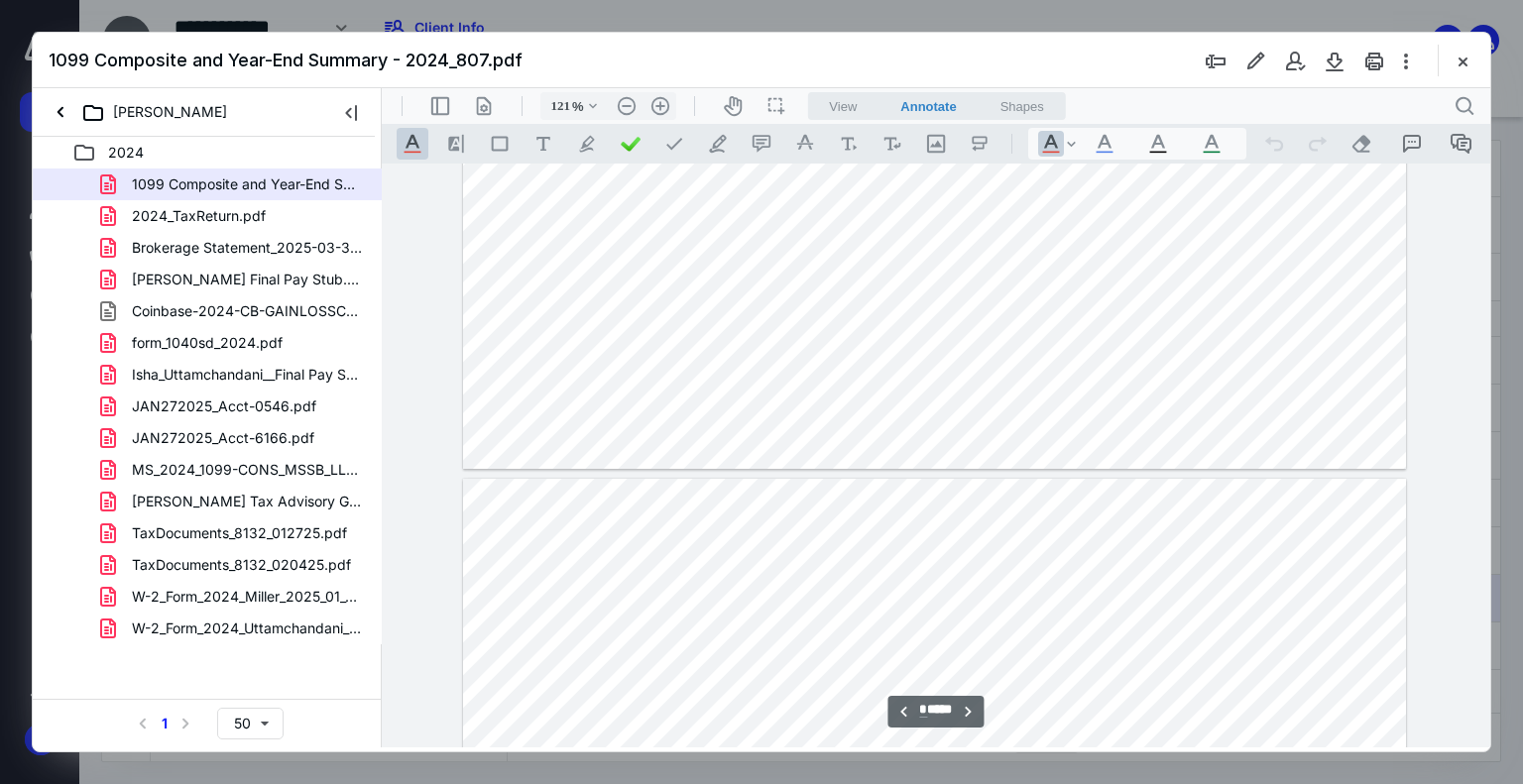 click at bounding box center [936, 456] 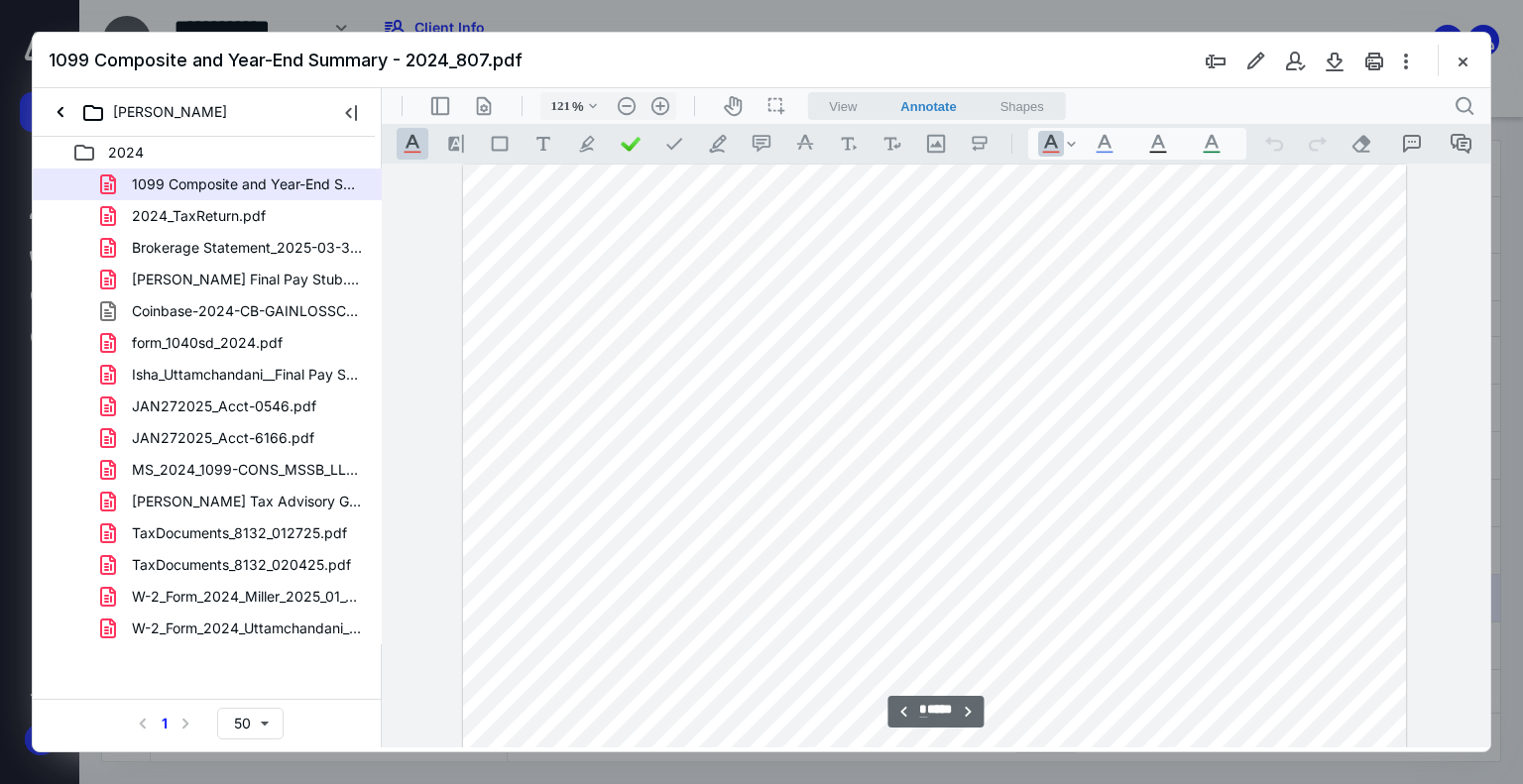 scroll, scrollTop: 6038, scrollLeft: 0, axis: vertical 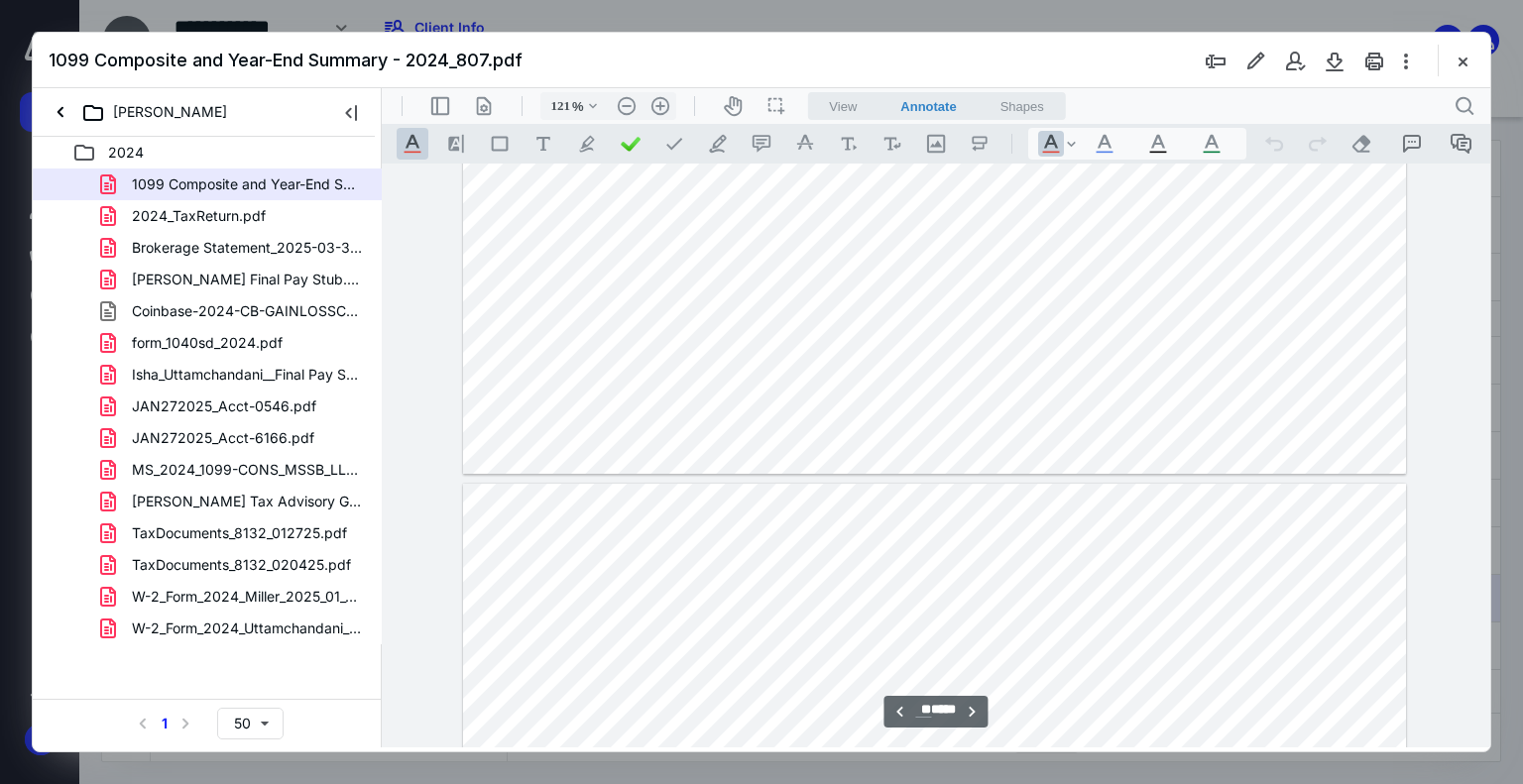 type on "**" 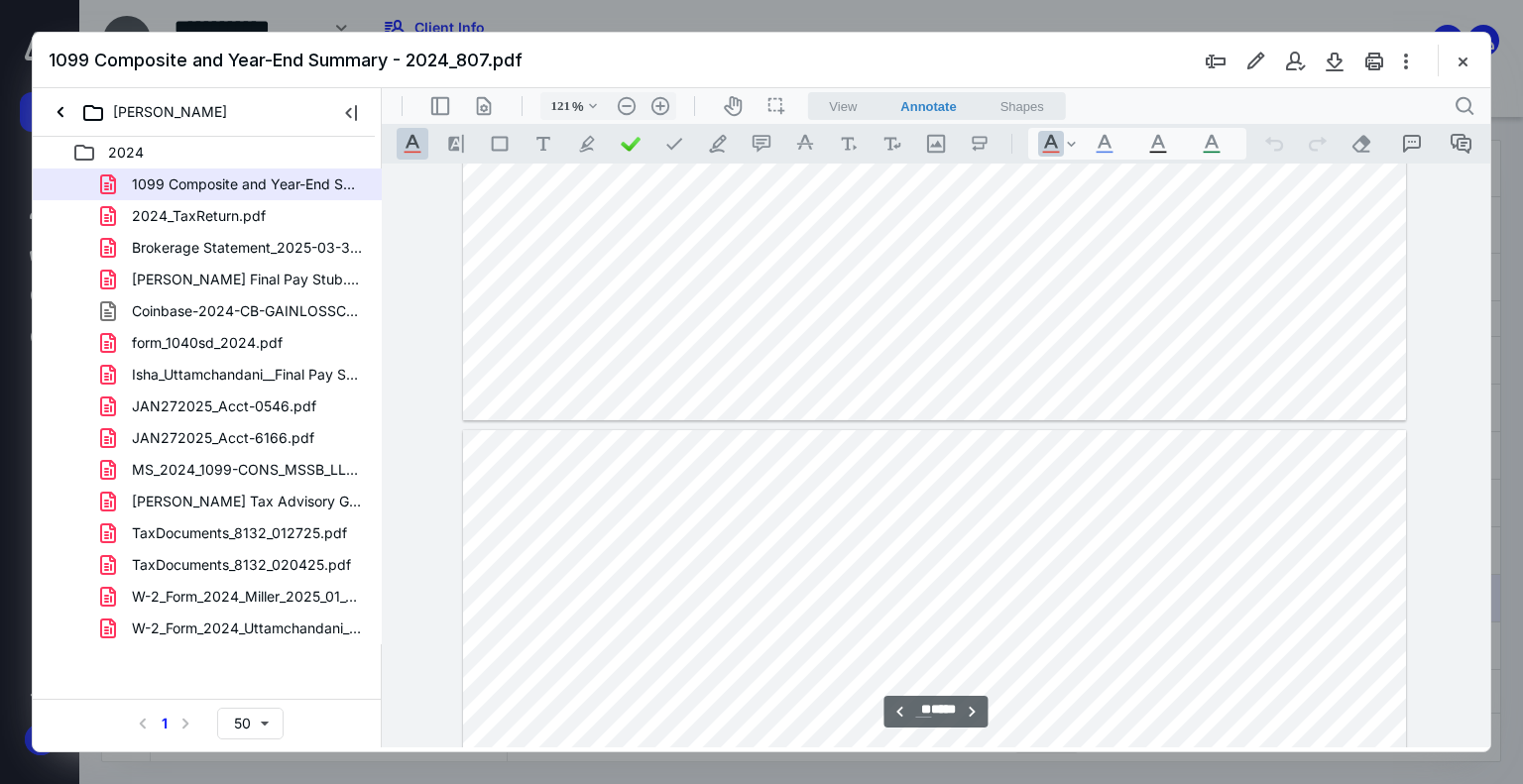 scroll, scrollTop: 11806, scrollLeft: 0, axis: vertical 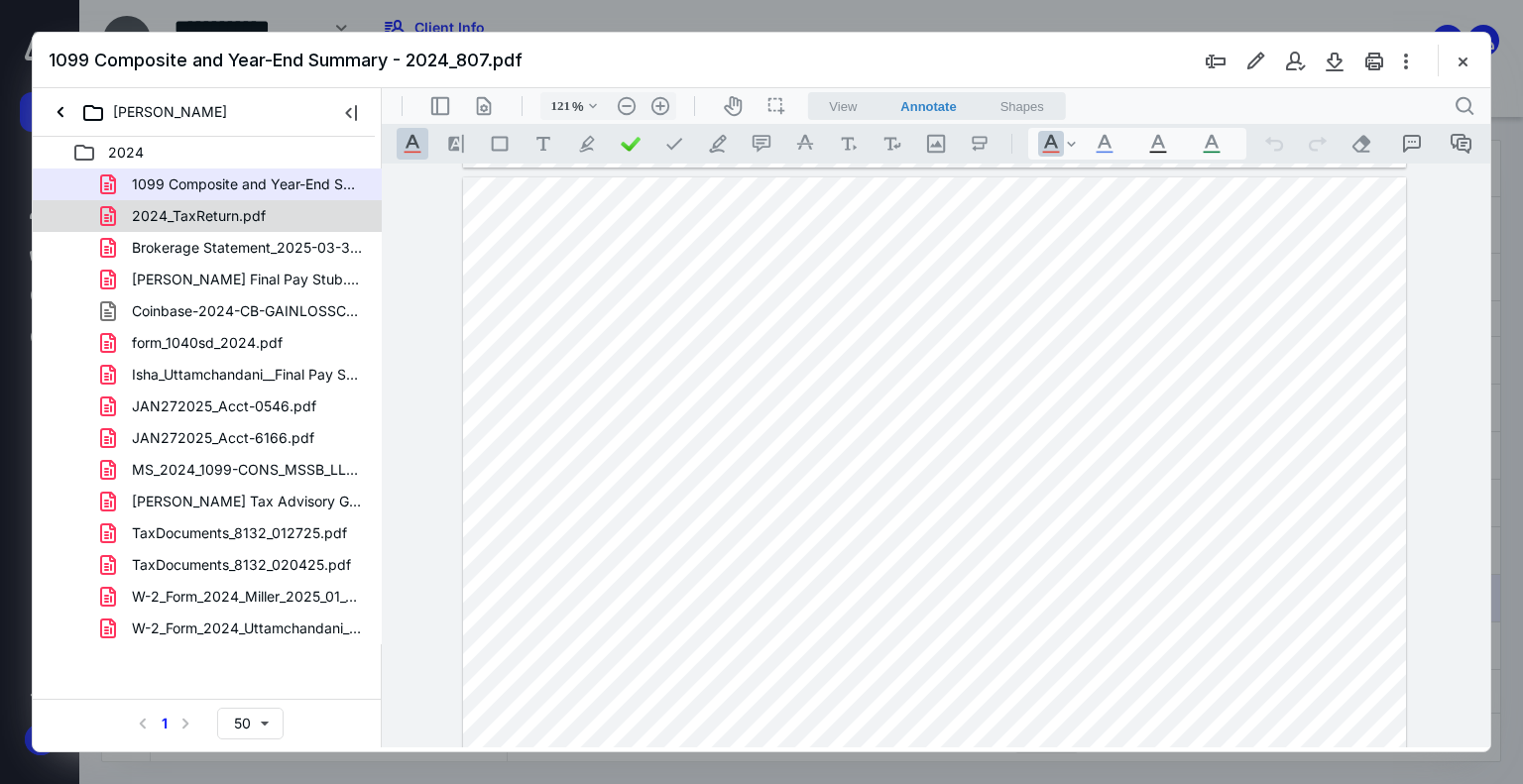 click on "2024_TaxReturn.pdf" at bounding box center [186, 216] 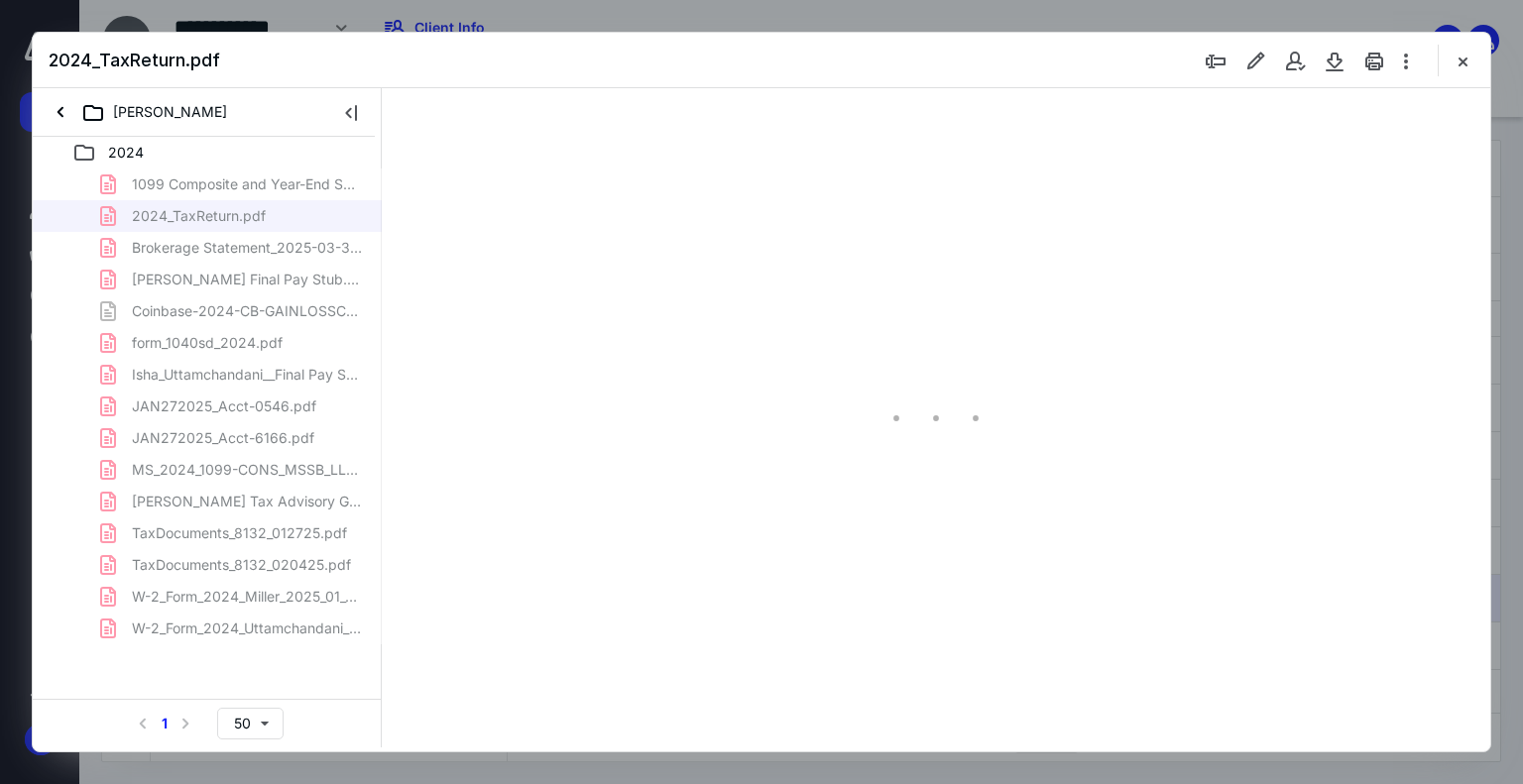 scroll, scrollTop: 78, scrollLeft: 0, axis: vertical 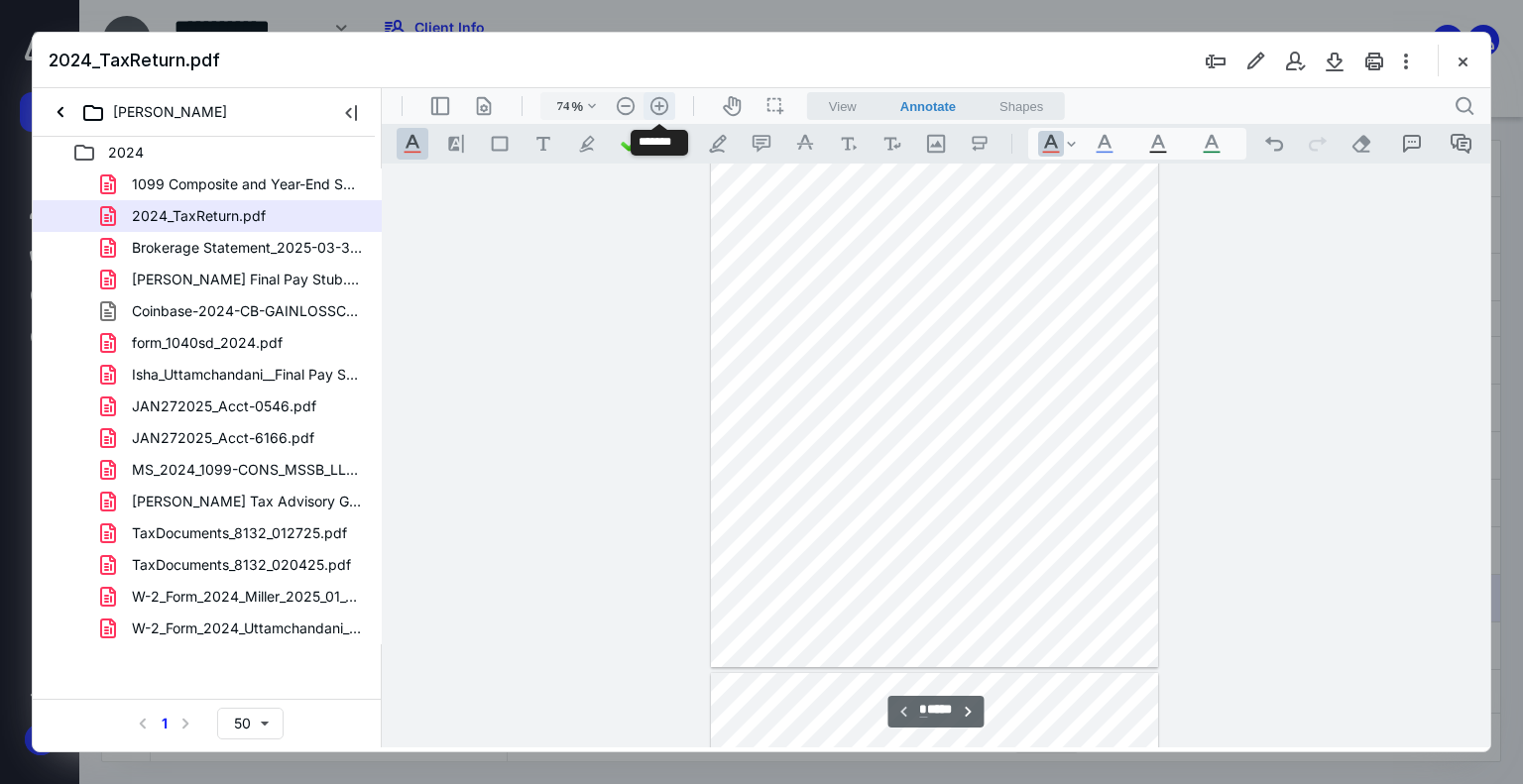 click on ".cls-1{fill:#abb0c4;} icon - header - zoom - in - line" at bounding box center (659, 106) 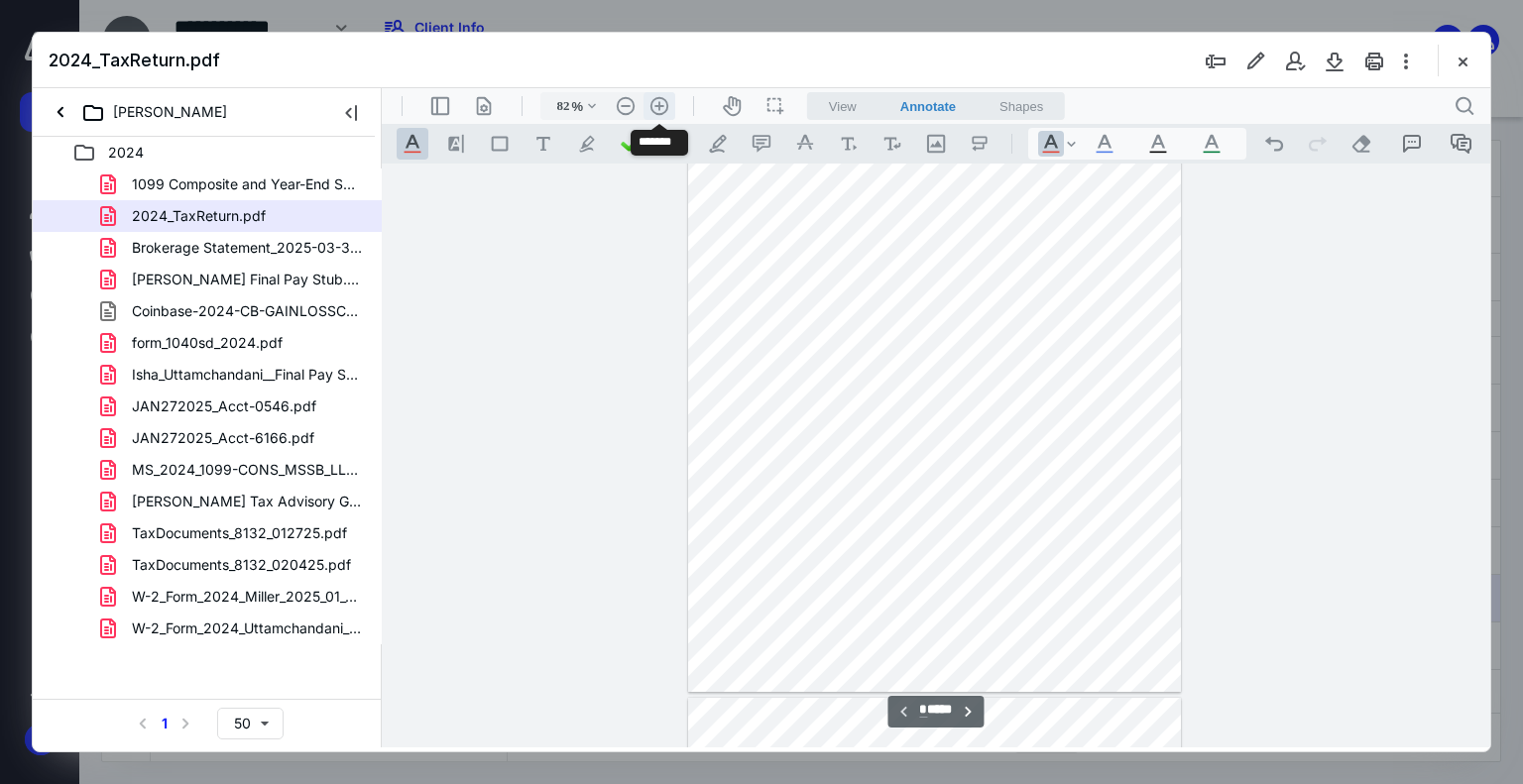 click on ".cls-1{fill:#abb0c4;} icon - header - zoom - in - line" at bounding box center (659, 106) 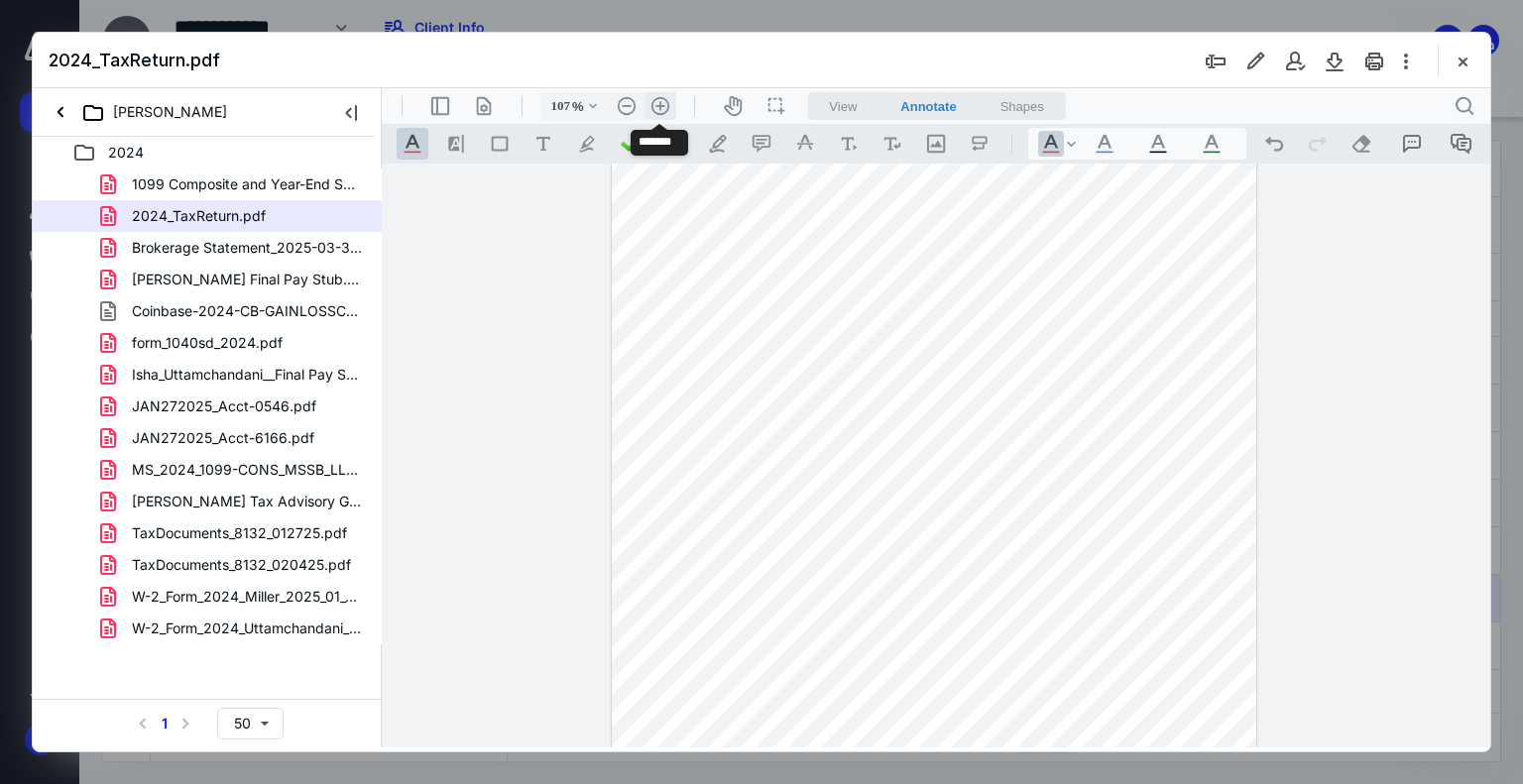 click on ".cls-1{fill:#abb0c4;} icon - header - zoom - in - line" at bounding box center (660, 106) 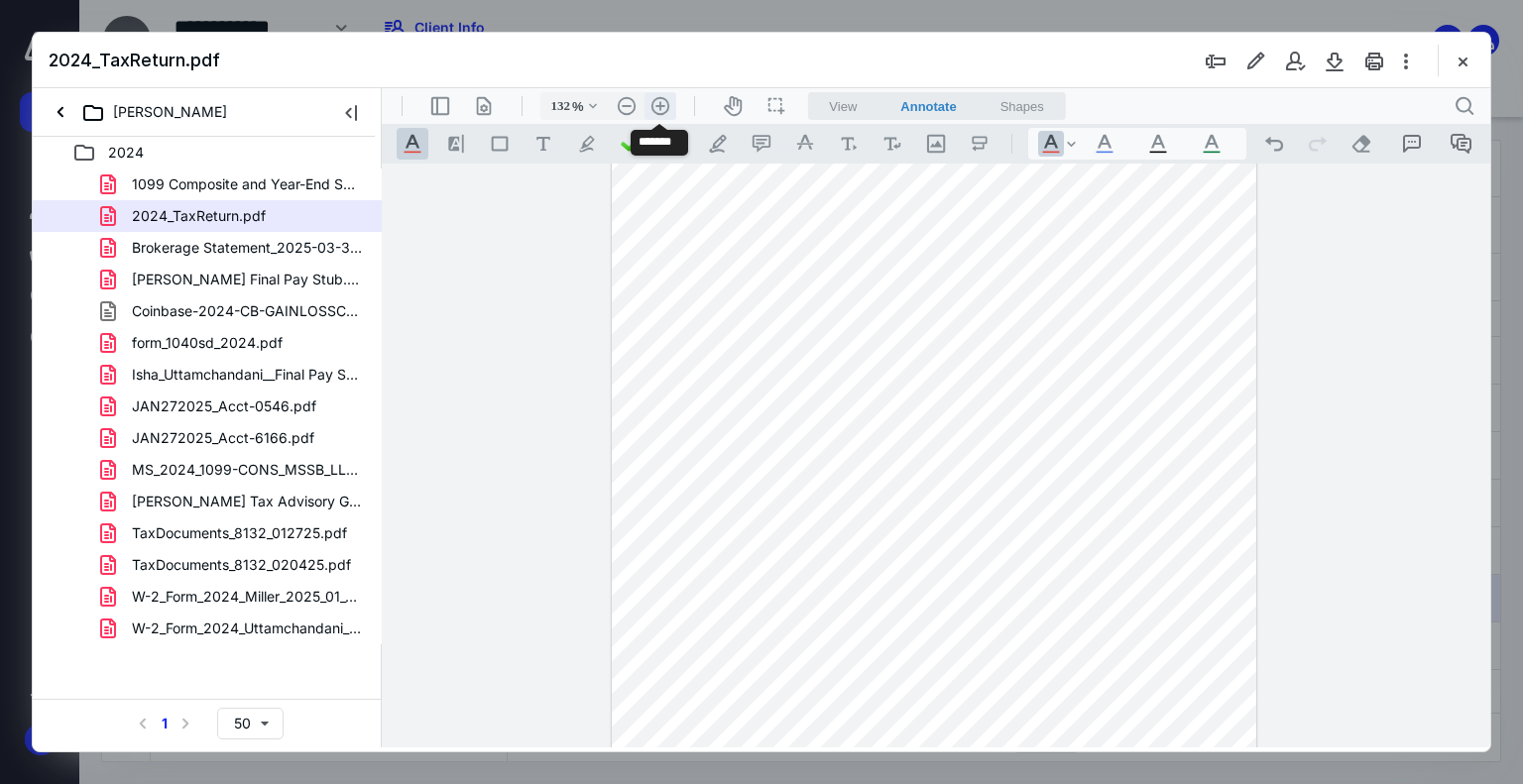 scroll, scrollTop: 339, scrollLeft: 0, axis: vertical 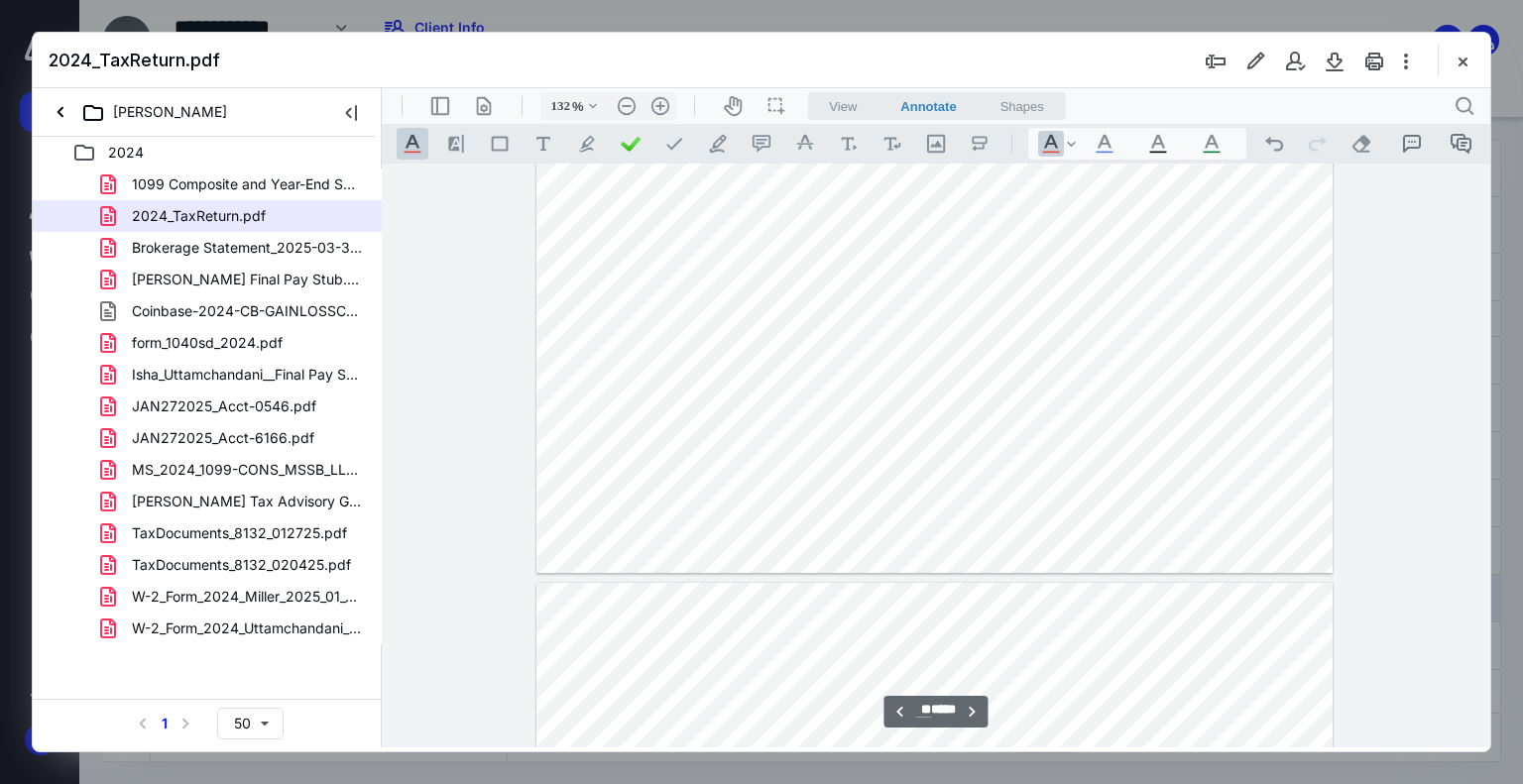type on "**" 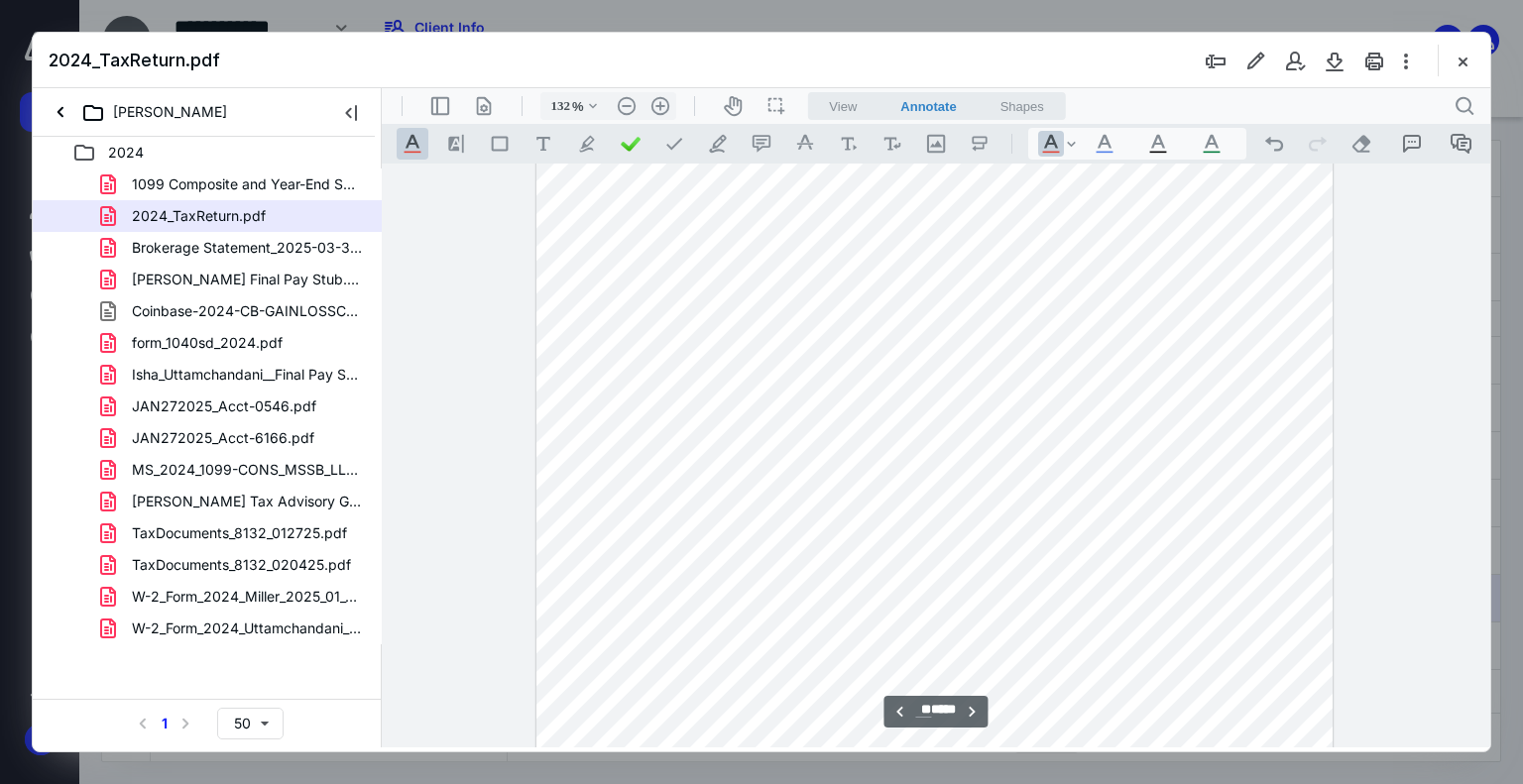 scroll, scrollTop: 10823, scrollLeft: 0, axis: vertical 